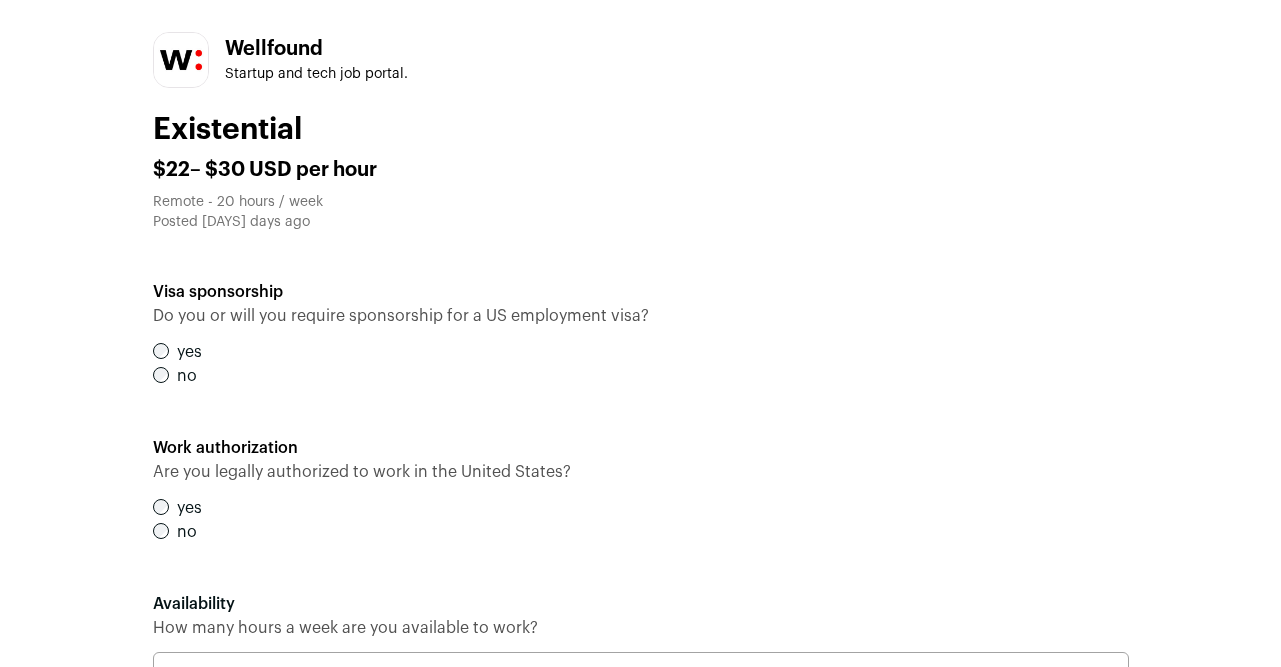 scroll, scrollTop: 0, scrollLeft: 0, axis: both 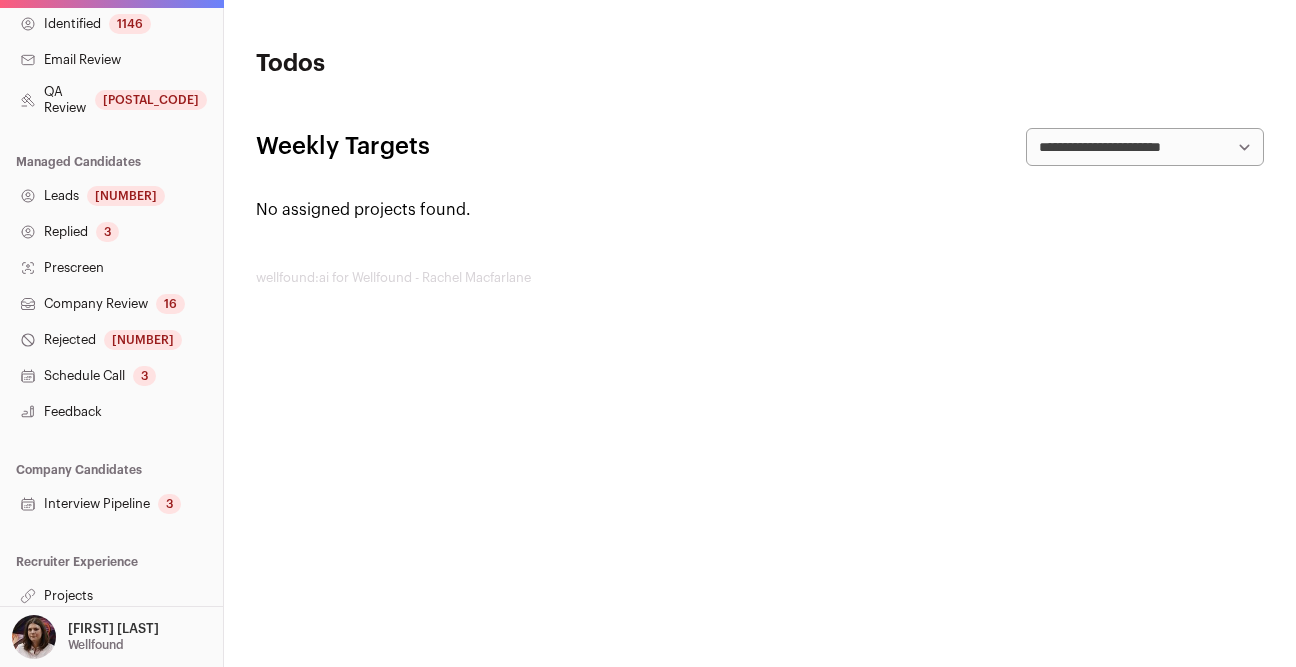 click on "Projects" at bounding box center (111, 596) 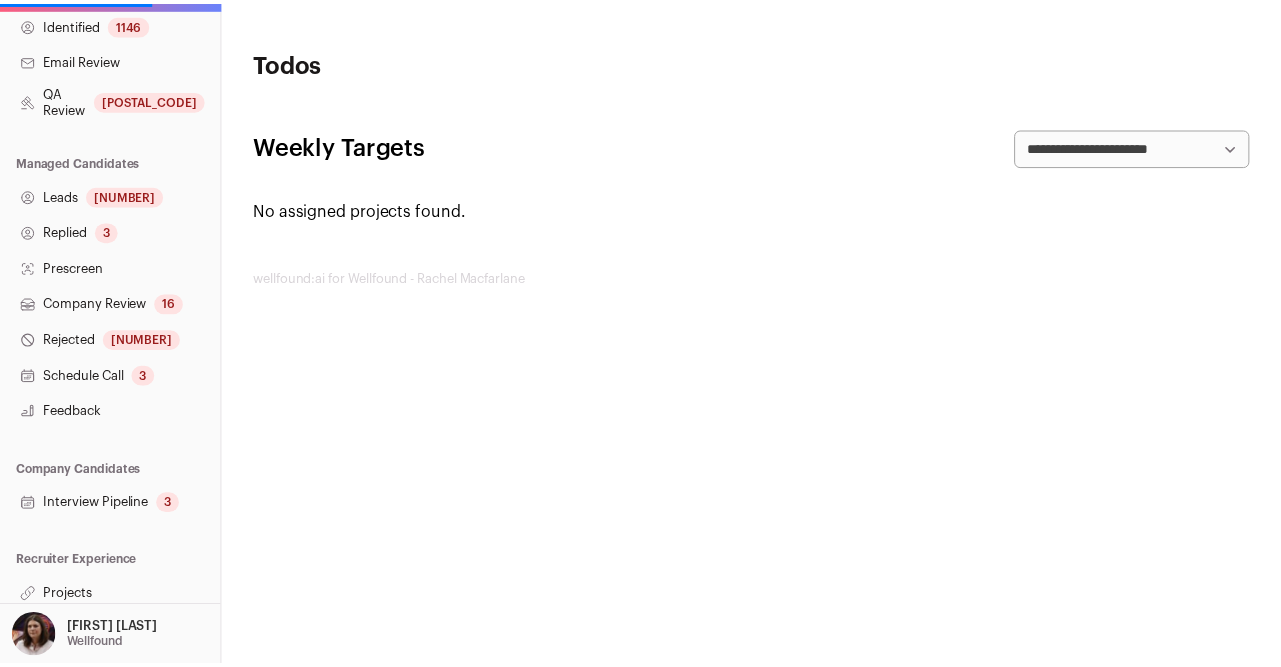 scroll, scrollTop: 0, scrollLeft: 0, axis: both 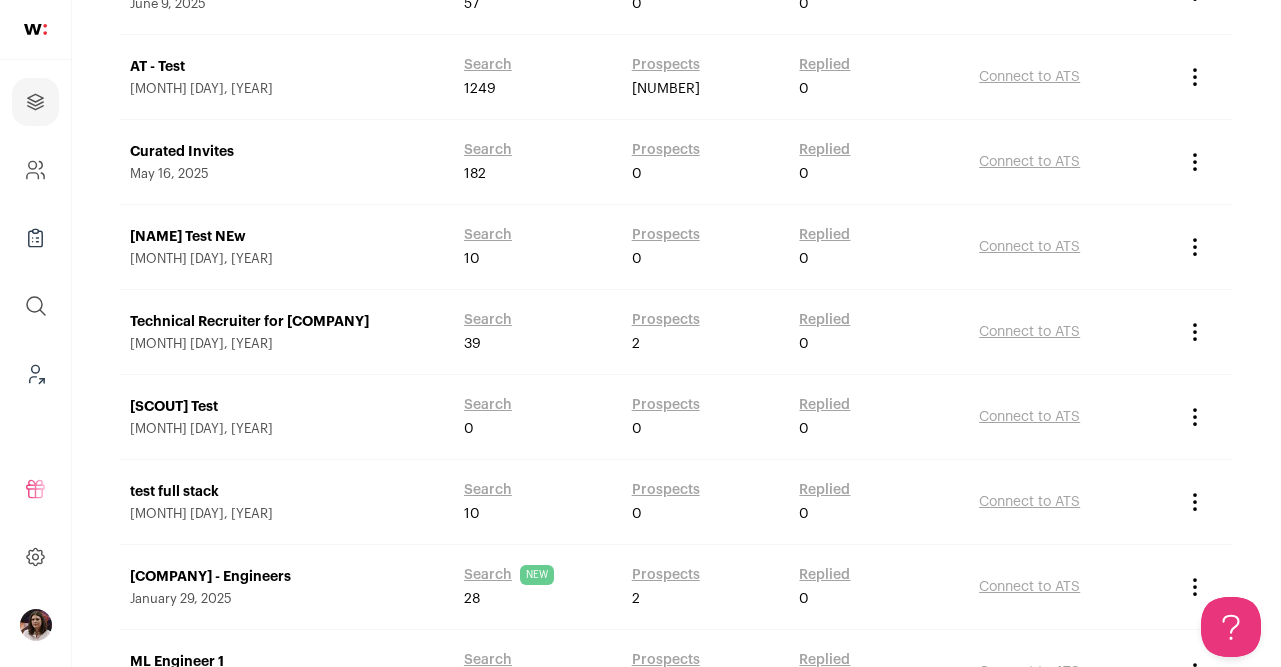 click on "Technical Recruiter for [COMPANY]" at bounding box center (287, 322) 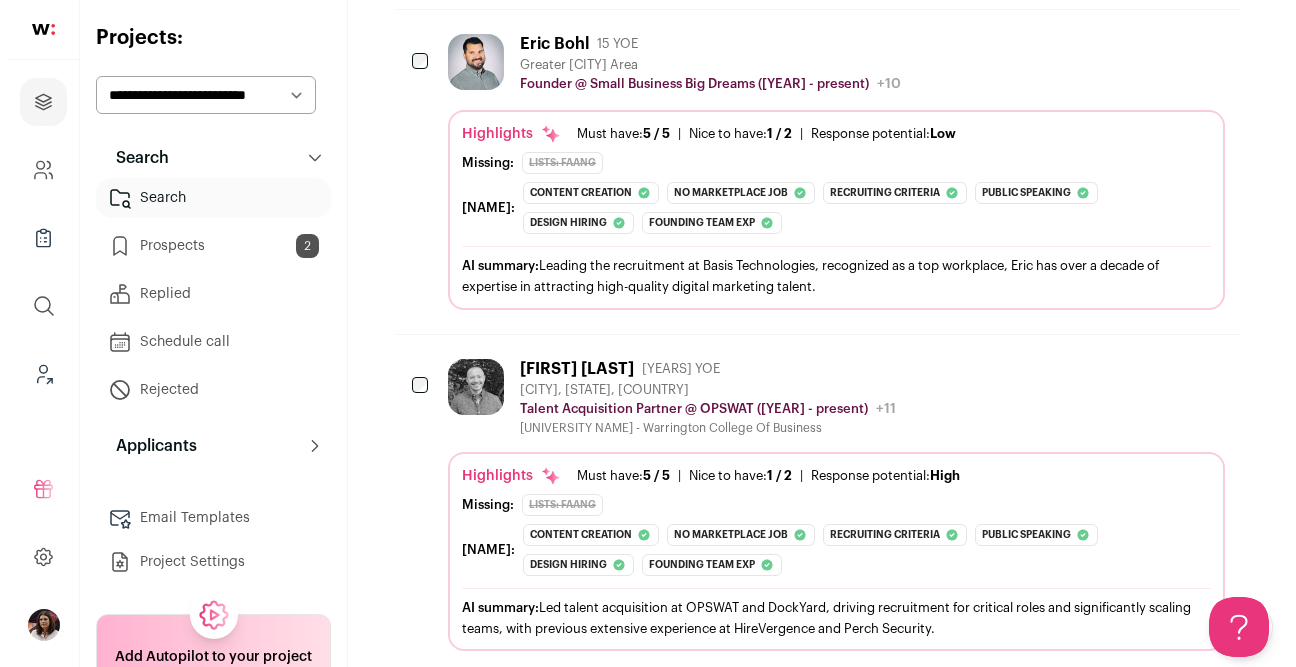 scroll, scrollTop: 844, scrollLeft: 0, axis: vertical 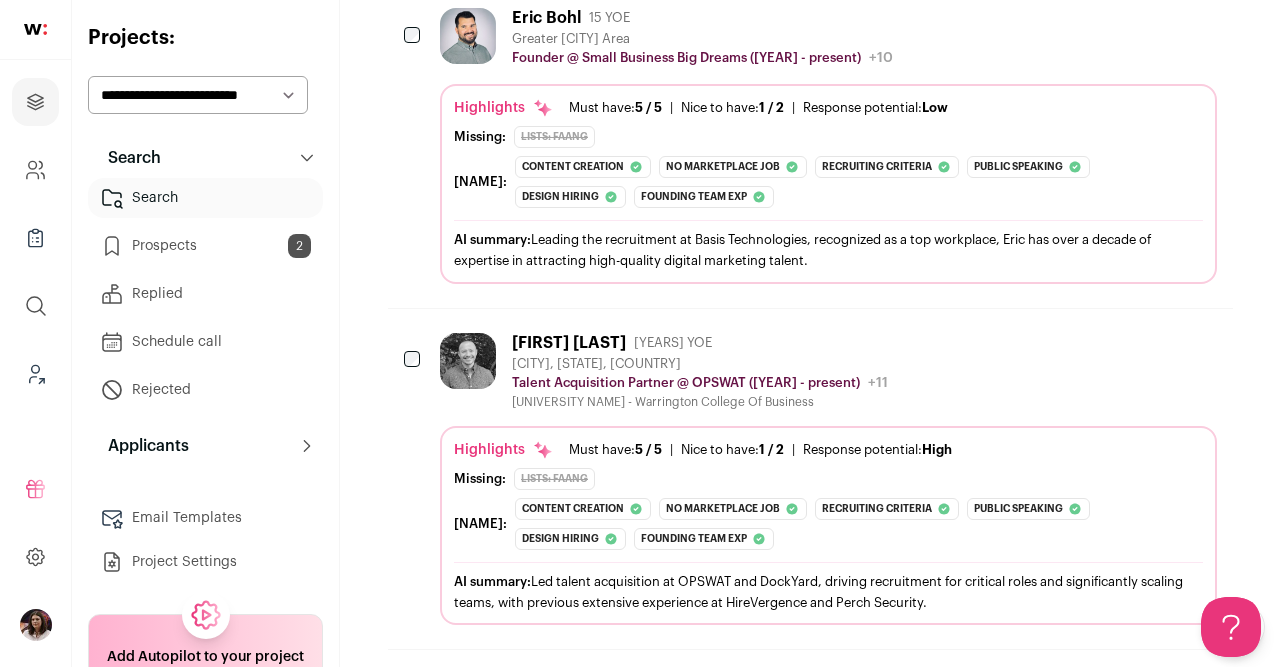 click on "AI summary:  Leading the recruitment at [COMPANY], recognized as a top workplace, [PERSON] has over a decade of expertise in attracting high-quality digital marketing talent." at bounding box center [828, 250] 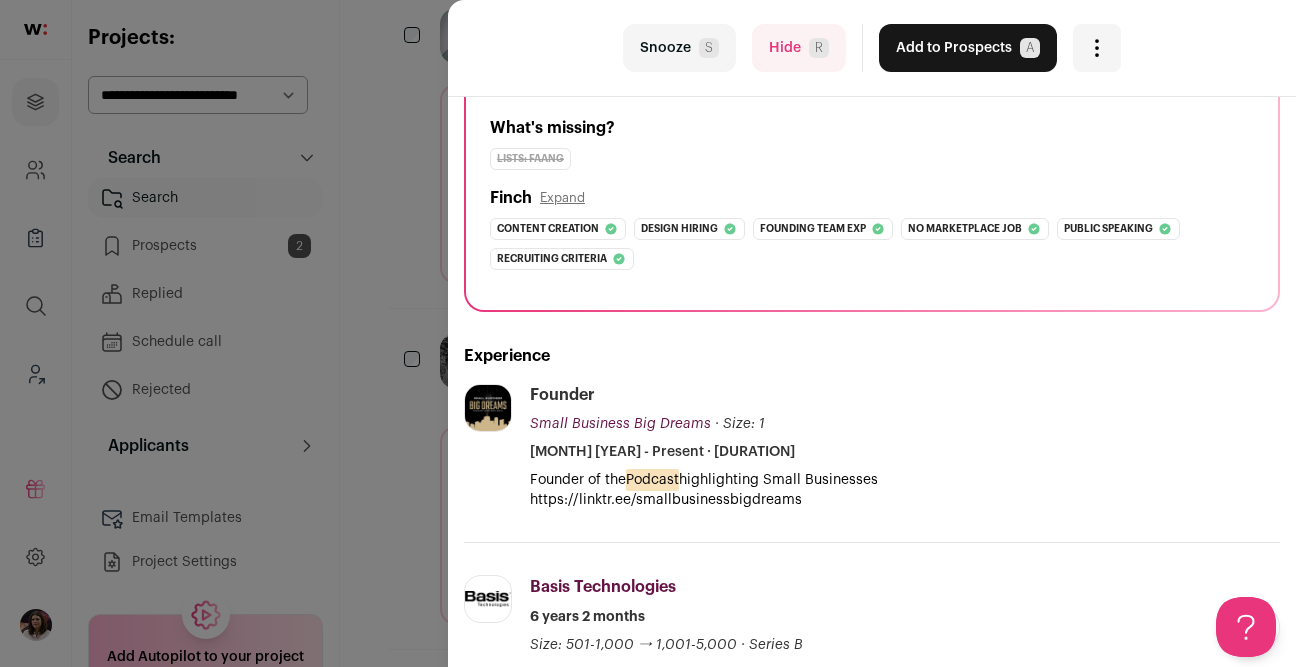 scroll, scrollTop: 337, scrollLeft: 0, axis: vertical 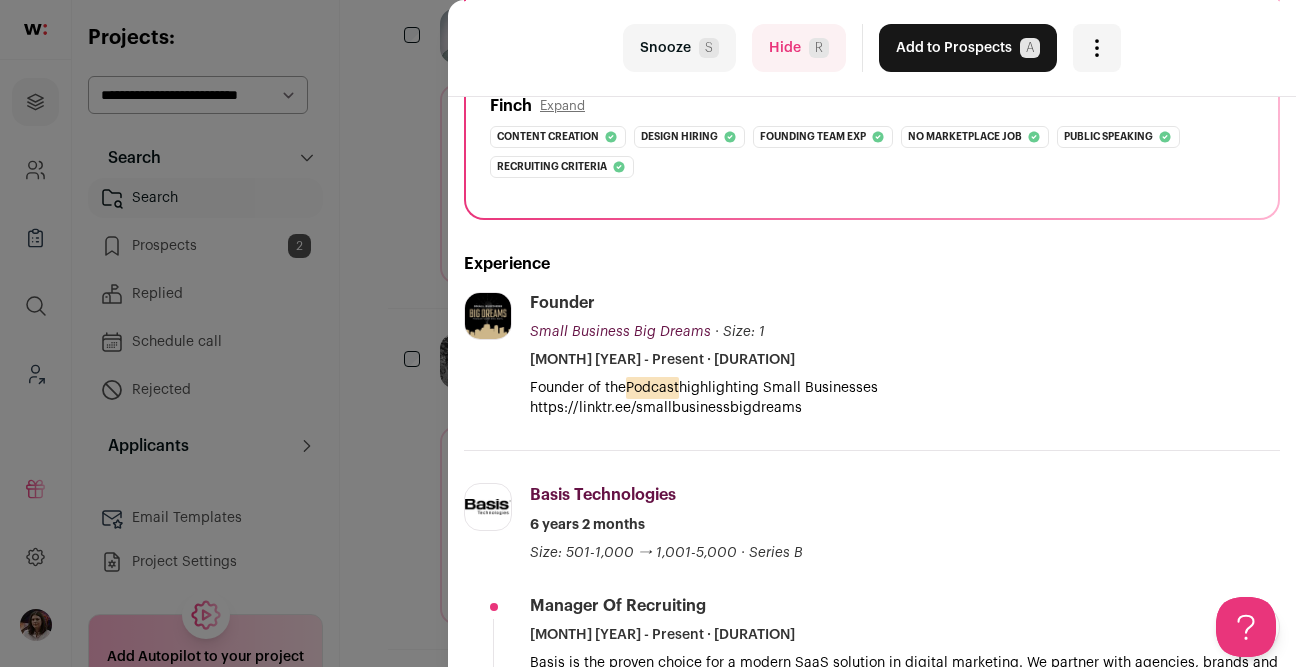 click on "Founder
Small Business Big Dreams
Small Business Big Dreams
Add to company list
Public / Private
Private
Valuation
Unknown
Company size
2-10
Tags
B2C
Entertainment Providers
About the company
View more
View less
· Size: 1" at bounding box center [905, 331] 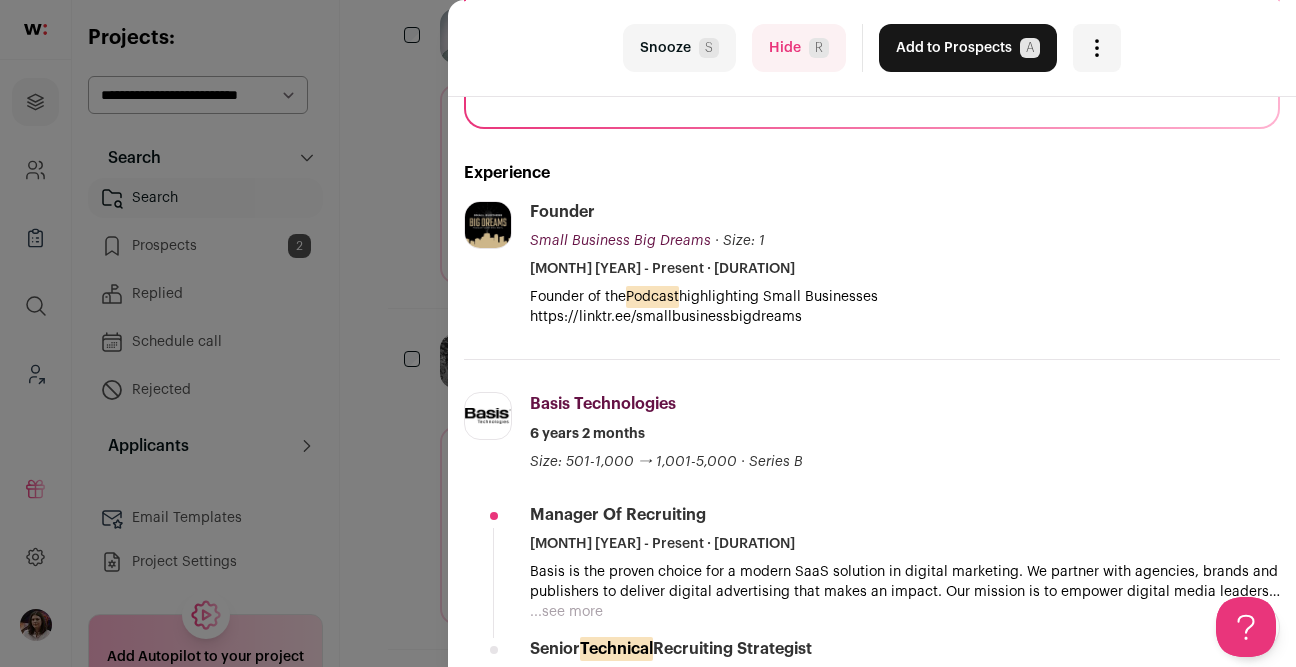 scroll, scrollTop: 0, scrollLeft: 0, axis: both 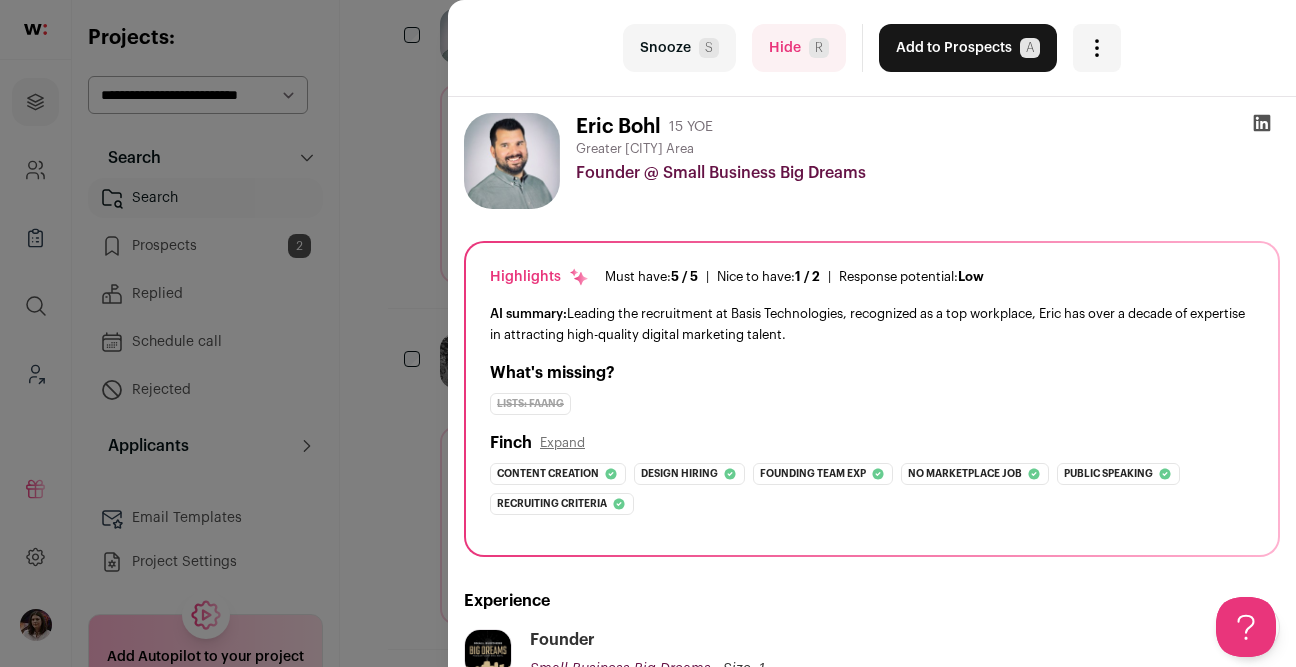 click at bounding box center [1262, 123] 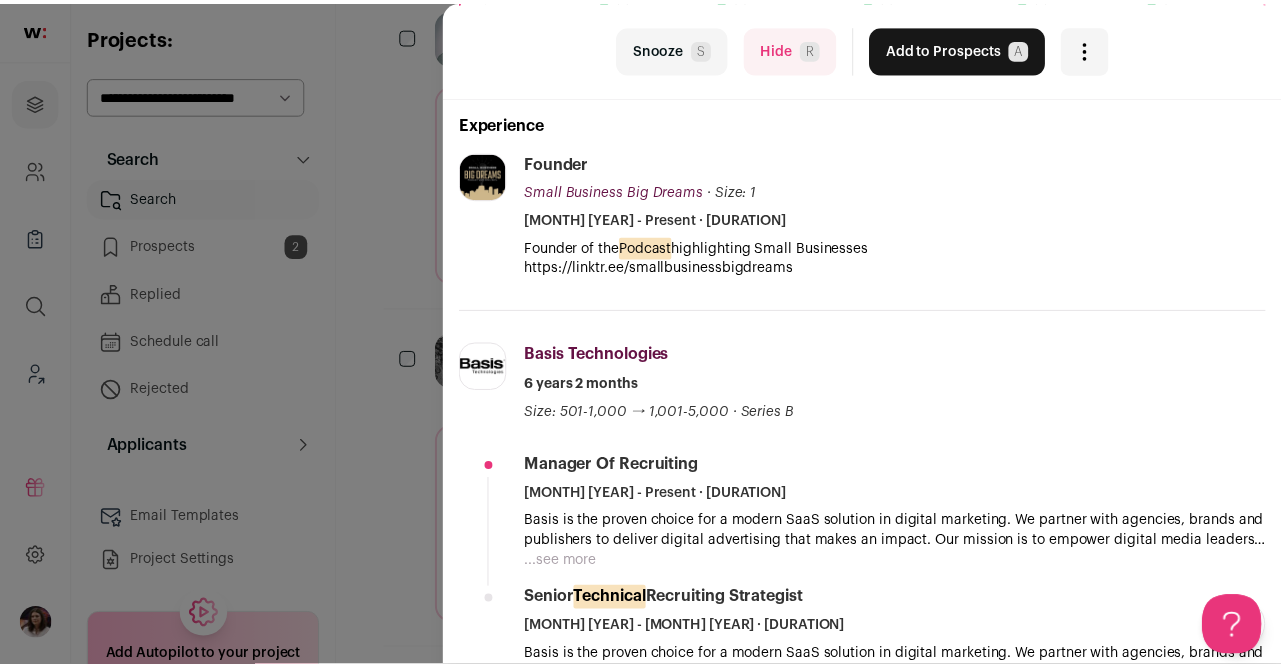 scroll, scrollTop: 498, scrollLeft: 0, axis: vertical 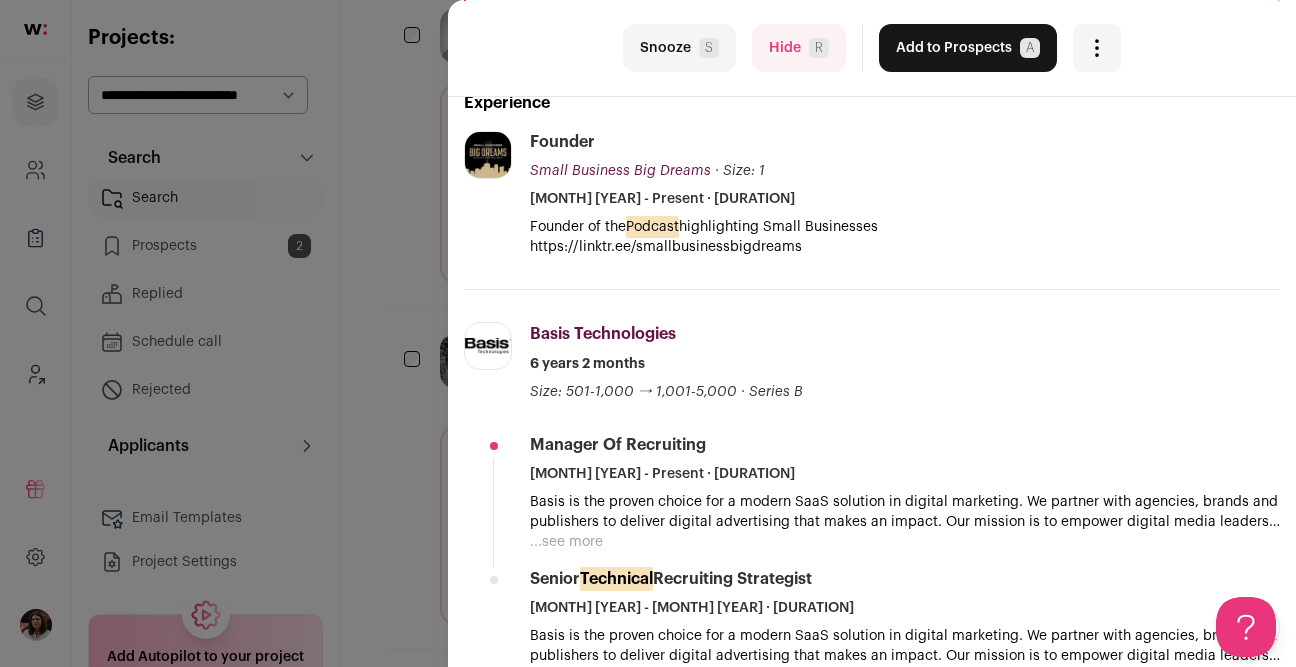 click on "Hide
R" at bounding box center (799, 48) 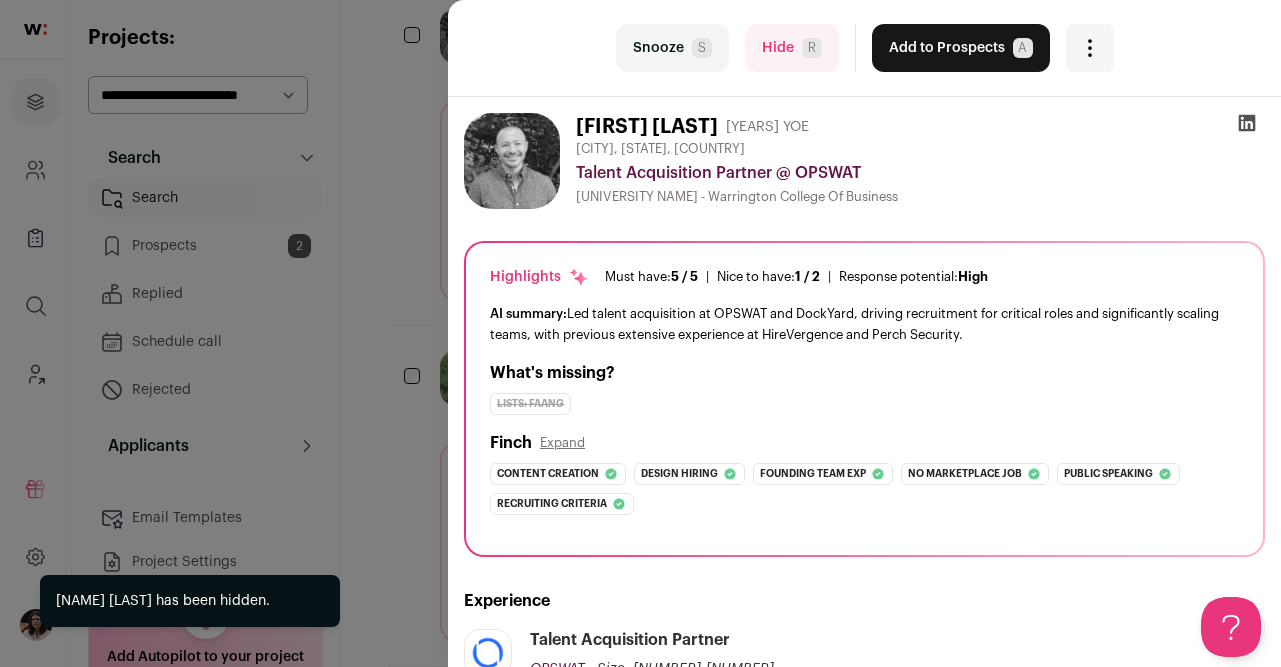 scroll, scrollTop: 0, scrollLeft: 0, axis: both 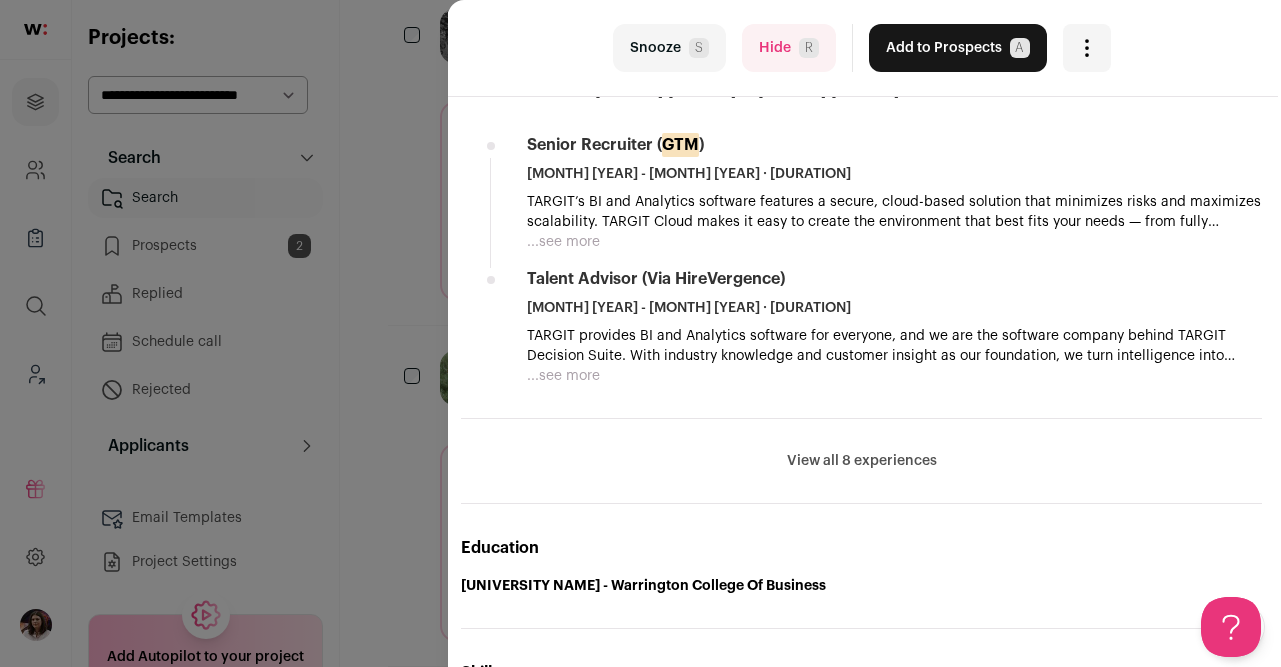 click on "View all 8 experiences" at bounding box center (862, 461) 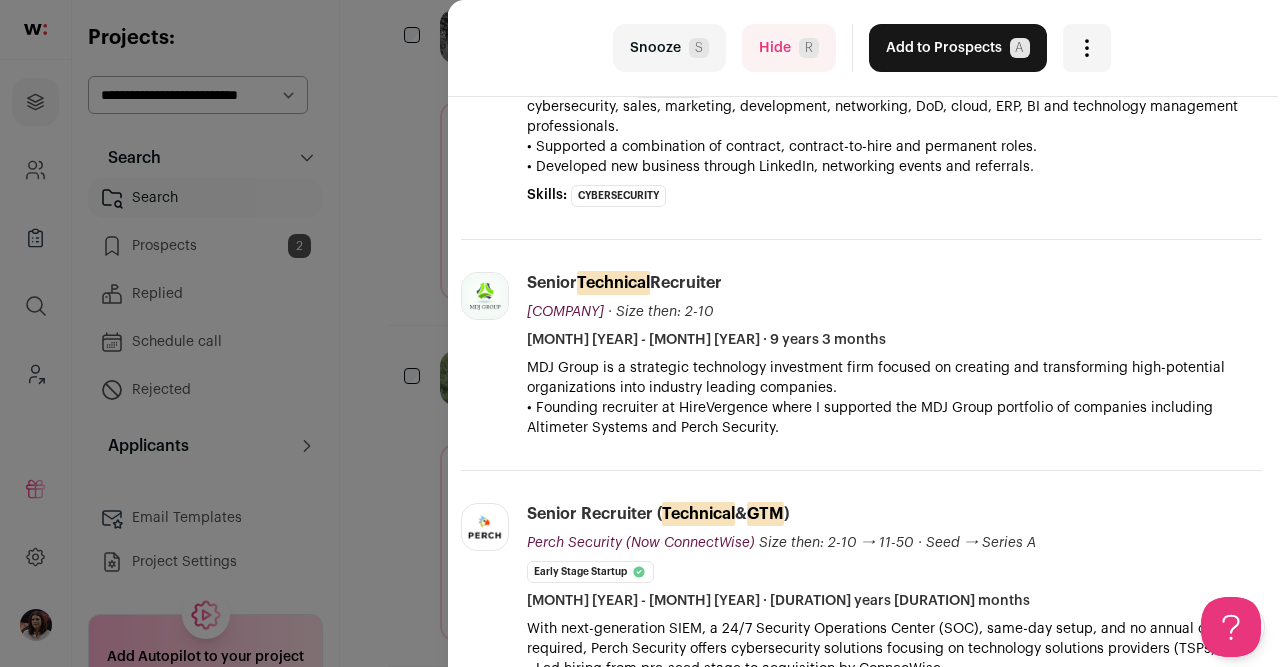 scroll, scrollTop: 3118, scrollLeft: 3, axis: both 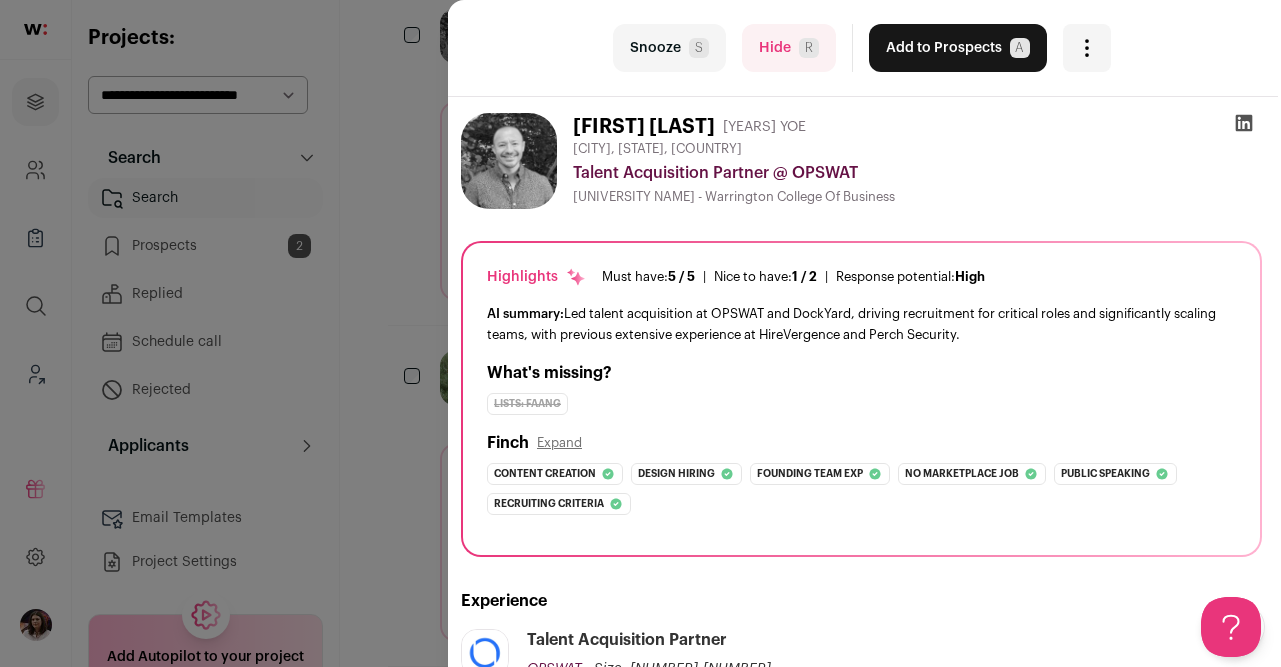 click at bounding box center (1244, 123) 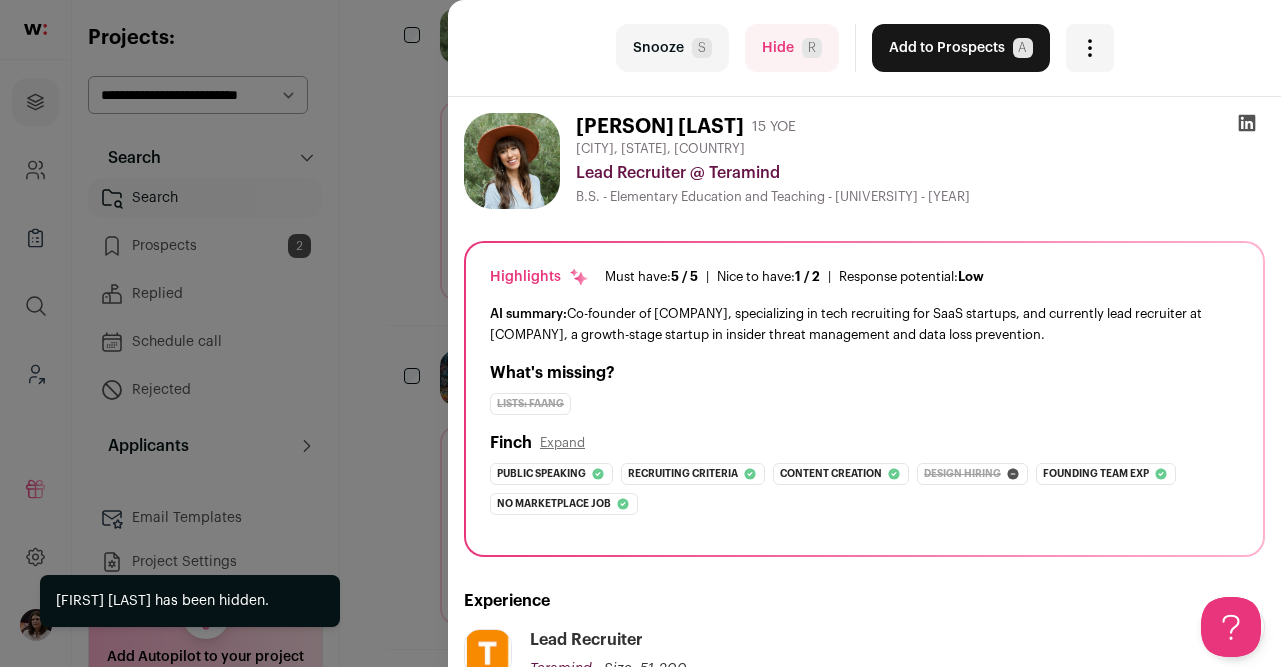 scroll, scrollTop: 0, scrollLeft: 0, axis: both 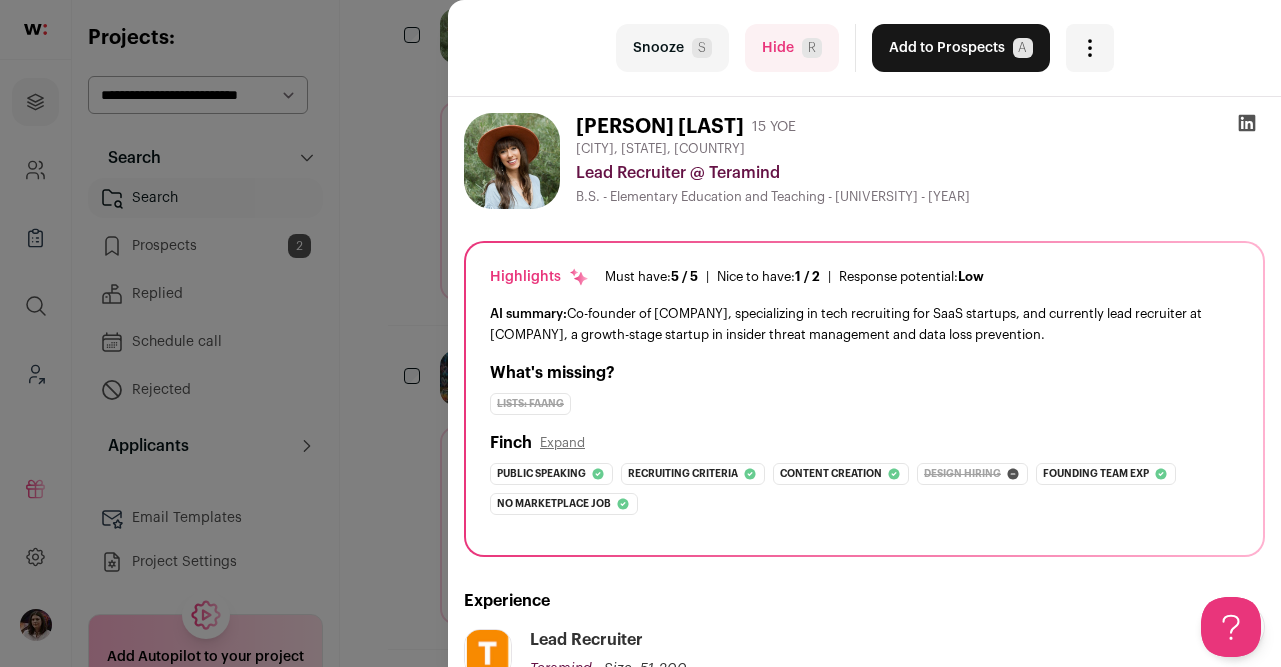 click on "Hide
R" at bounding box center (792, 48) 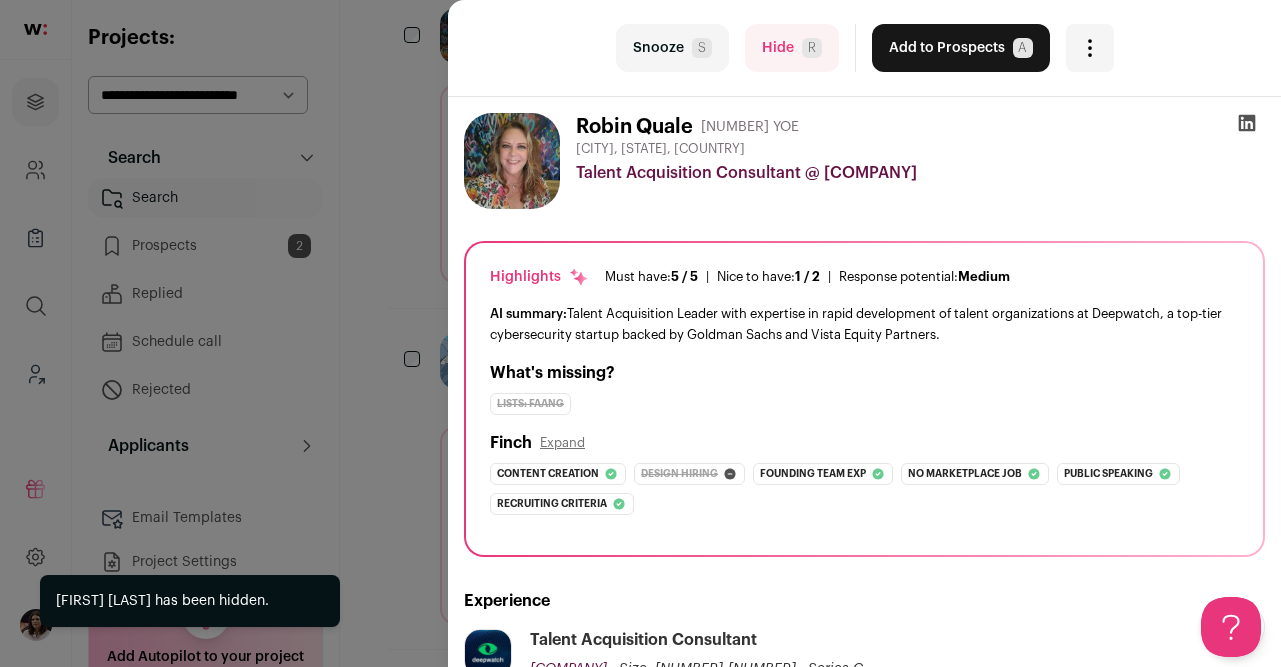 scroll, scrollTop: 0, scrollLeft: 0, axis: both 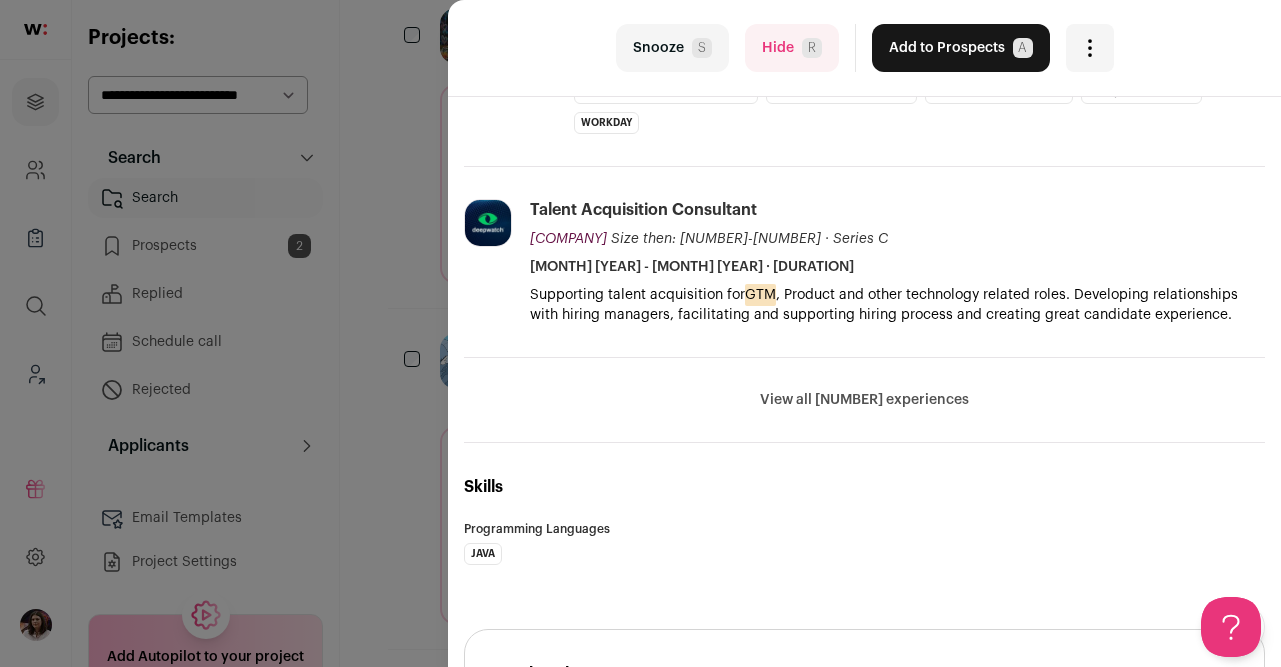 click on "View all [NUMBER] experiences" at bounding box center [864, 400] 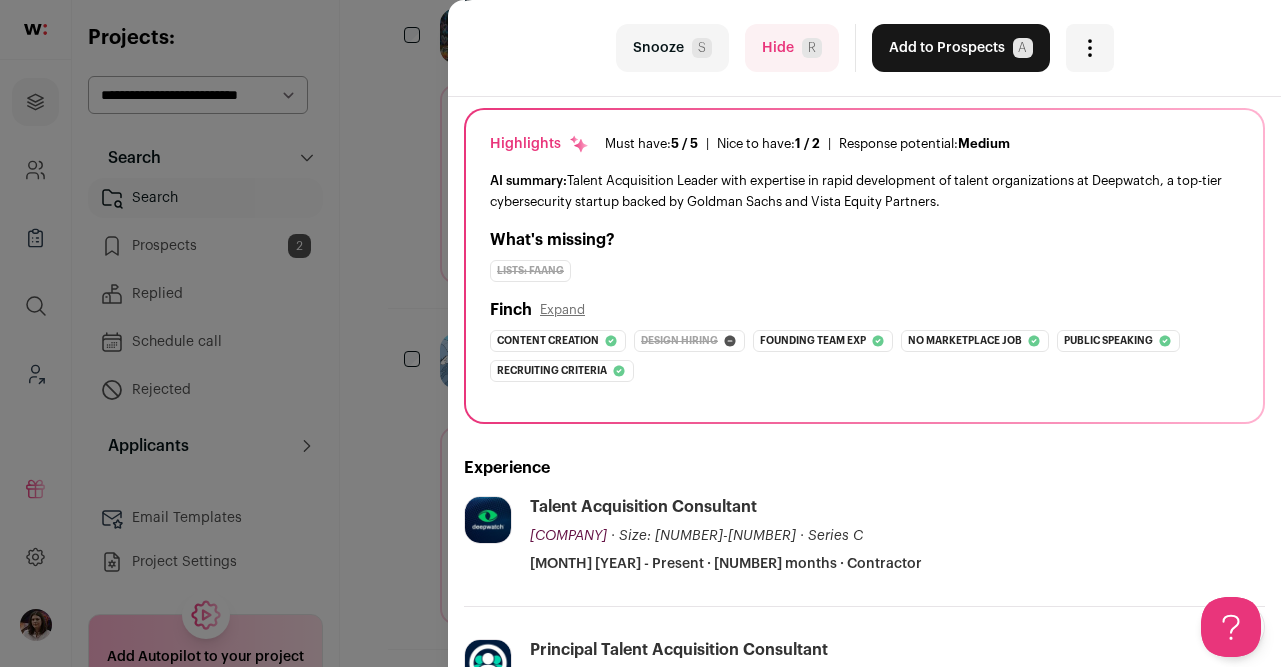 scroll, scrollTop: 0, scrollLeft: 0, axis: both 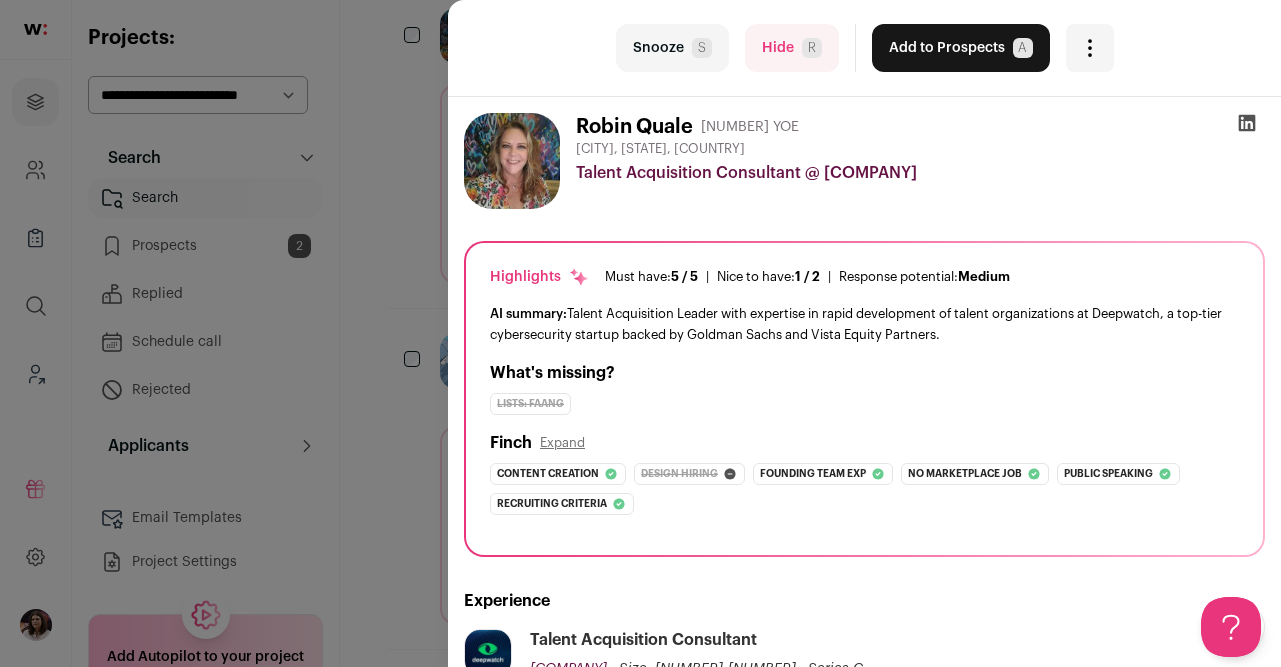 click at bounding box center (1247, 123) 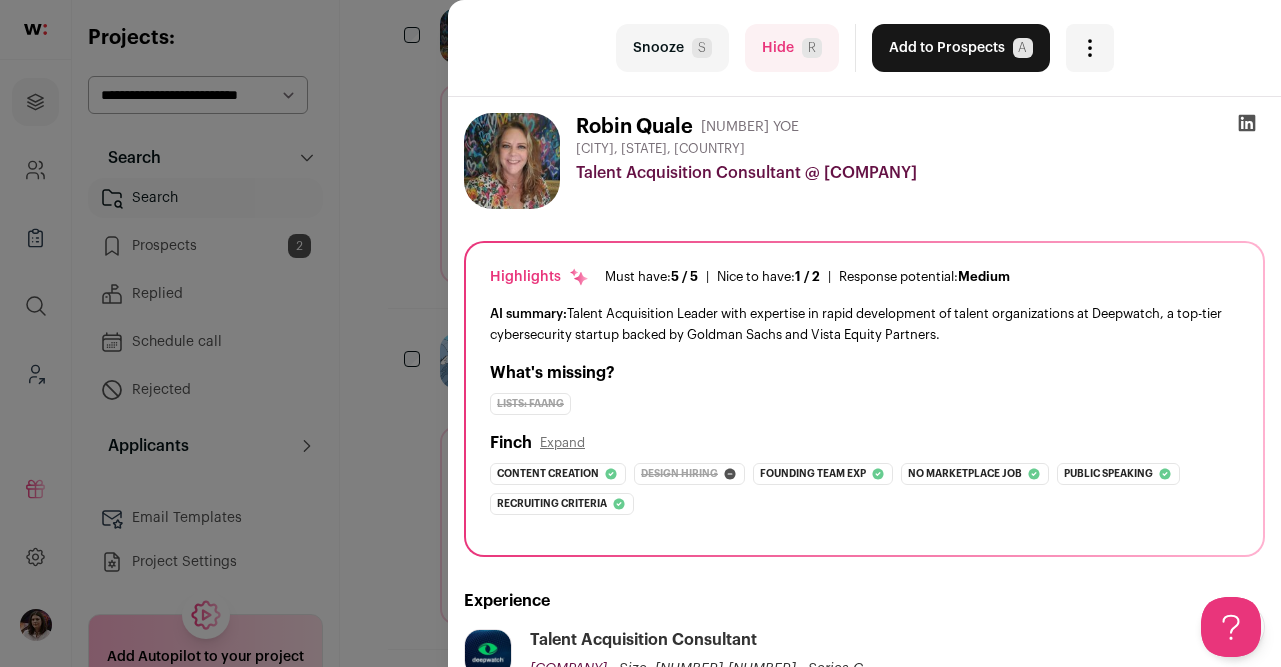 click on "[PERSON]
[YEAR] YOE" at bounding box center (920, 127) 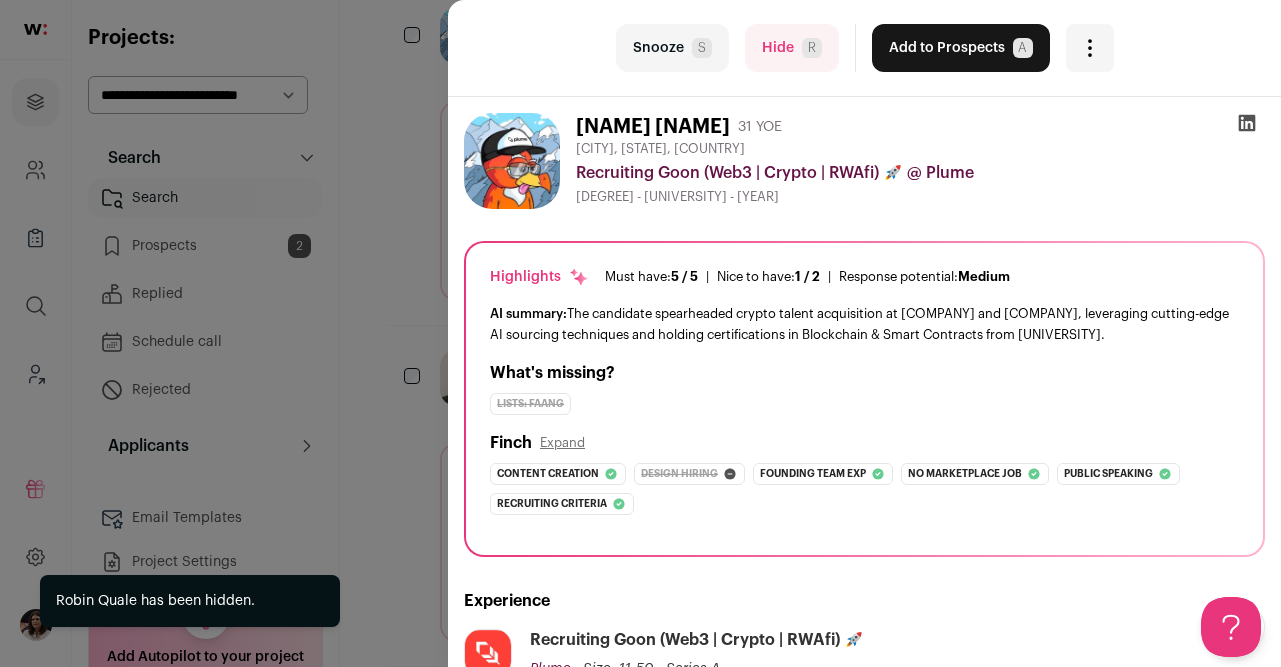 scroll, scrollTop: 0, scrollLeft: 0, axis: both 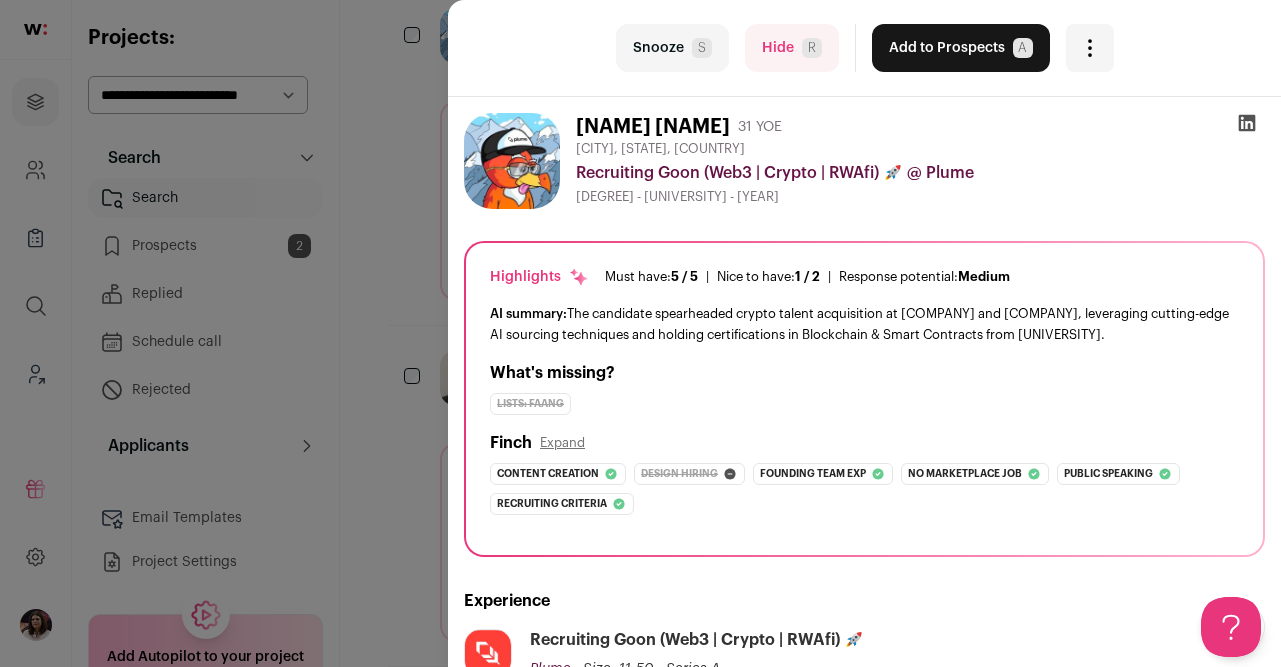 click on "AI summary: The candidate spearheaded crypto talent acquisition at [COMPANY] and [COMPANY], leveraging cutting-edge AI sourcing techniques and holding certifications in Blockchain & Smart Contracts from [UNIVERSITY]." at bounding box center (864, 324) 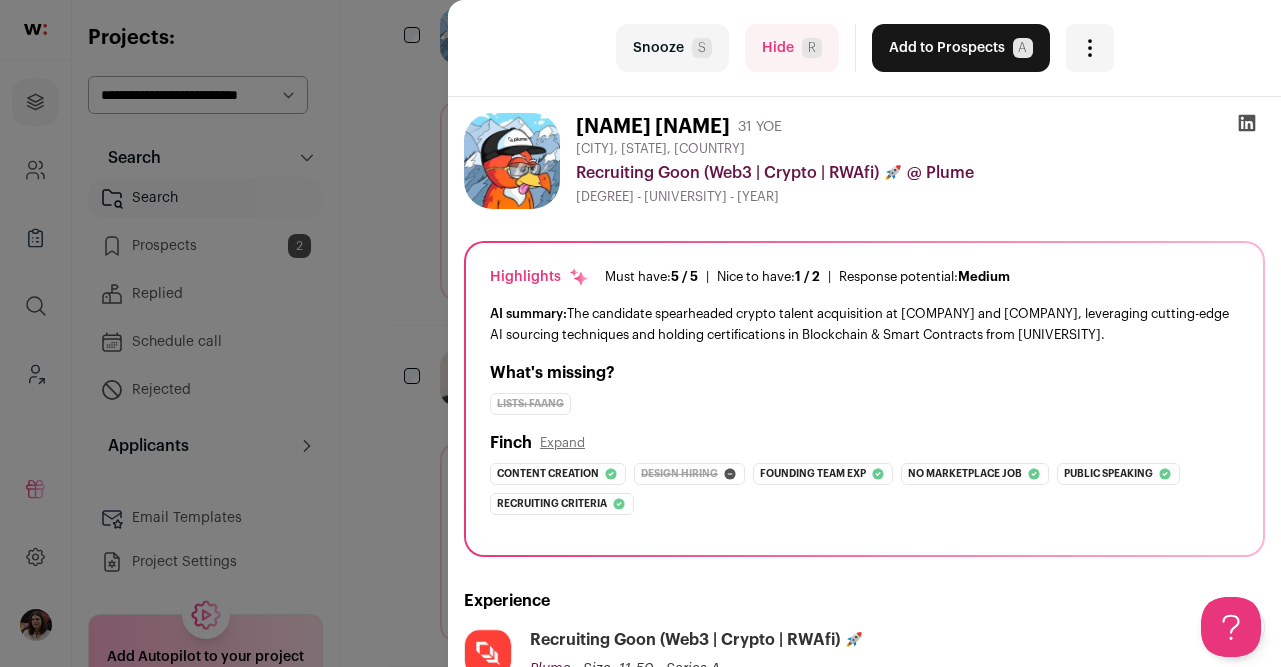 click at bounding box center [1247, 123] 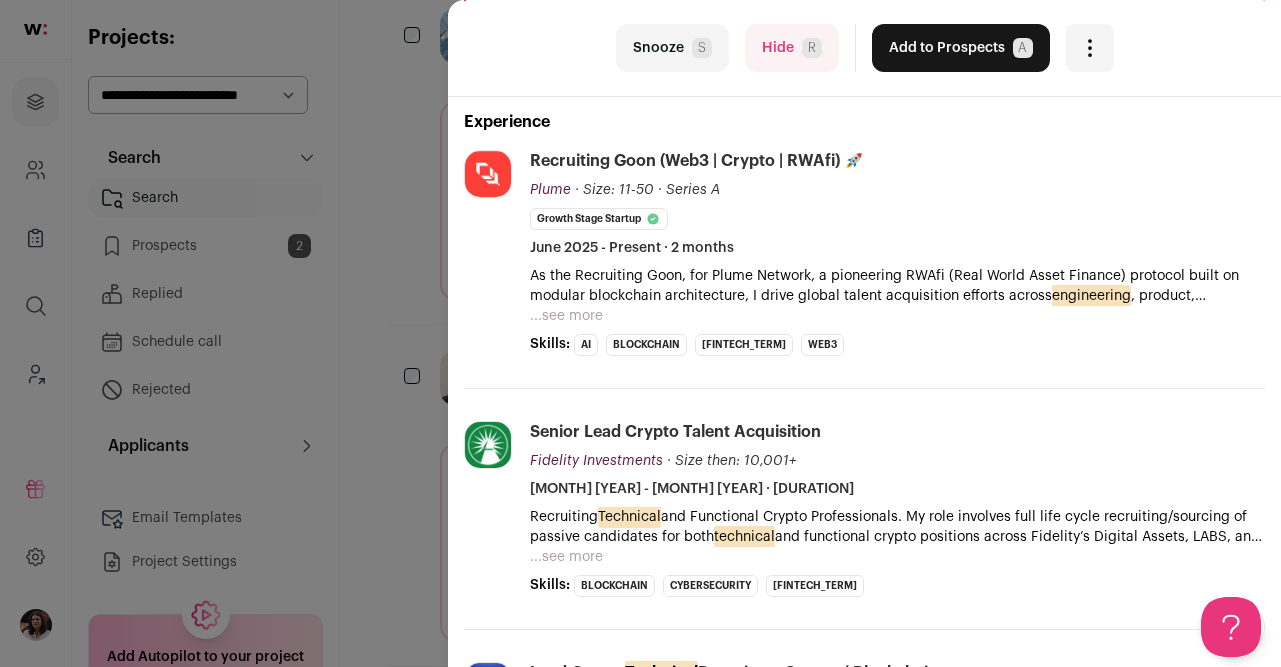scroll, scrollTop: 504, scrollLeft: 0, axis: vertical 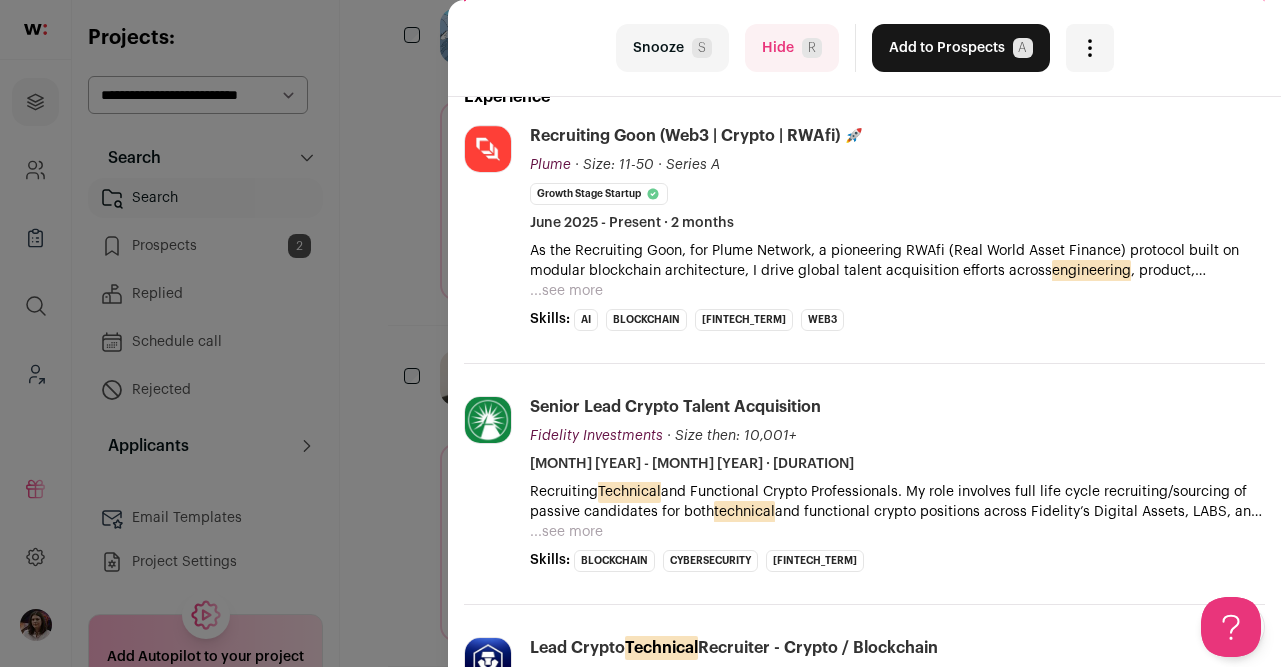 click on "Hide
R" at bounding box center (792, 48) 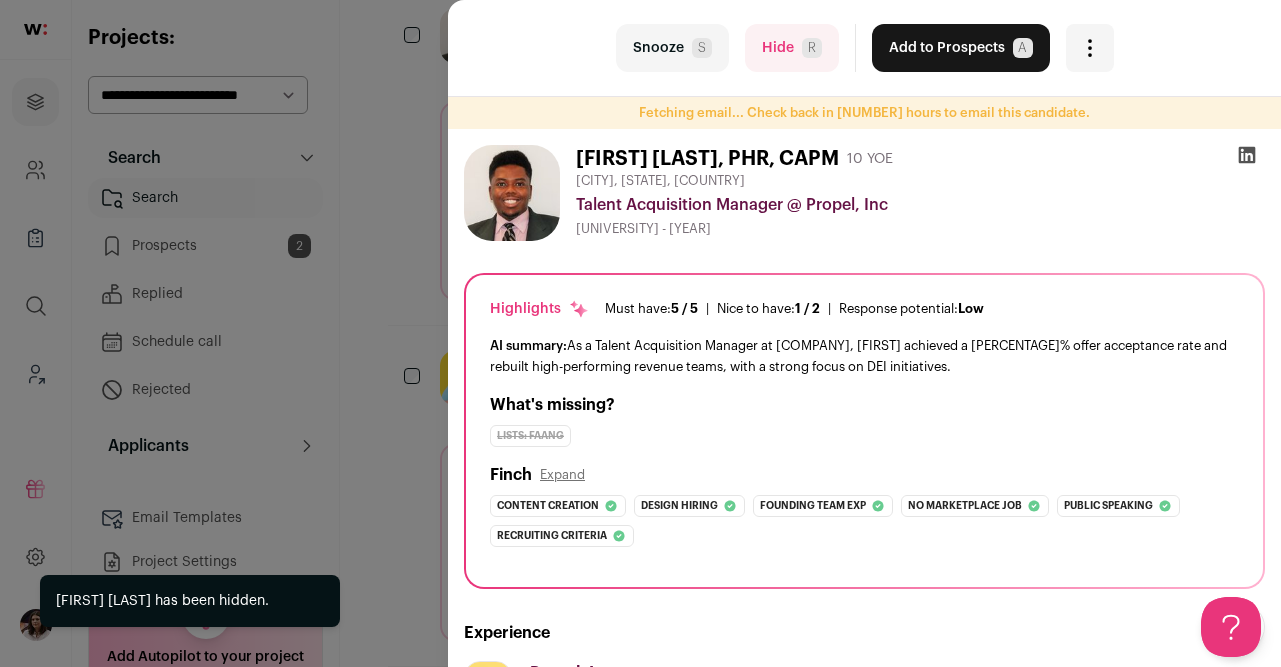 scroll, scrollTop: 0, scrollLeft: 0, axis: both 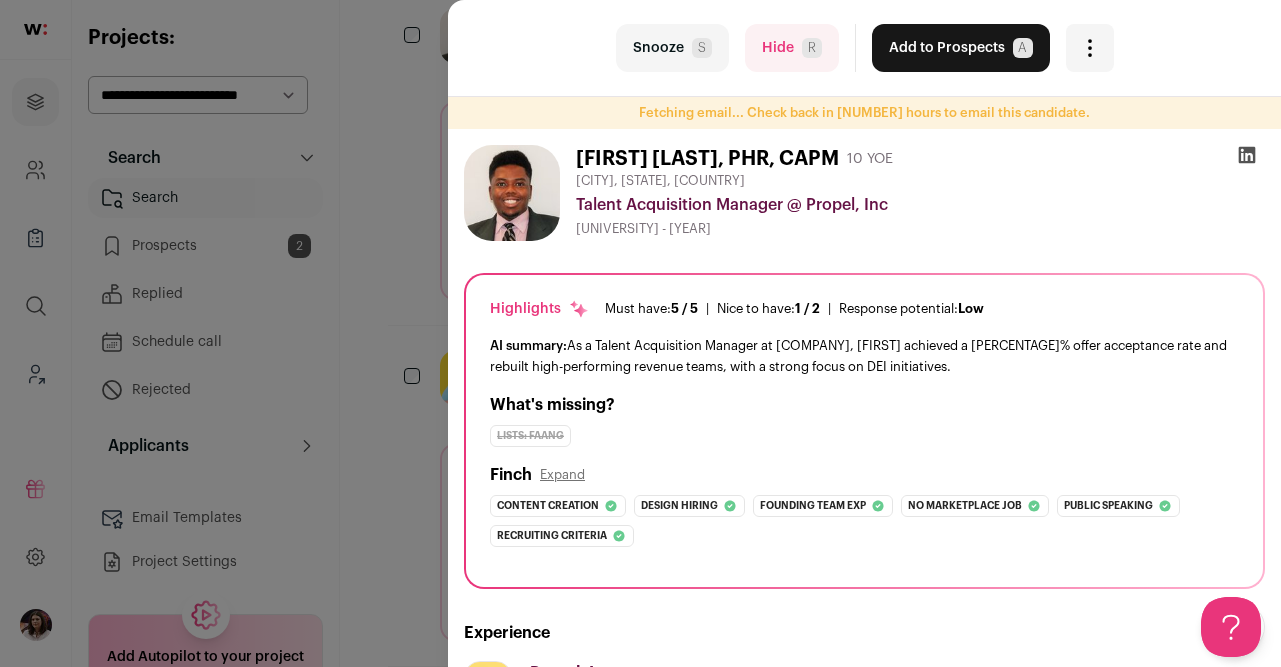 click at bounding box center (1247, 155) 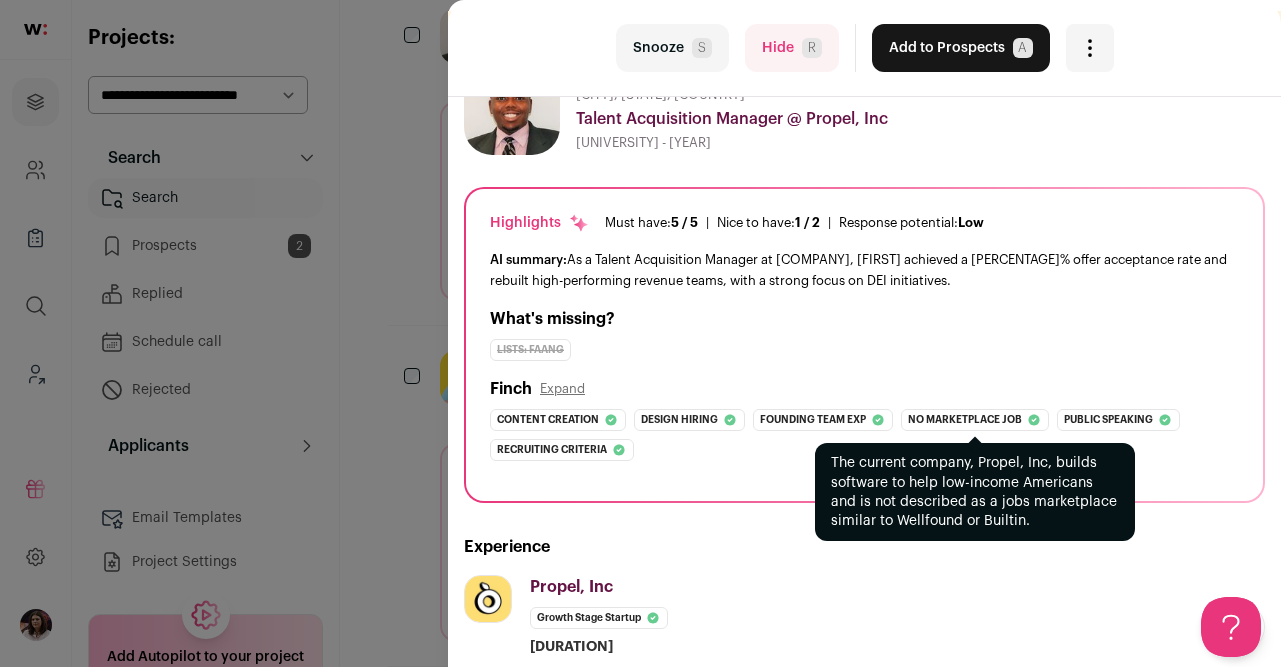 scroll, scrollTop: 0, scrollLeft: 0, axis: both 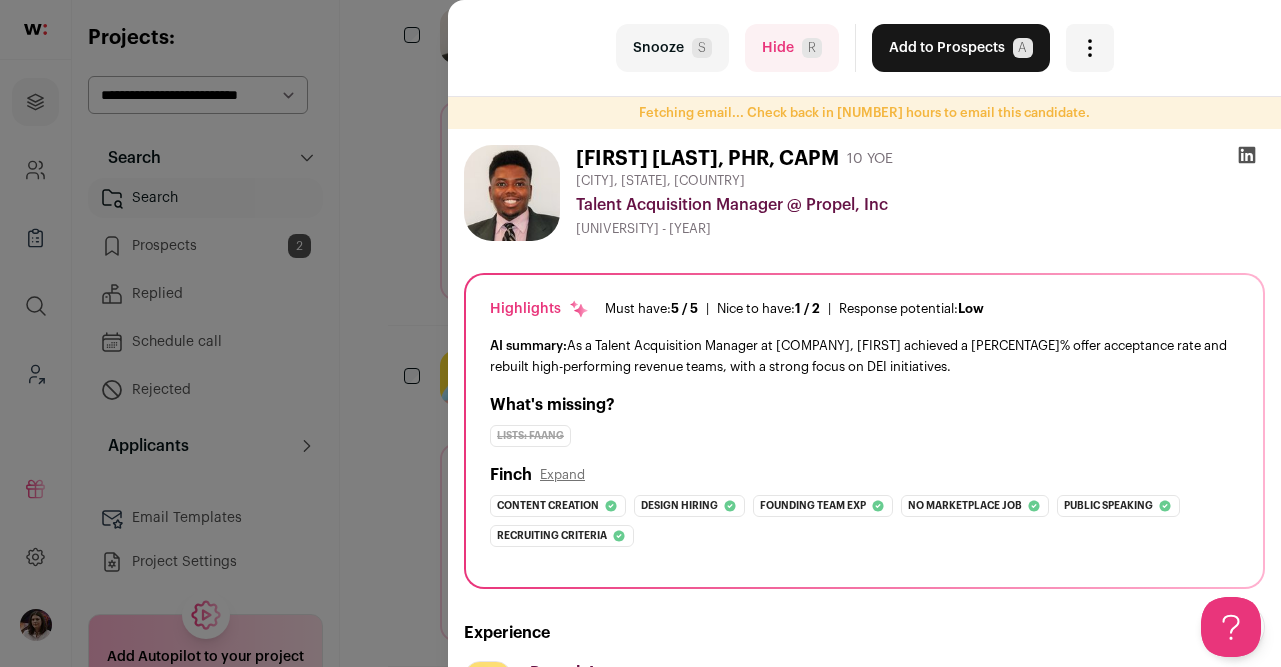 click on "Hide
R" at bounding box center (792, 48) 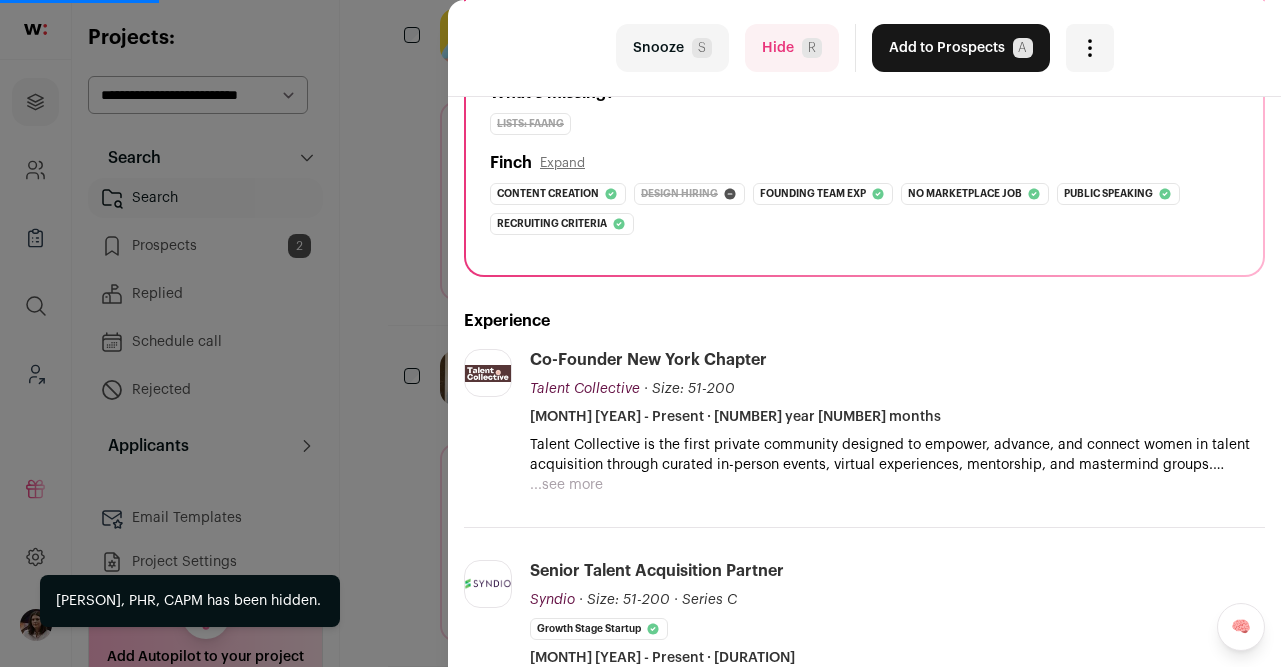 scroll, scrollTop: 365, scrollLeft: 0, axis: vertical 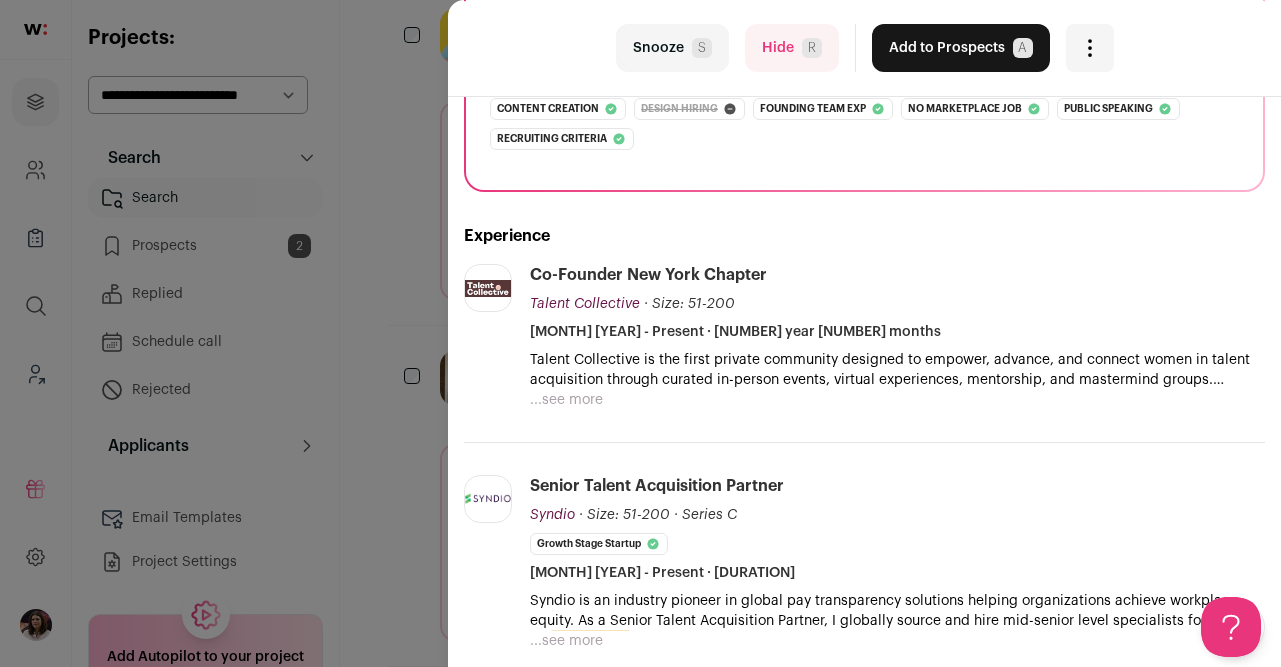click on "...see more" at bounding box center (566, 400) 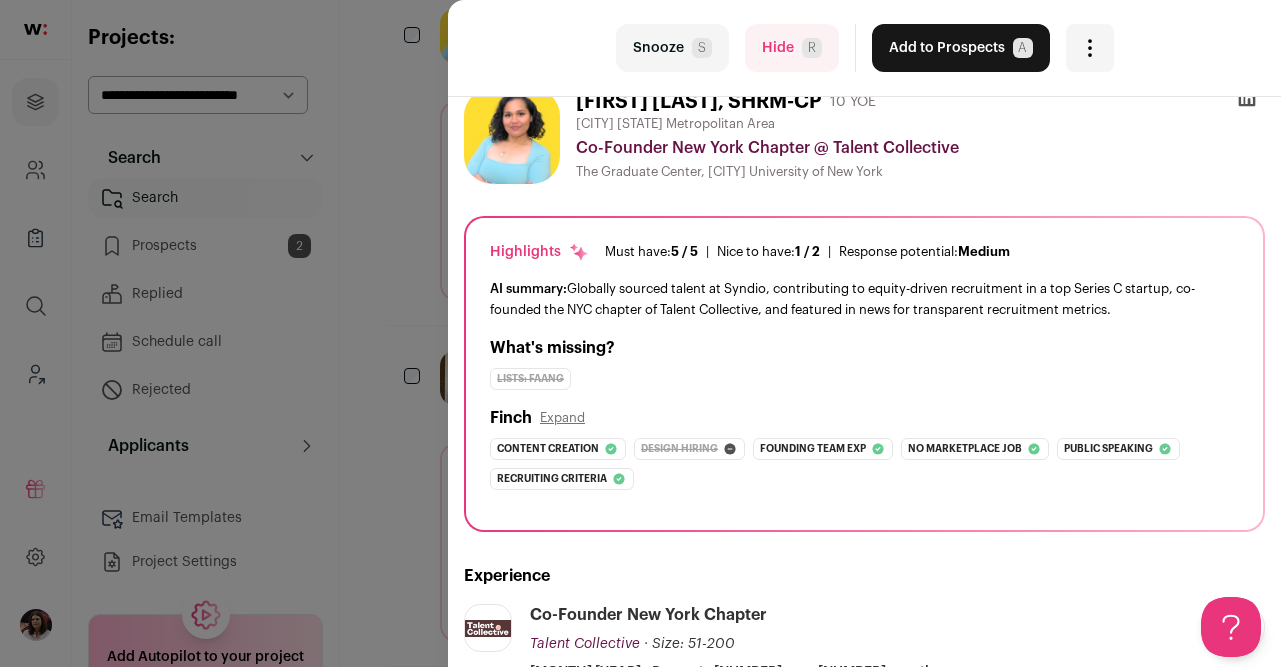 scroll, scrollTop: 0, scrollLeft: 0, axis: both 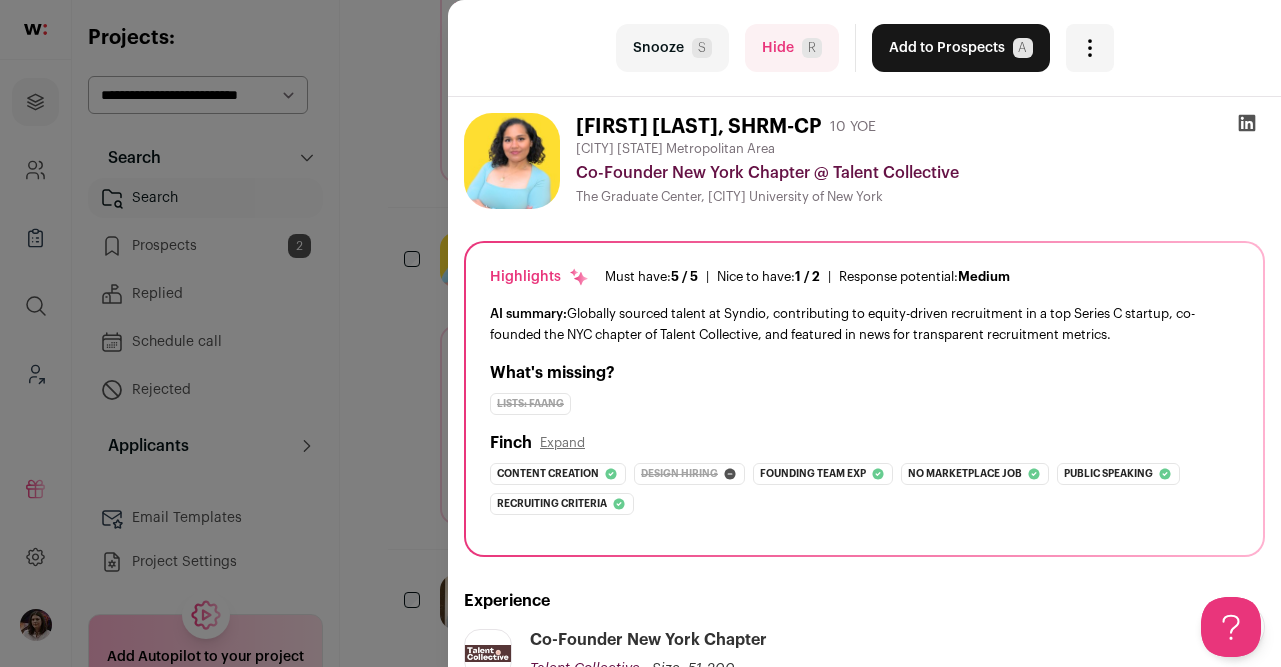 click at bounding box center (1247, 123) 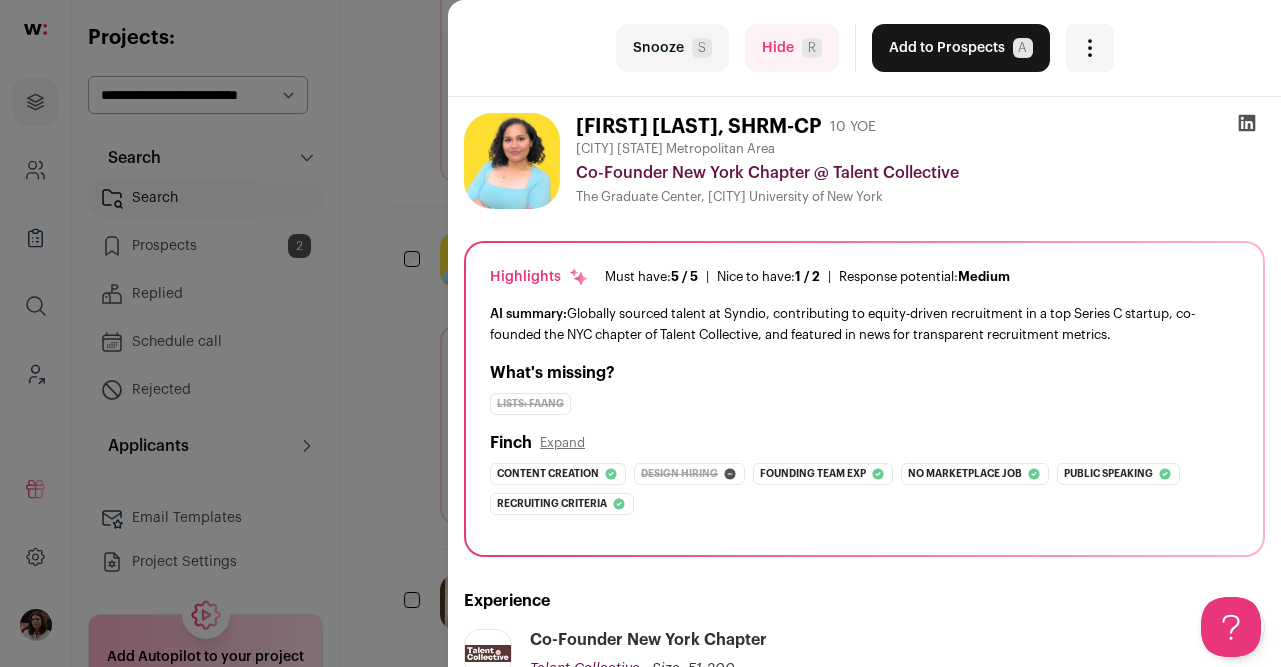 click on "Hide
R" at bounding box center [792, 48] 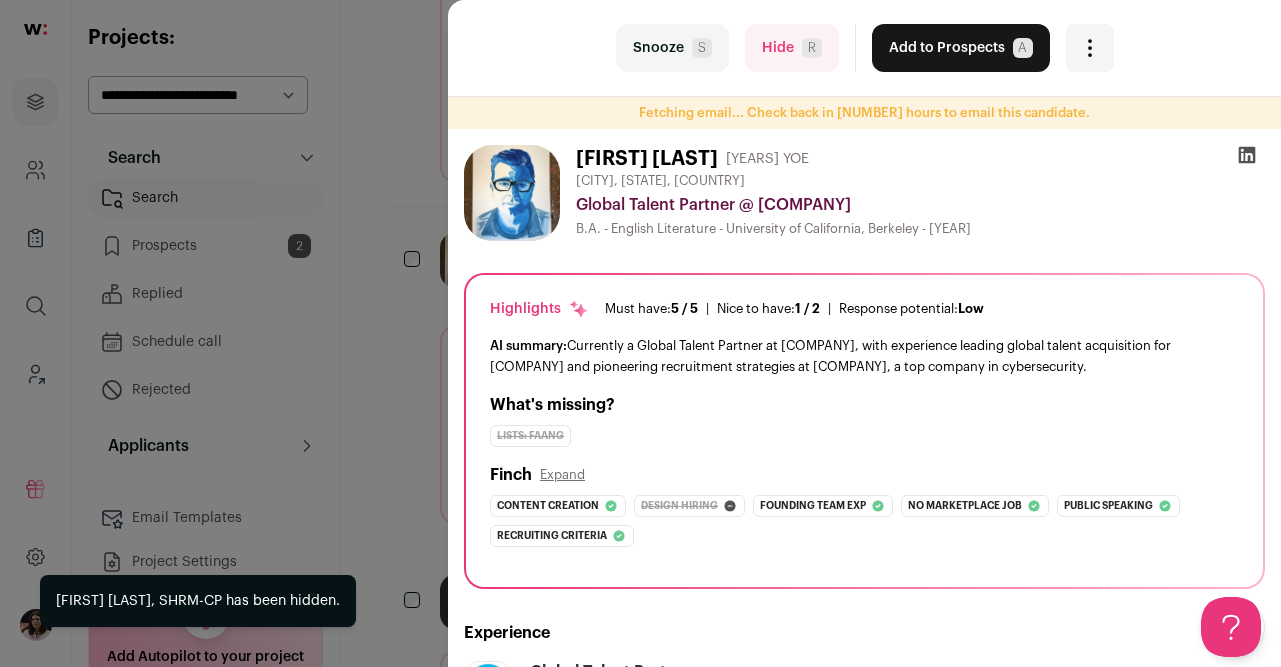 scroll, scrollTop: 0, scrollLeft: 0, axis: both 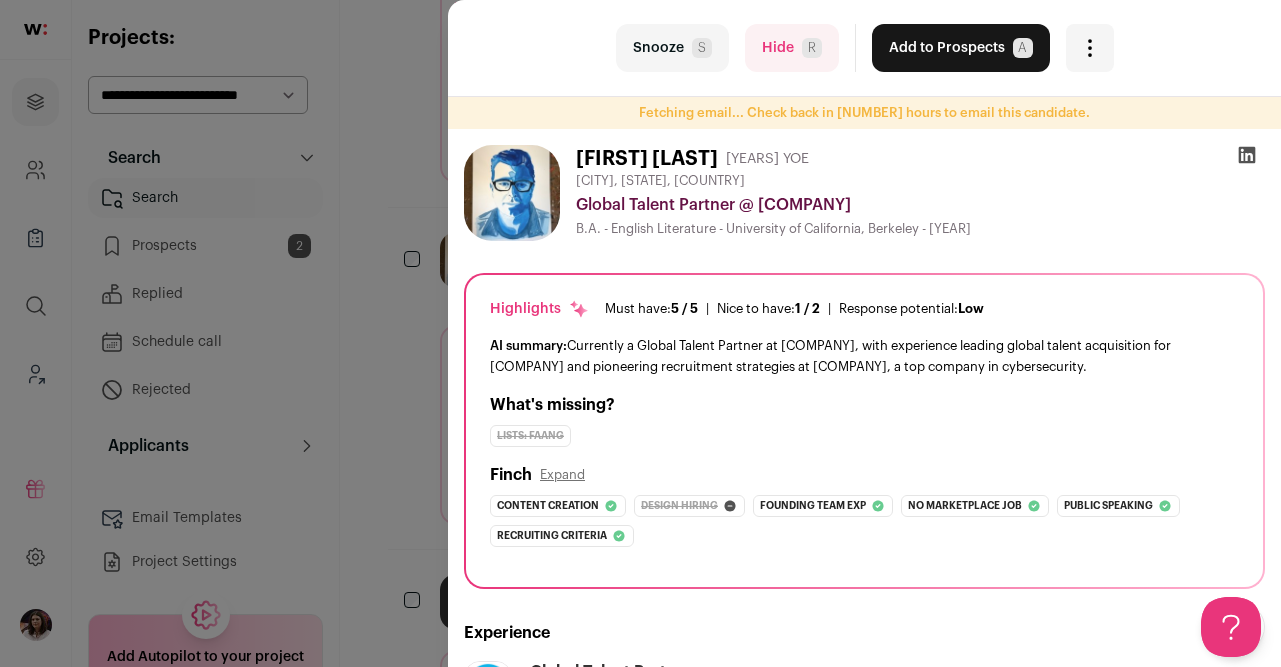 click at bounding box center (1247, 155) 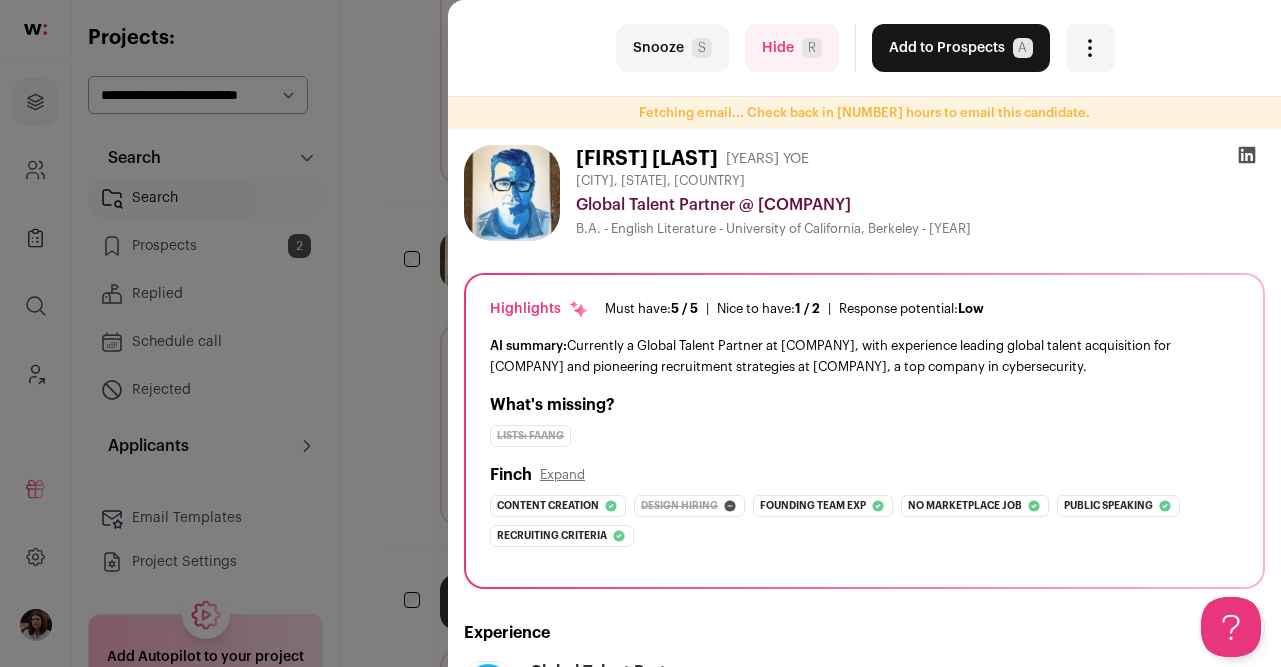 click on "Hide
R" at bounding box center (792, 48) 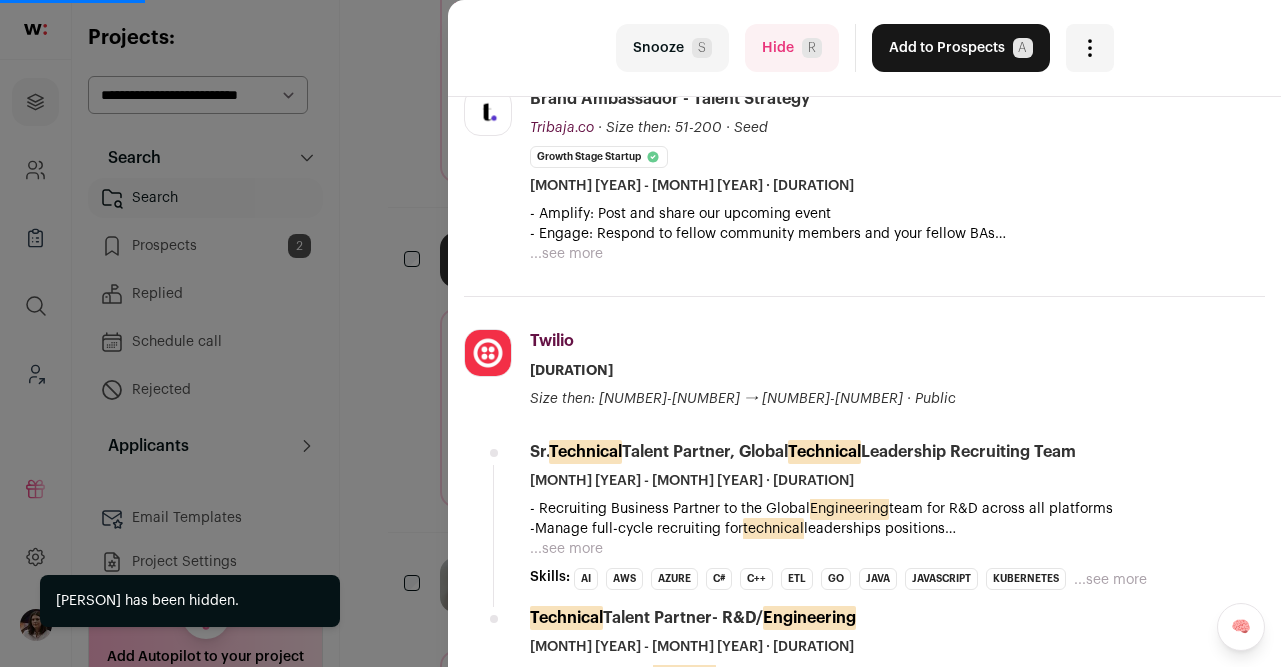 scroll, scrollTop: 954, scrollLeft: 0, axis: vertical 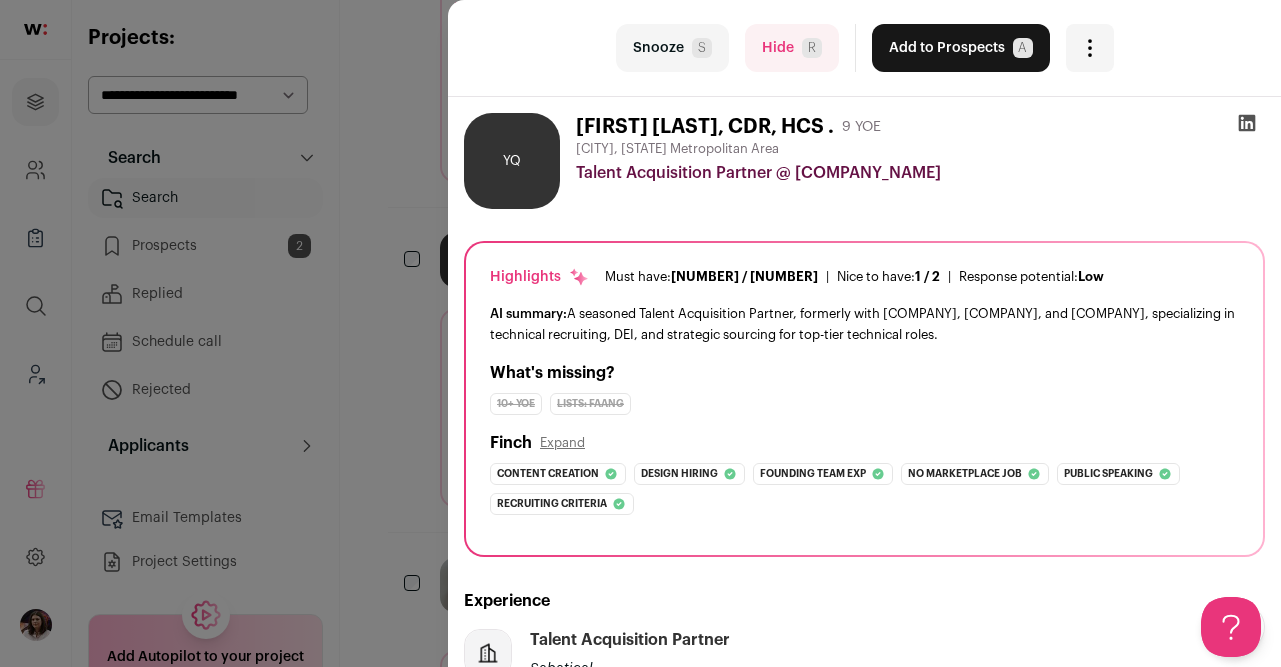 click at bounding box center [1247, 123] 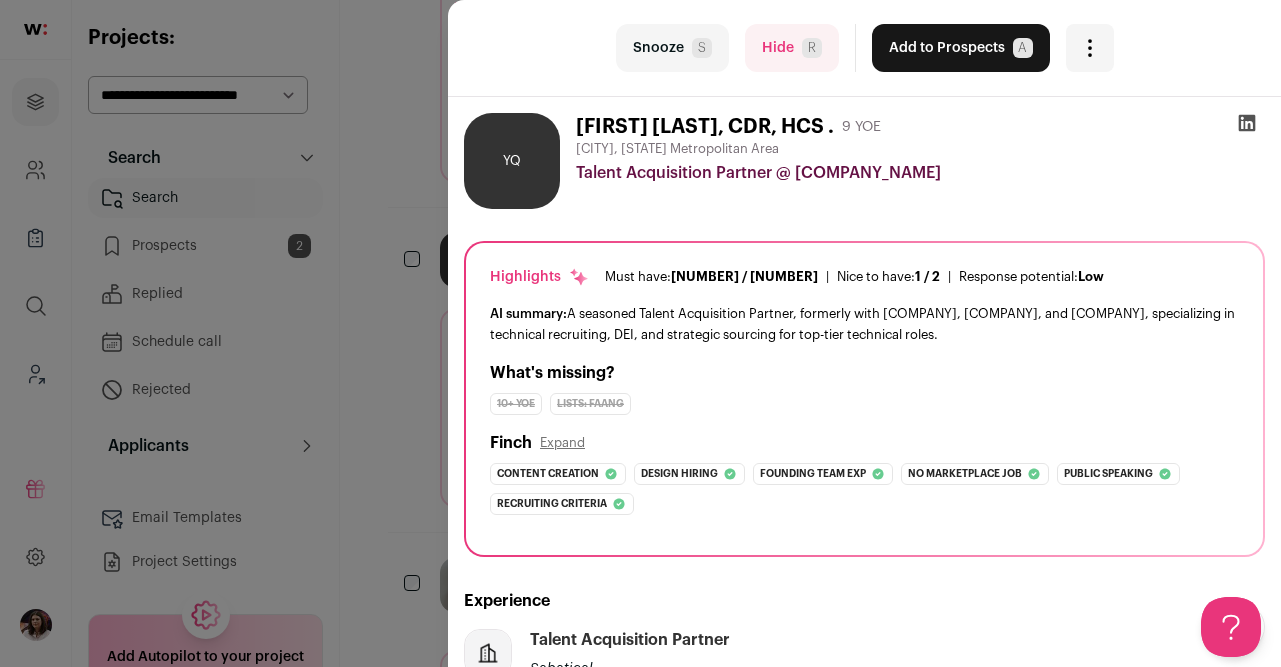 click on "Hide
R" at bounding box center (792, 48) 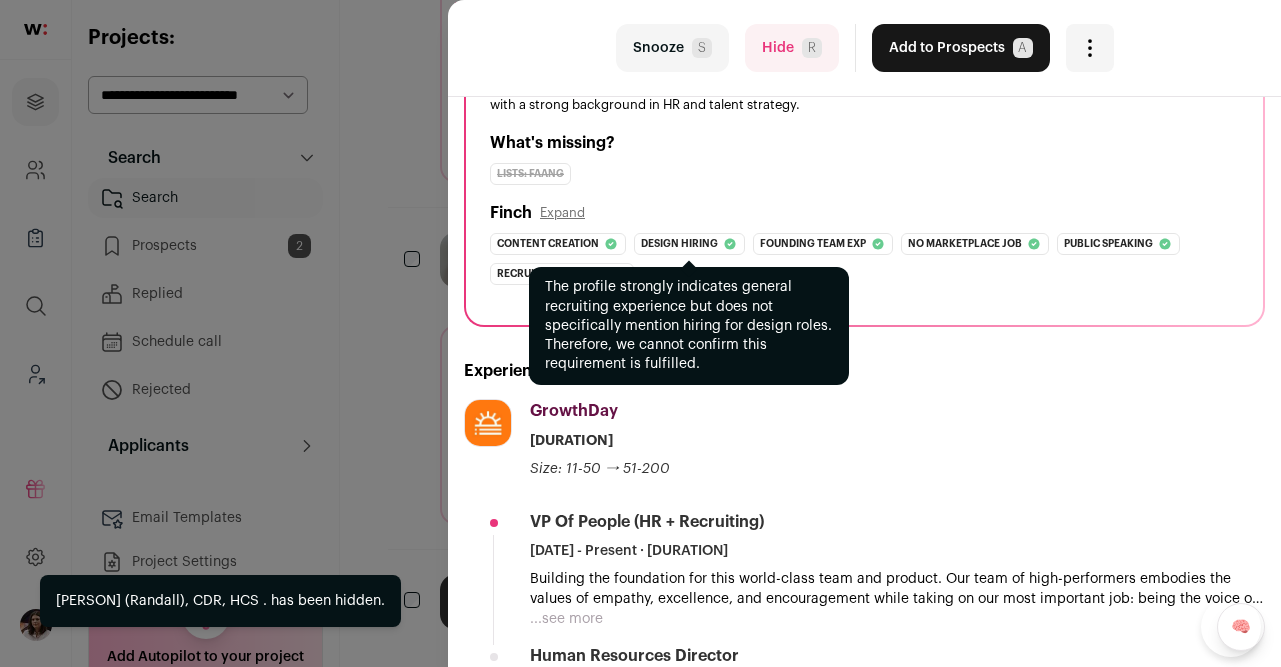 scroll, scrollTop: 253, scrollLeft: 0, axis: vertical 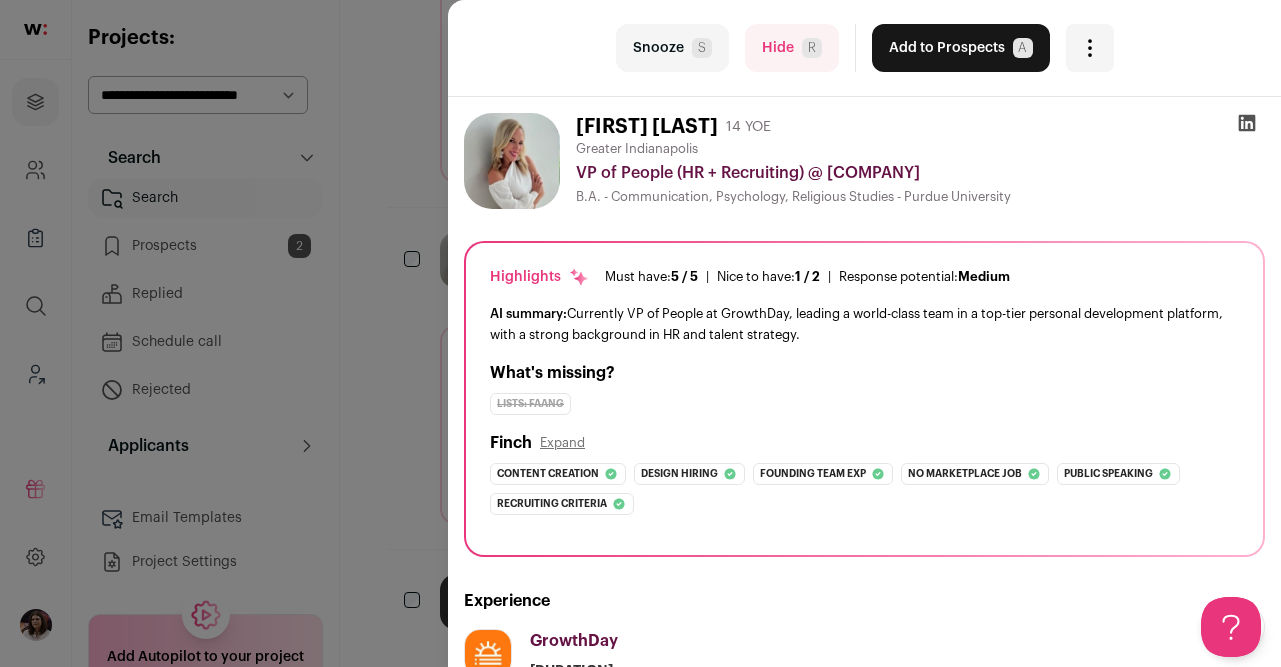 click at bounding box center (1247, 123) 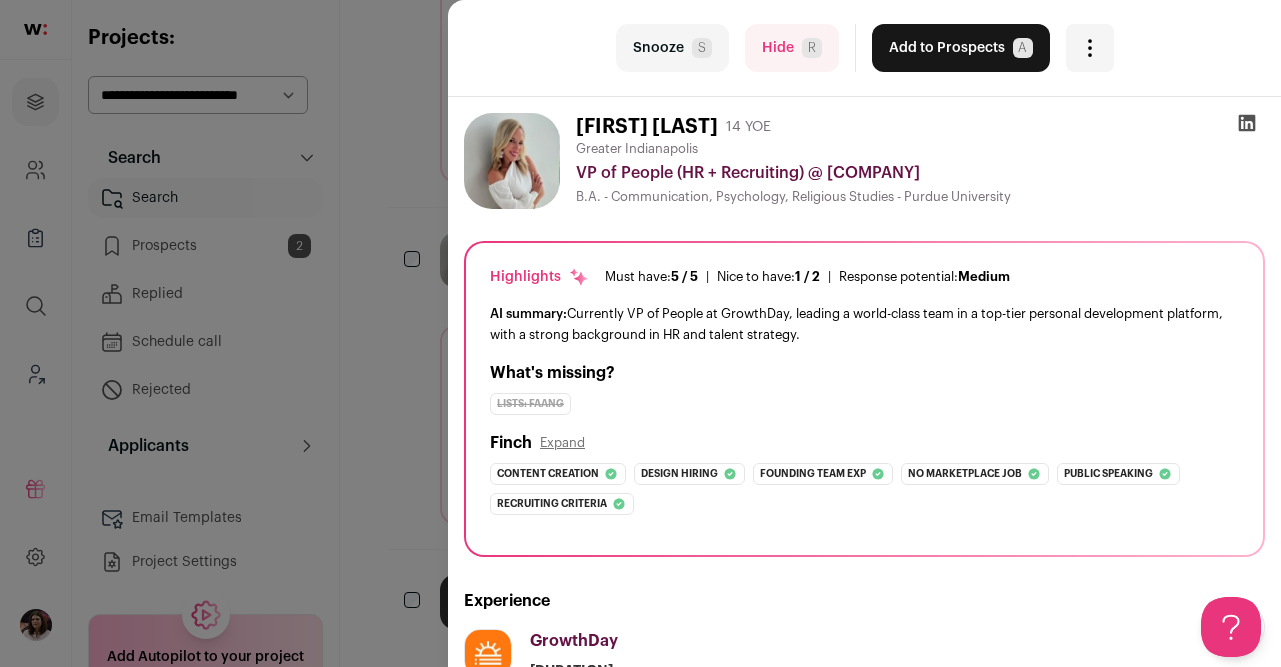 click on "Hide
R" at bounding box center (792, 48) 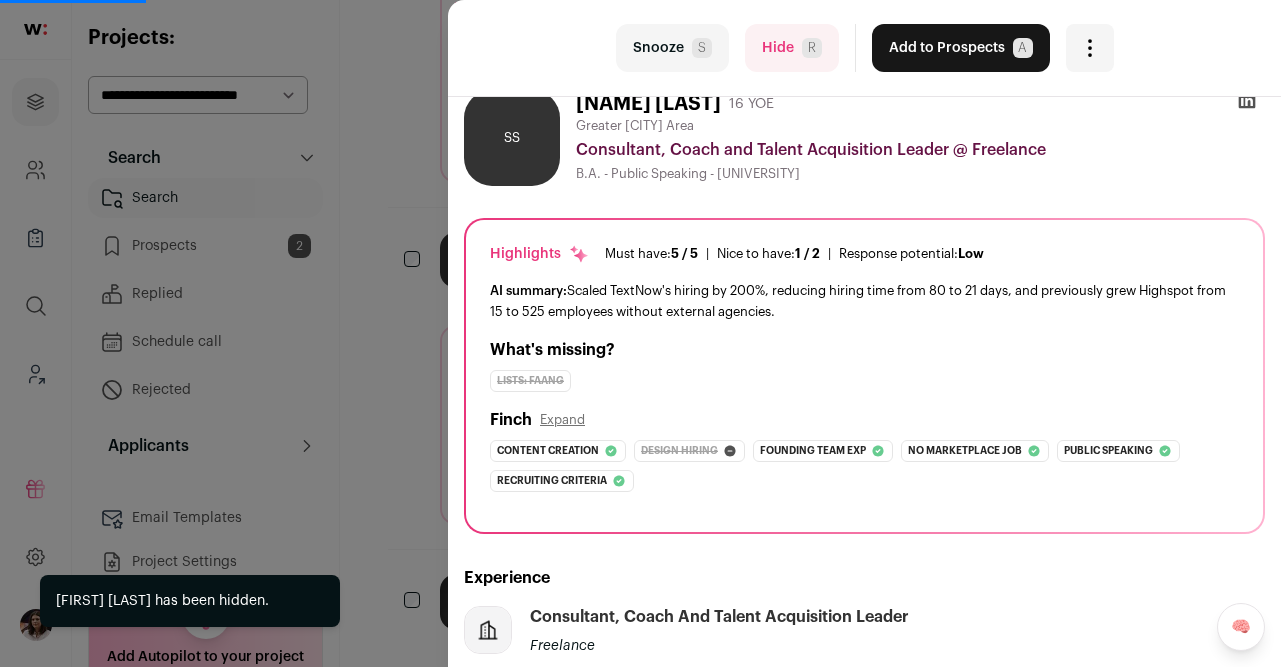 scroll, scrollTop: 65, scrollLeft: 0, axis: vertical 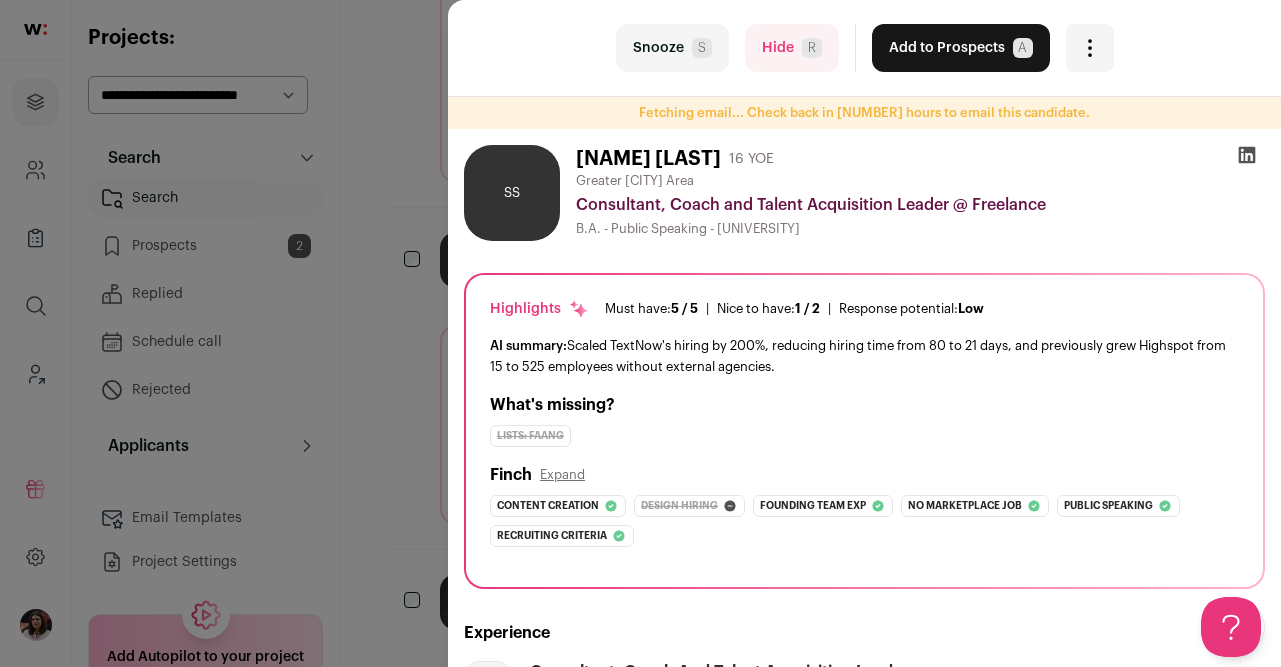 click at bounding box center [1247, 155] 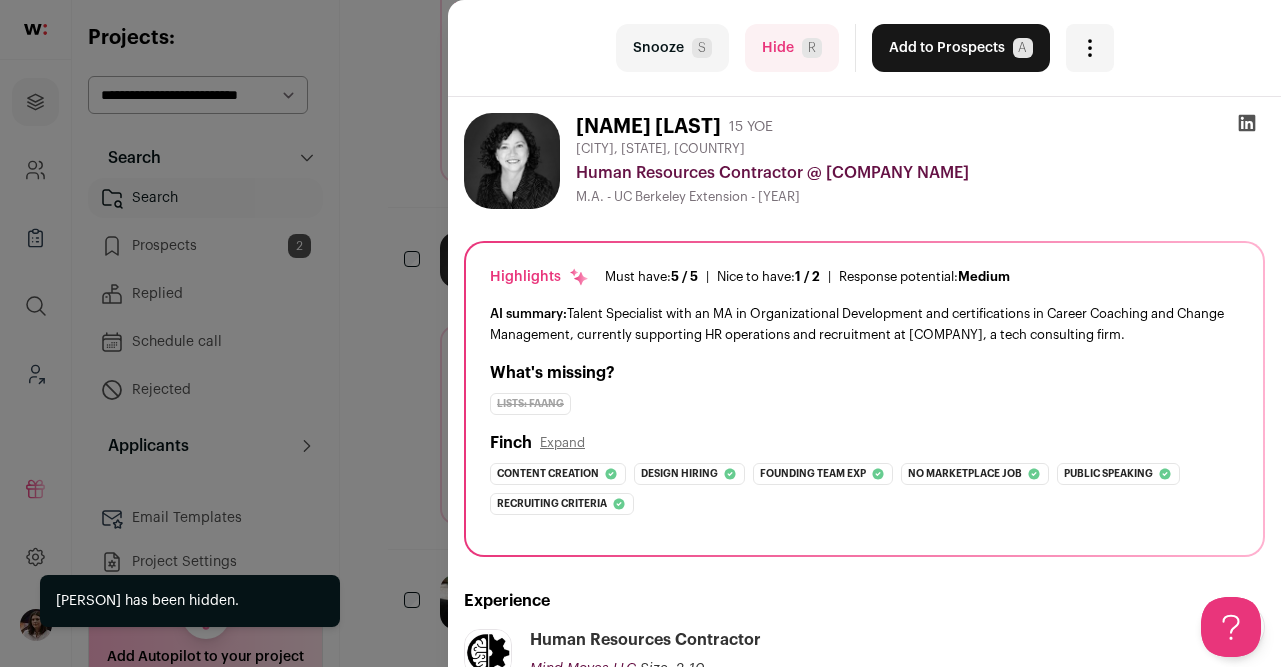scroll, scrollTop: 0, scrollLeft: 0, axis: both 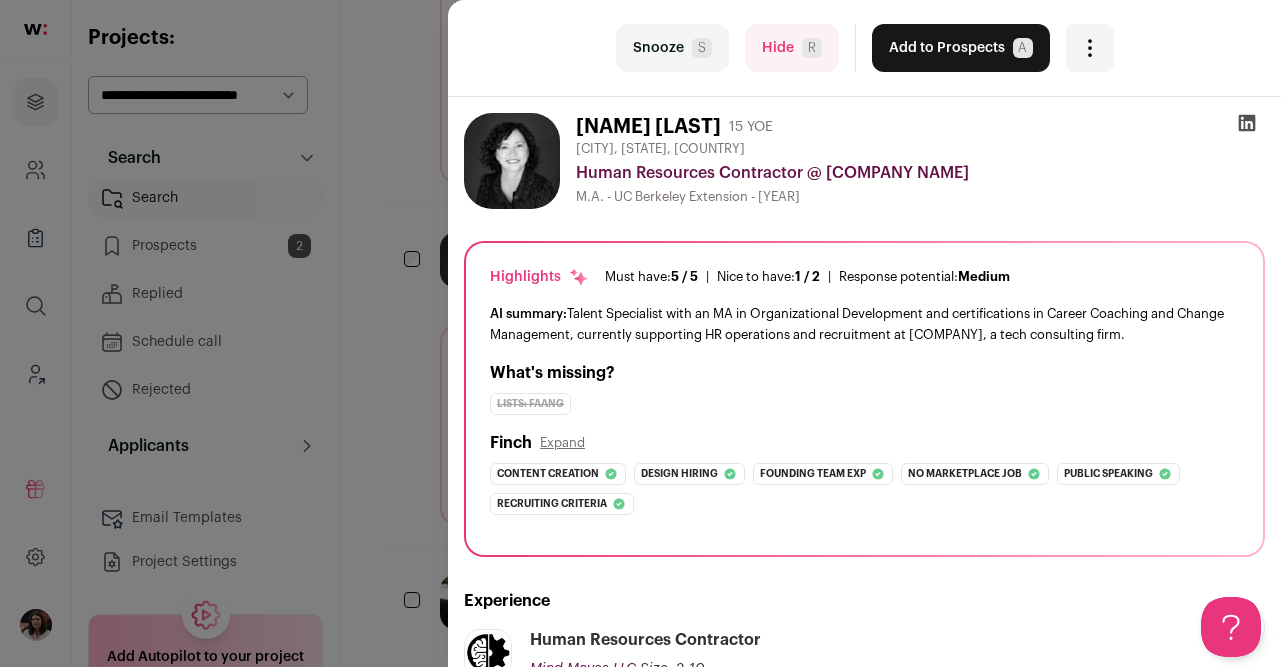 click on "Human Resources Contractor @ [COMPANY NAME]" at bounding box center [920, 173] 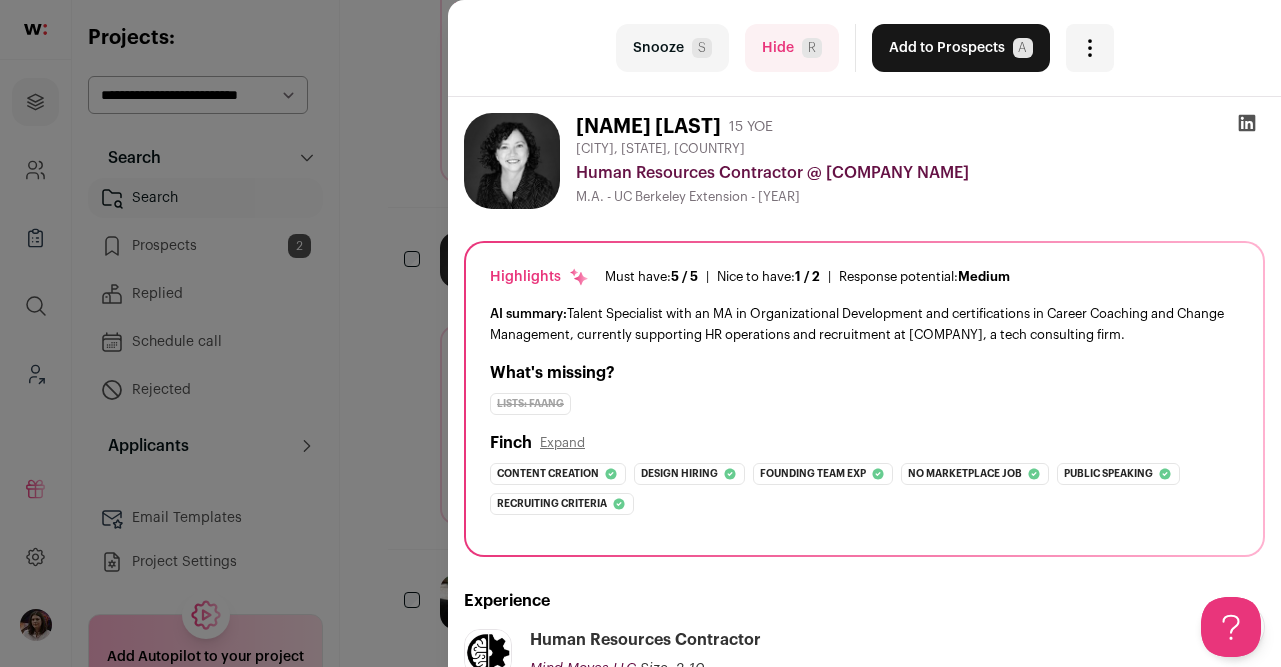 click at bounding box center [1247, 123] 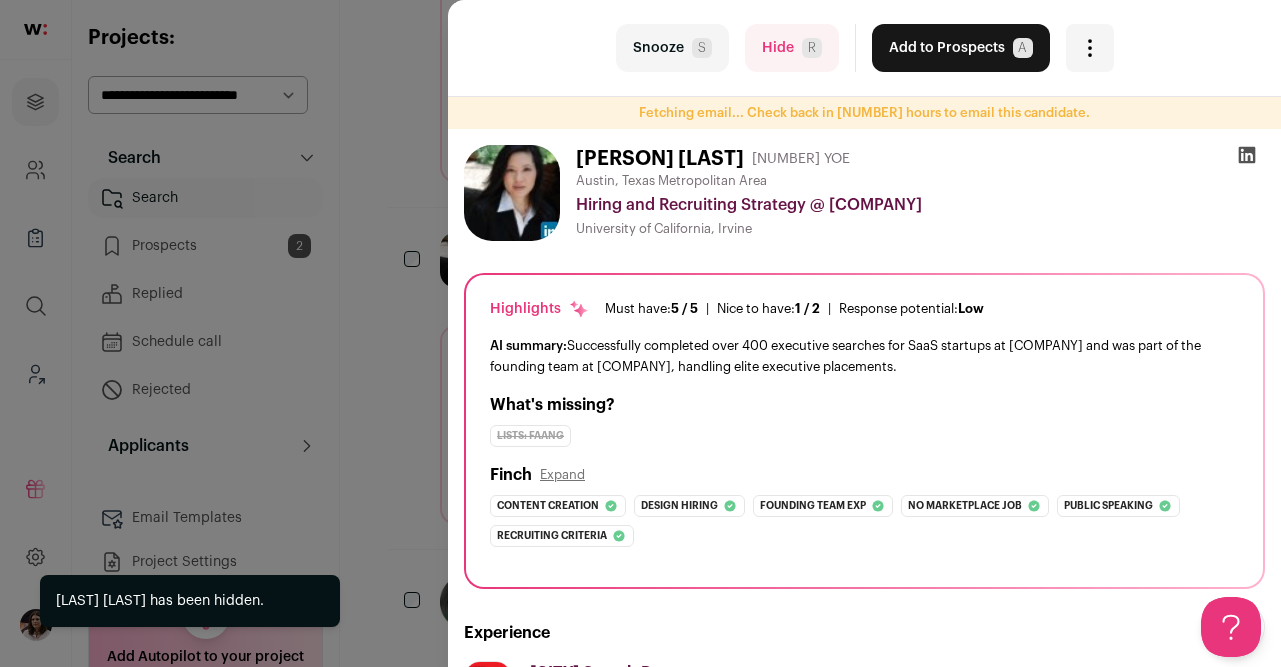 scroll, scrollTop: 0, scrollLeft: 0, axis: both 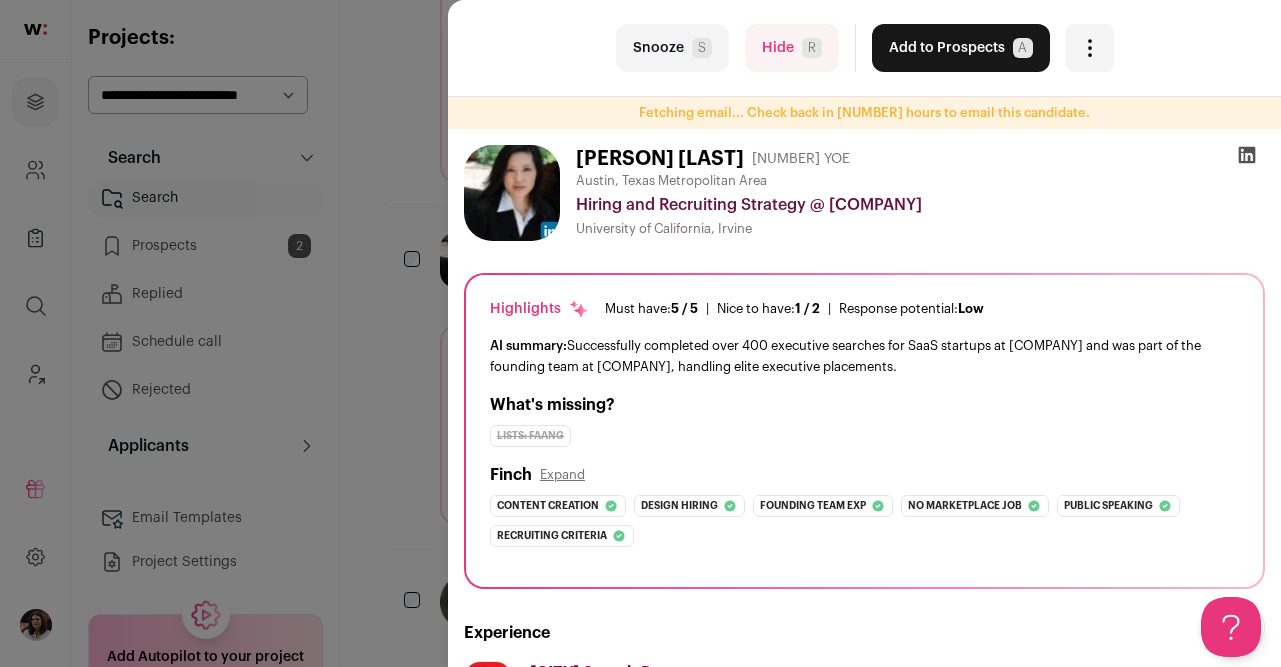 click at bounding box center [1247, 155] 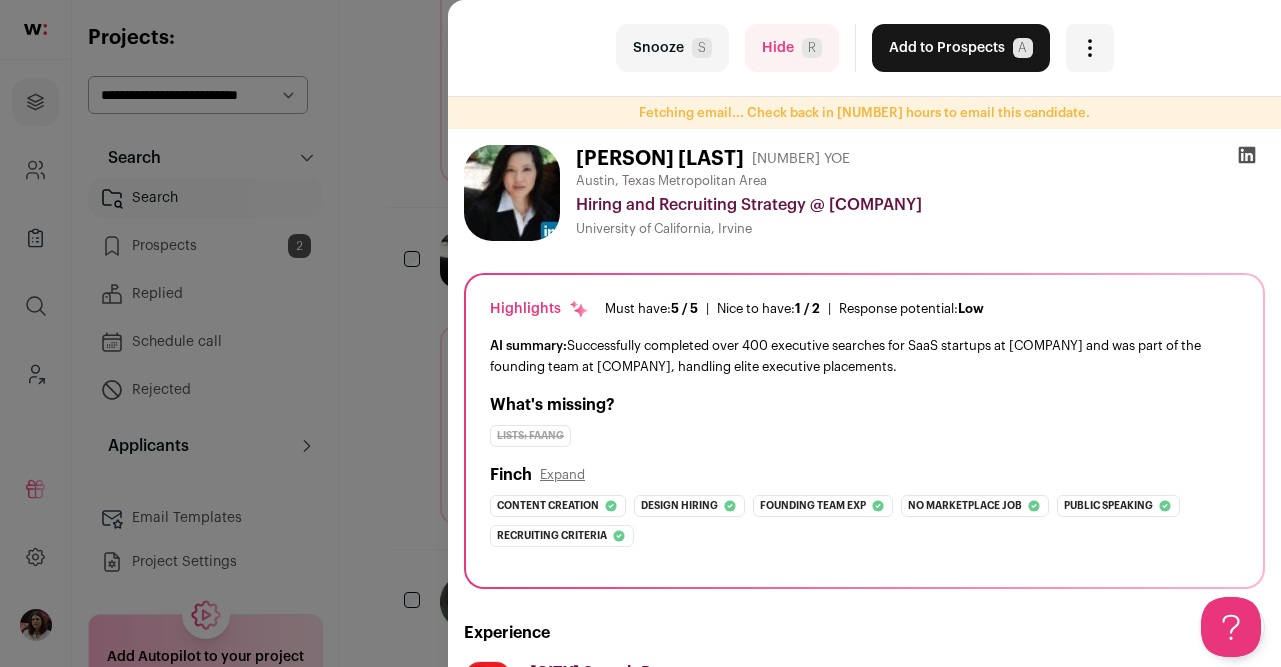 click on "Hide
R" at bounding box center [792, 48] 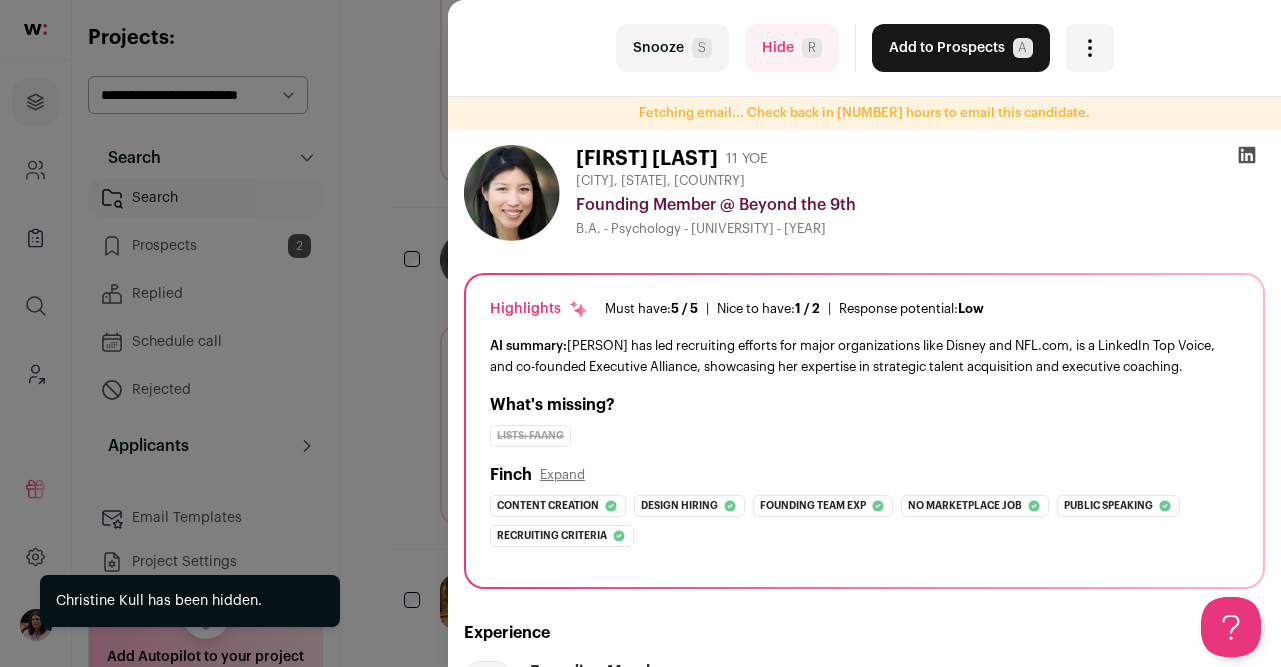 scroll, scrollTop: 0, scrollLeft: 0, axis: both 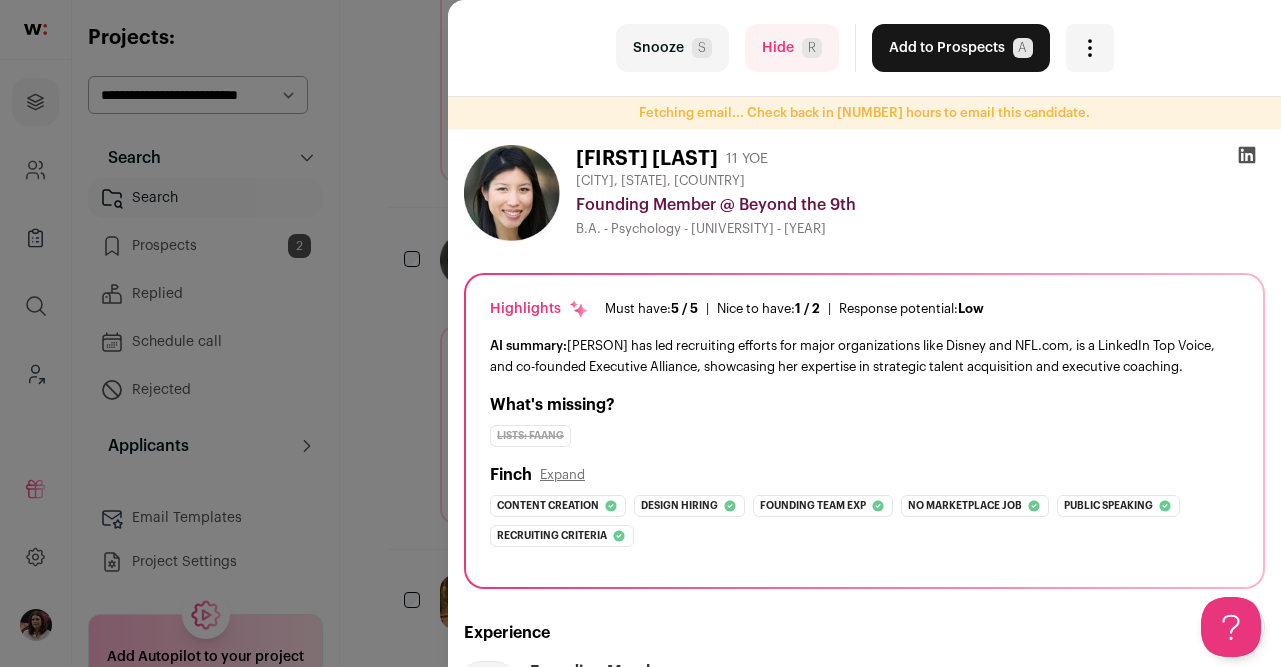 click on "Hide
R" at bounding box center (792, 48) 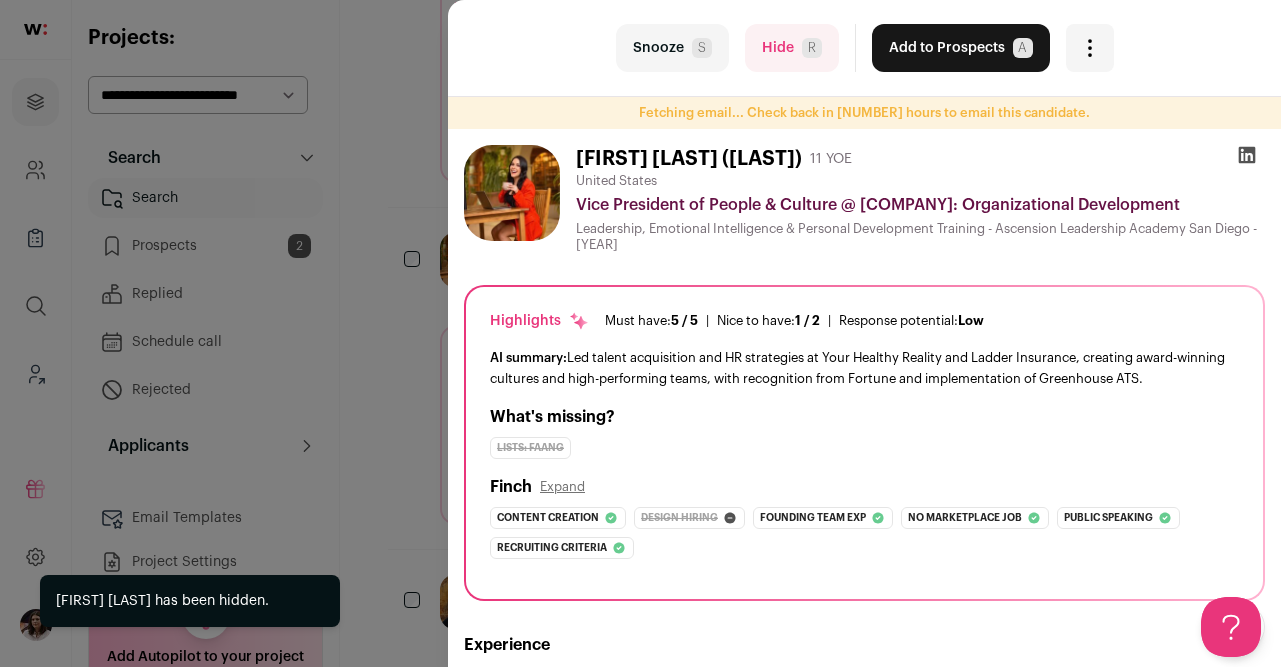 scroll, scrollTop: 0, scrollLeft: 0, axis: both 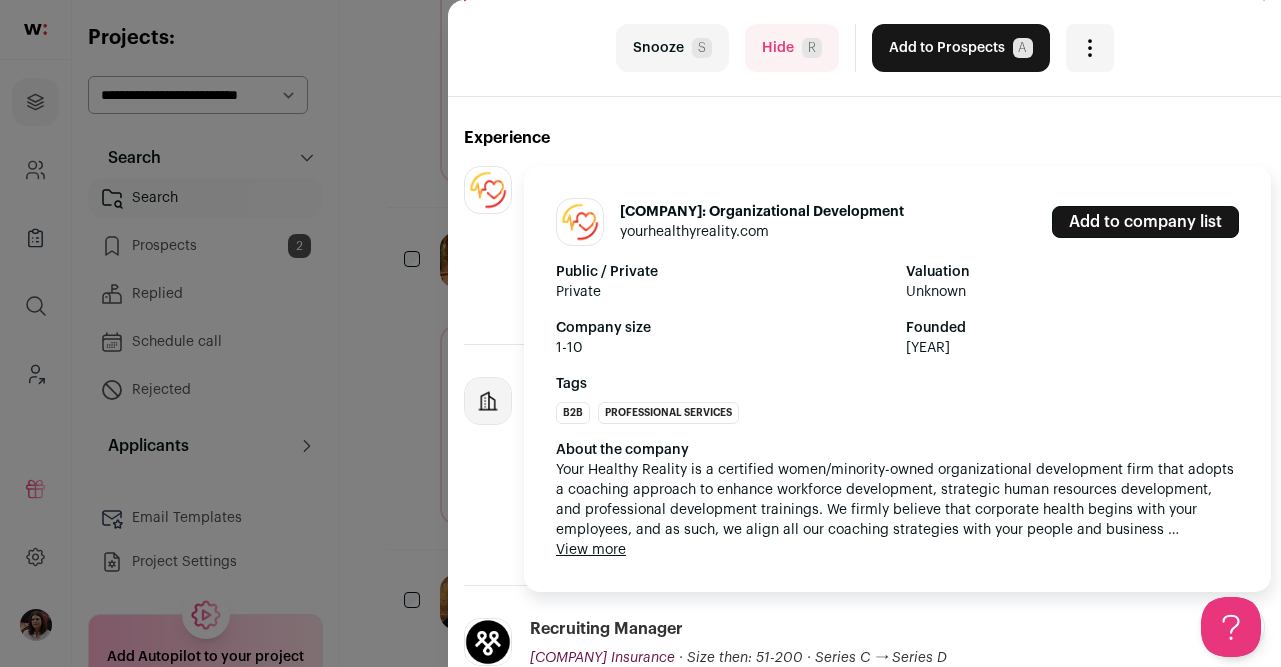 click at bounding box center [488, 190] 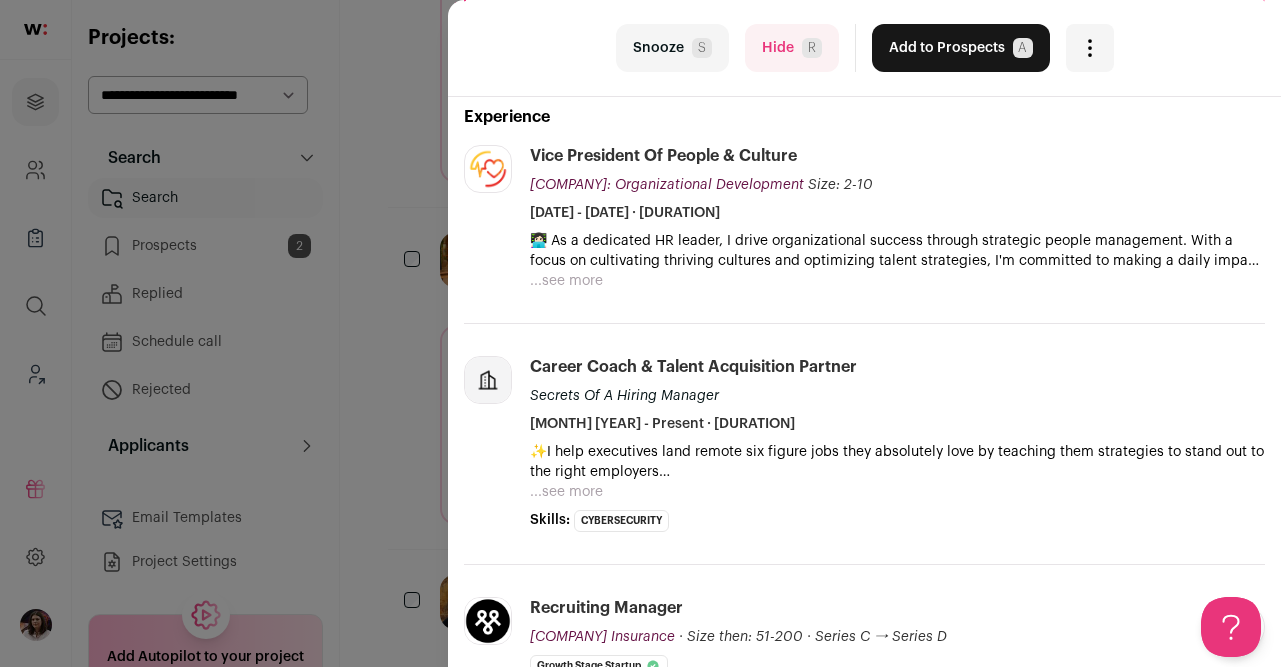 scroll, scrollTop: 483, scrollLeft: 0, axis: vertical 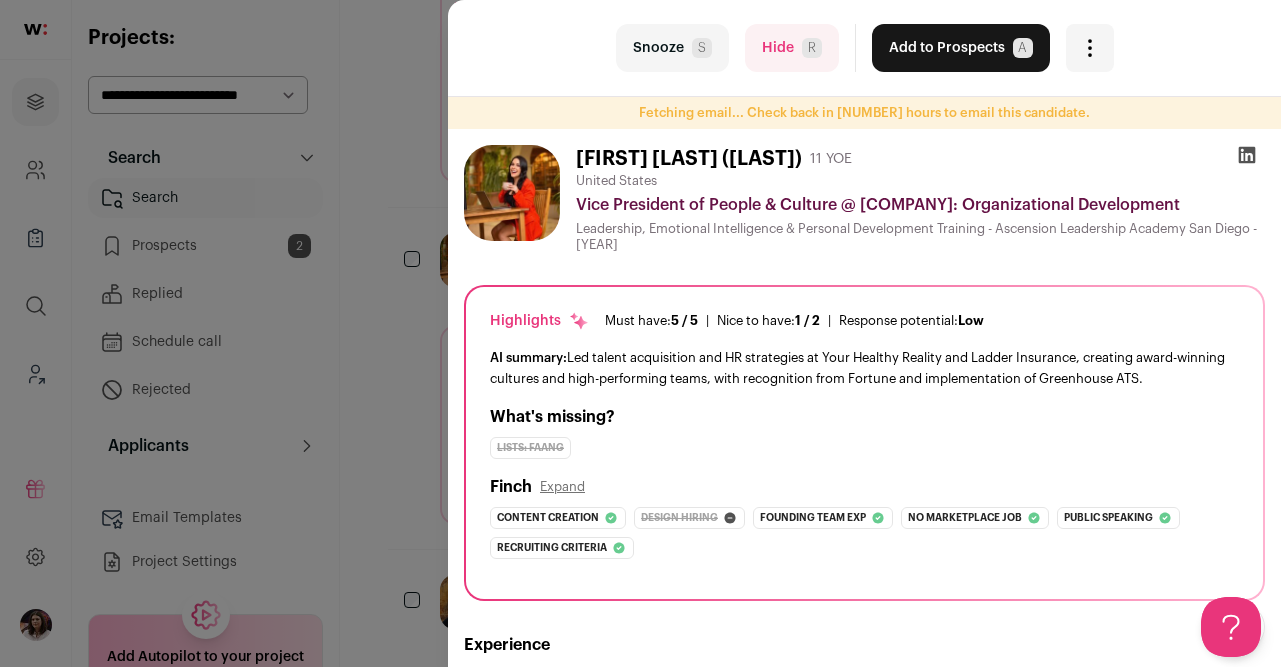 click at bounding box center [1247, 155] 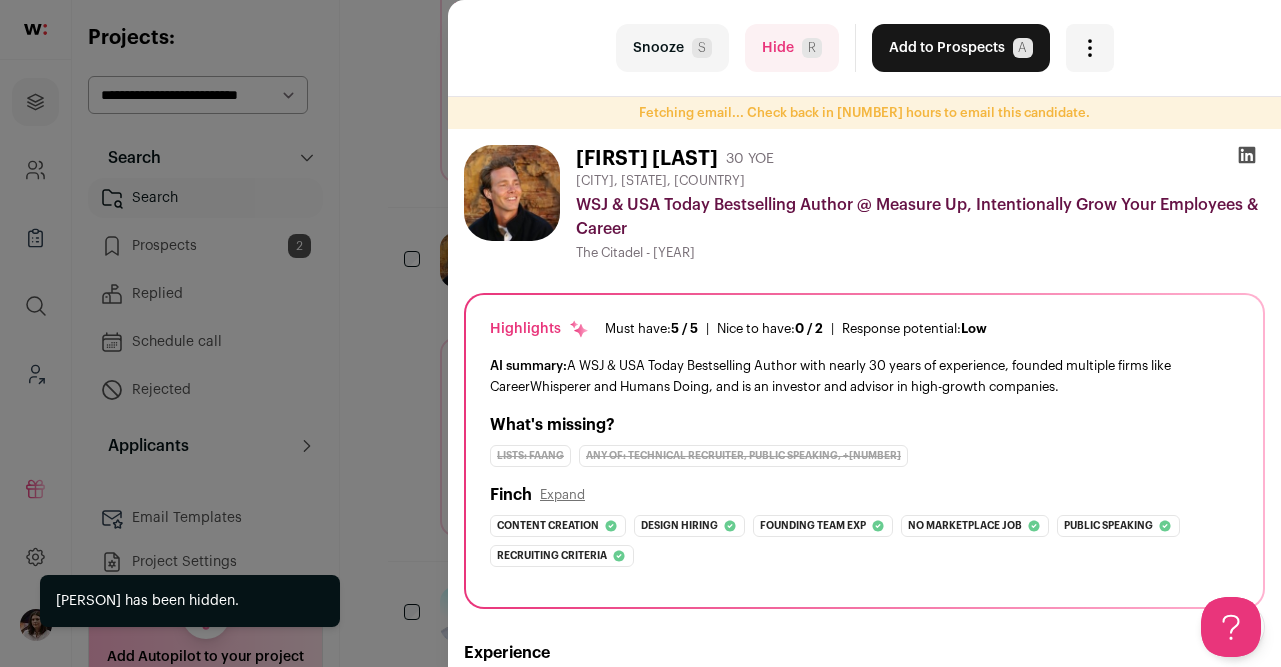 scroll, scrollTop: 0, scrollLeft: 0, axis: both 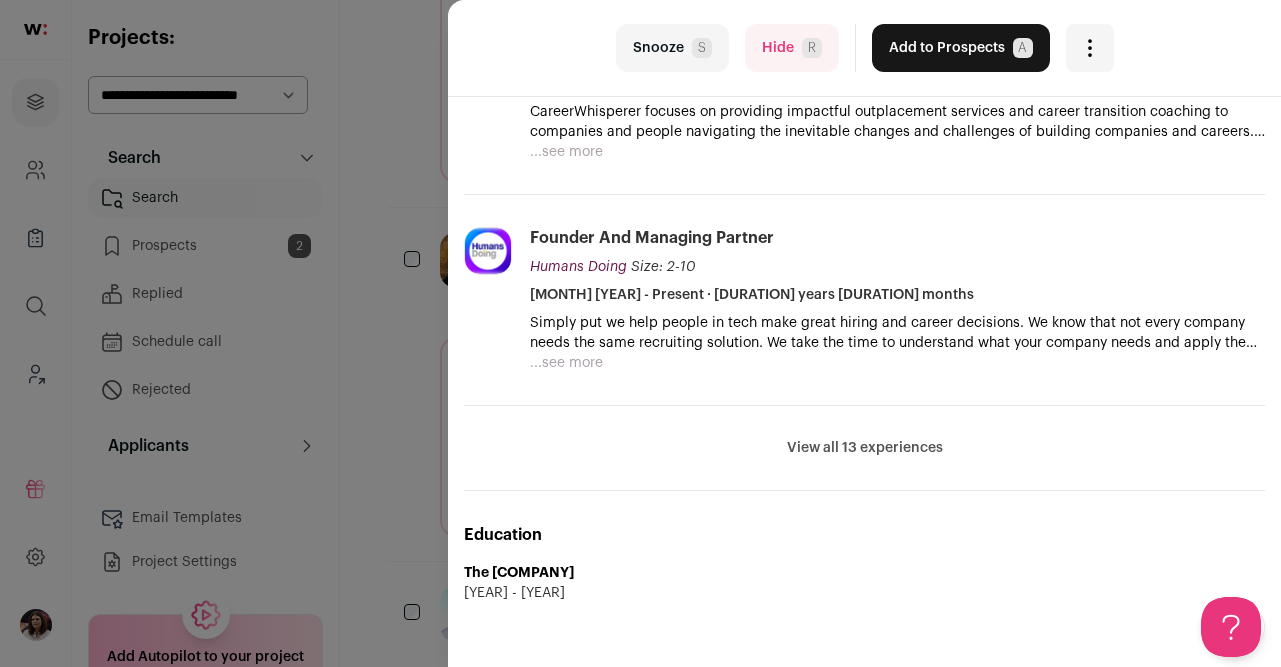 click on "View all 13 experiences
View less" at bounding box center (864, 448) 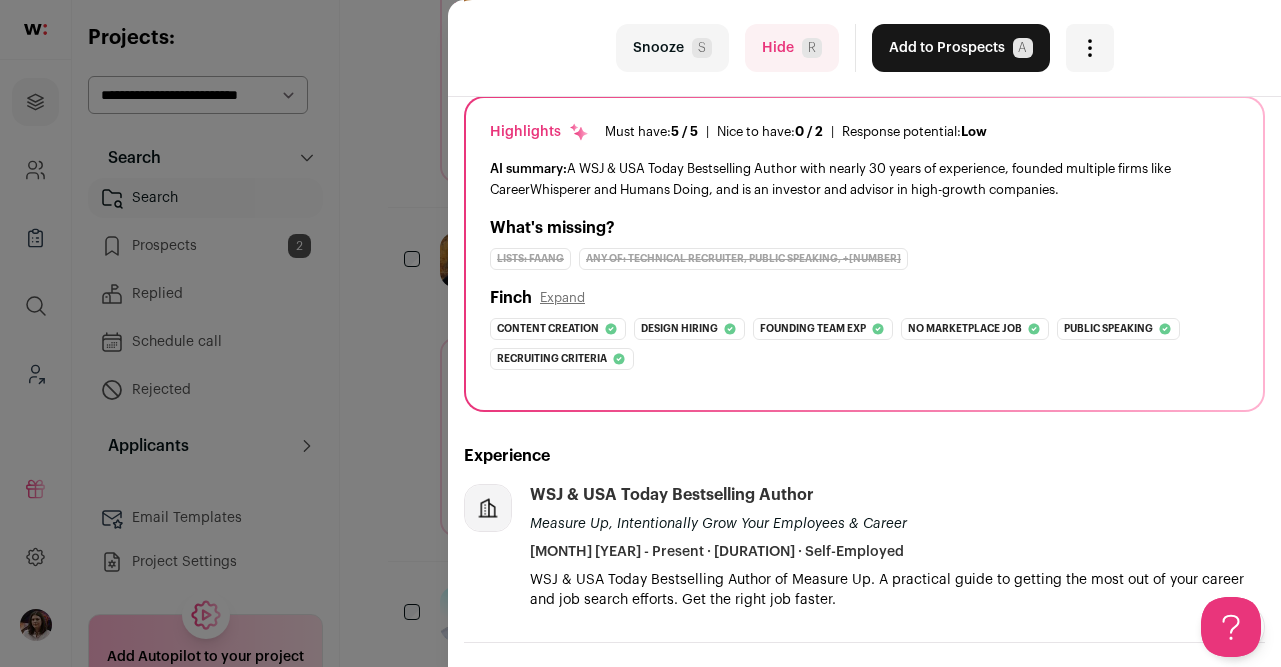 scroll, scrollTop: 0, scrollLeft: 0, axis: both 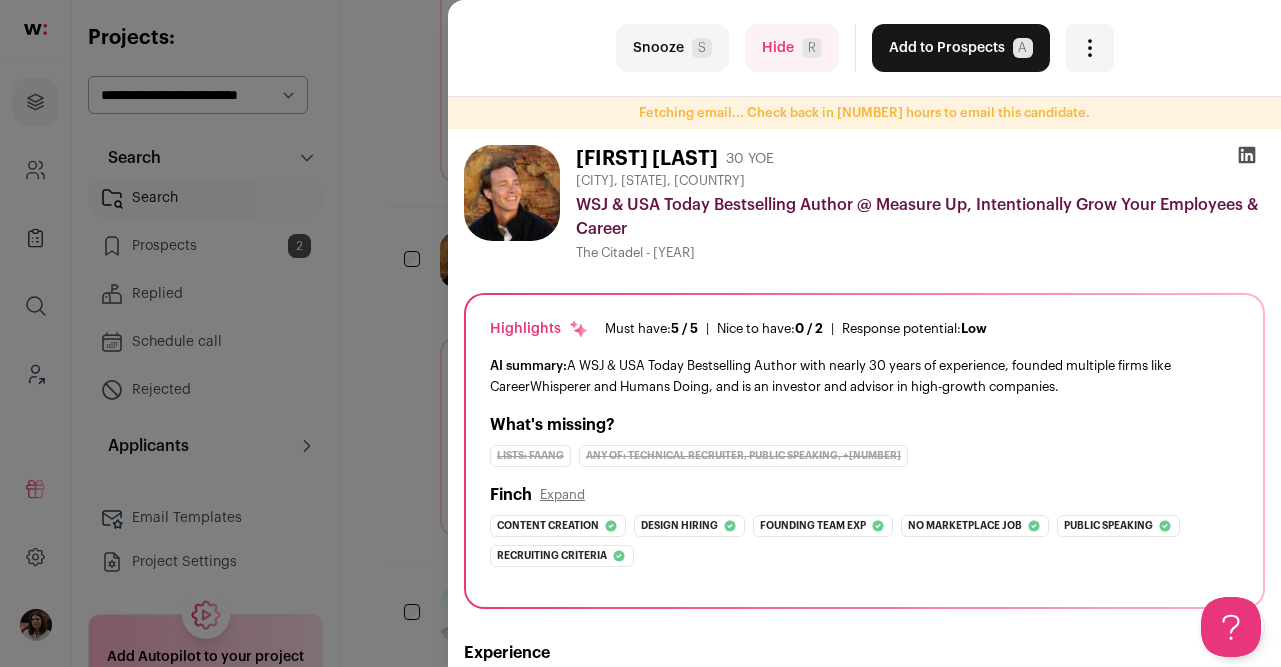 click at bounding box center (1247, 155) 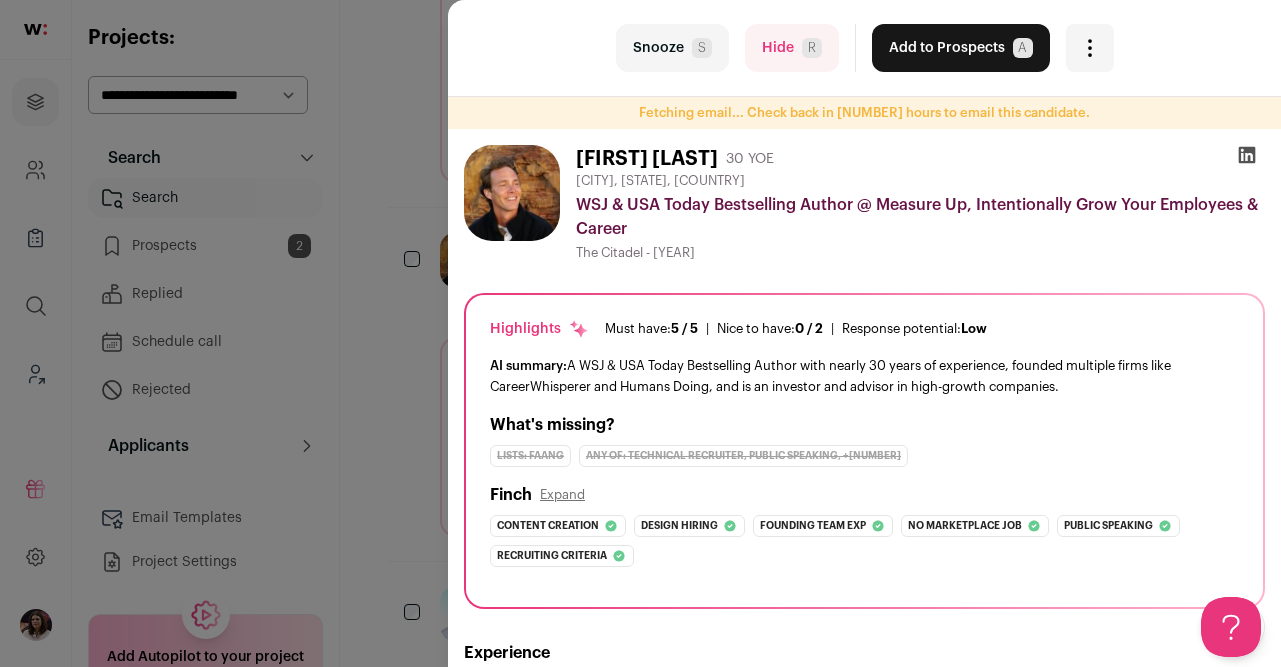 click on "Hide
R" at bounding box center [792, 48] 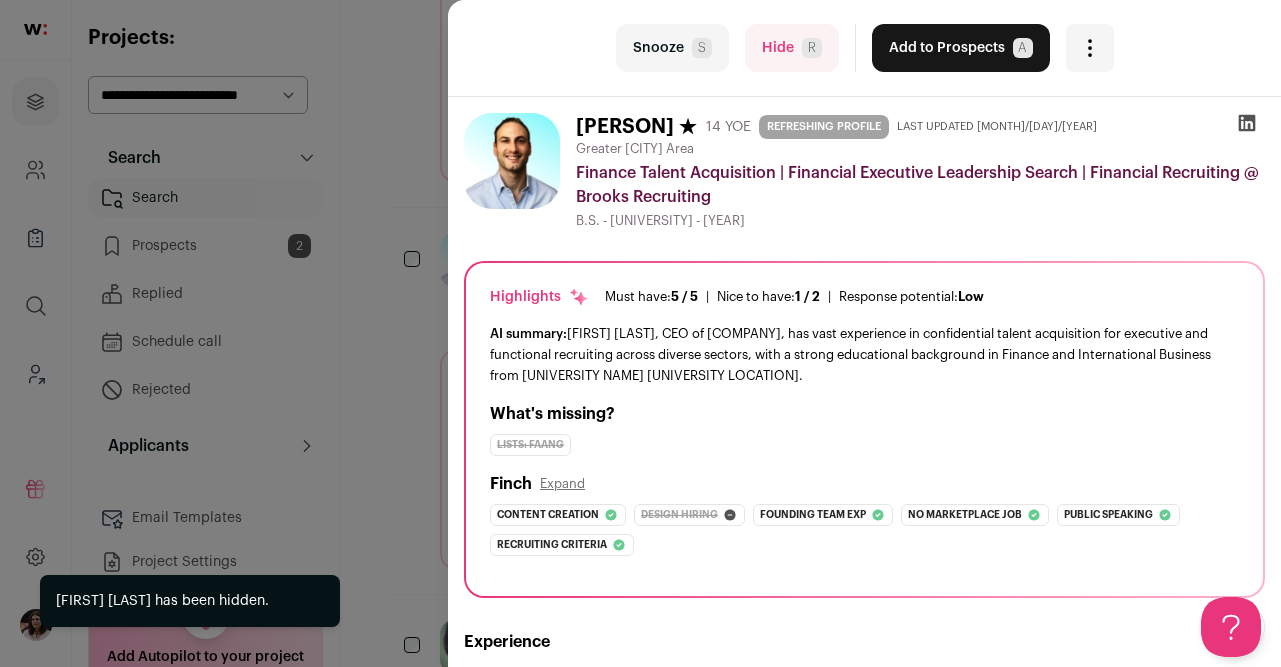 scroll, scrollTop: 0, scrollLeft: 0, axis: both 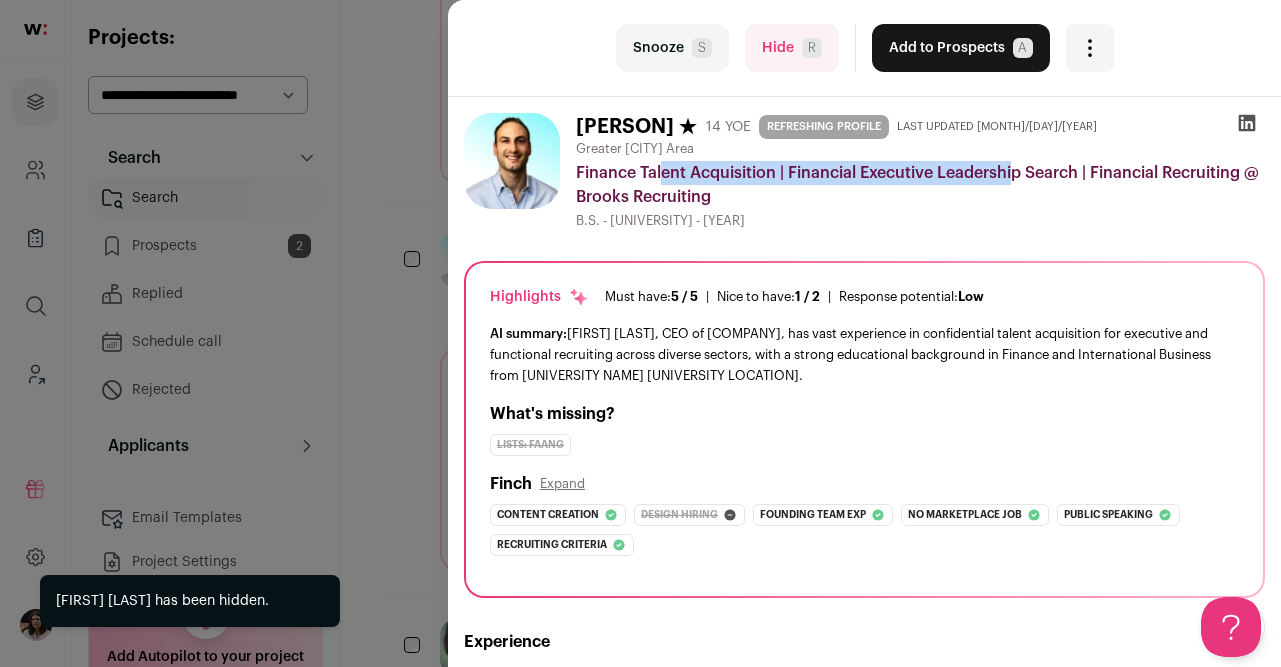 drag, startPoint x: 563, startPoint y: 169, endPoint x: 905, endPoint y: 176, distance: 342.07162 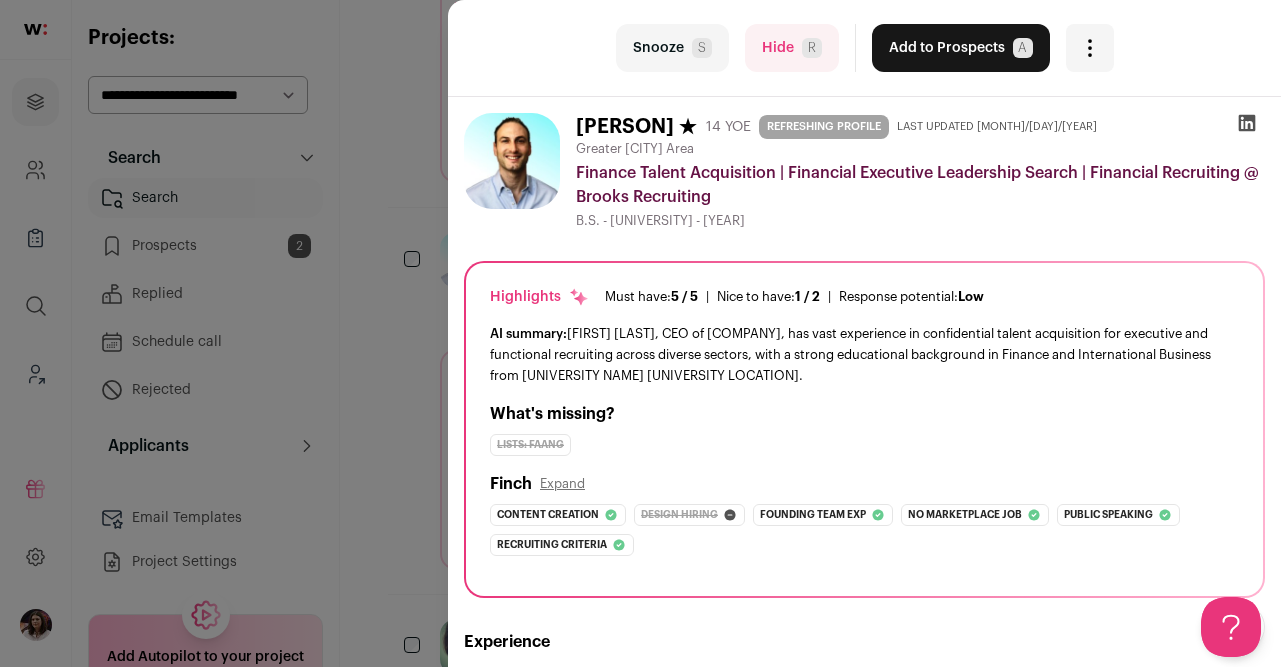 scroll, scrollTop: 0, scrollLeft: 0, axis: both 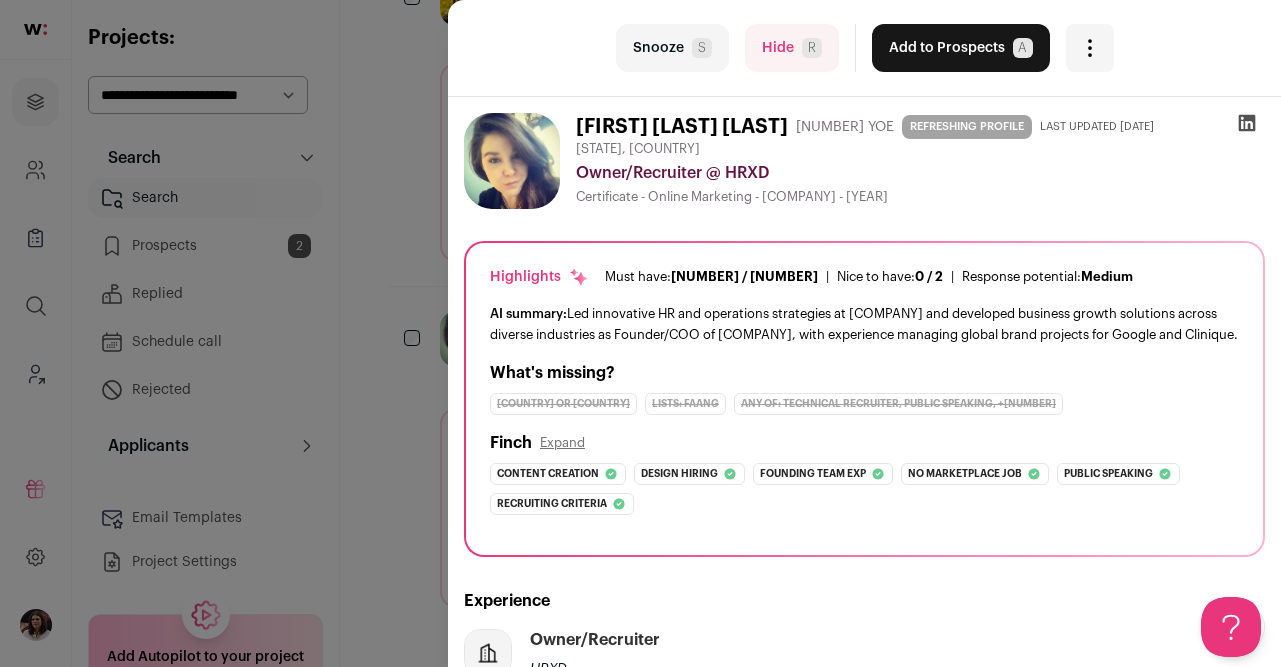 click on "Hide
R" at bounding box center (792, 48) 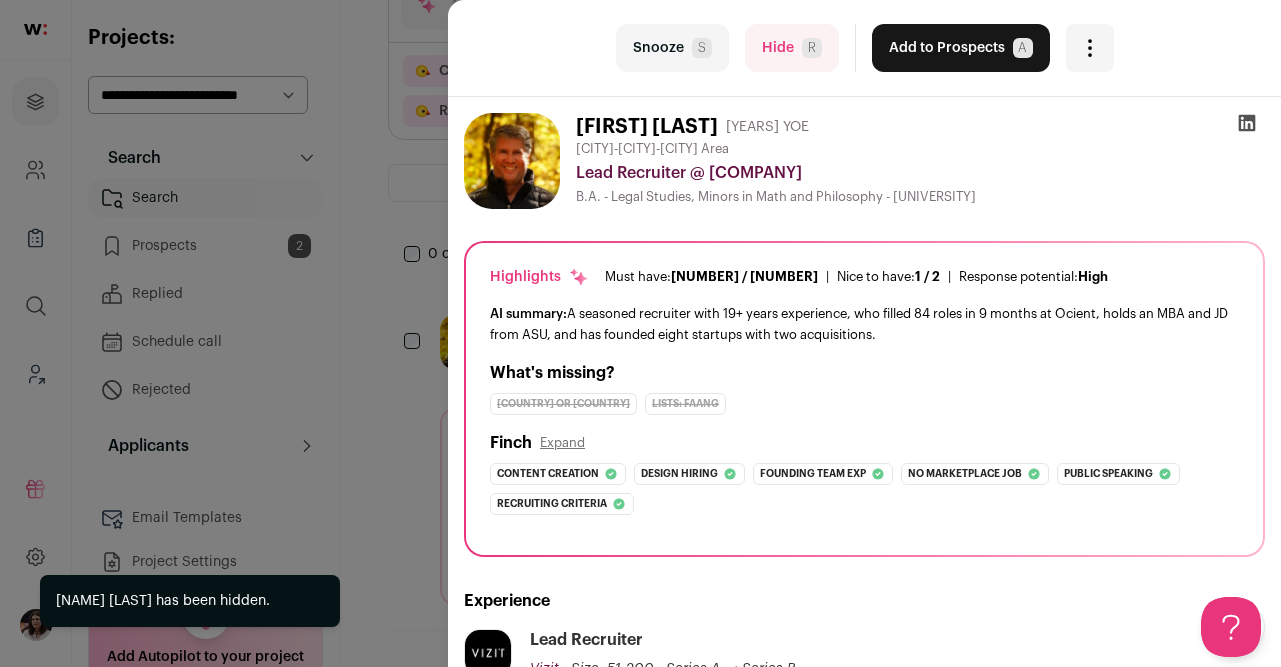 scroll, scrollTop: 0, scrollLeft: 0, axis: both 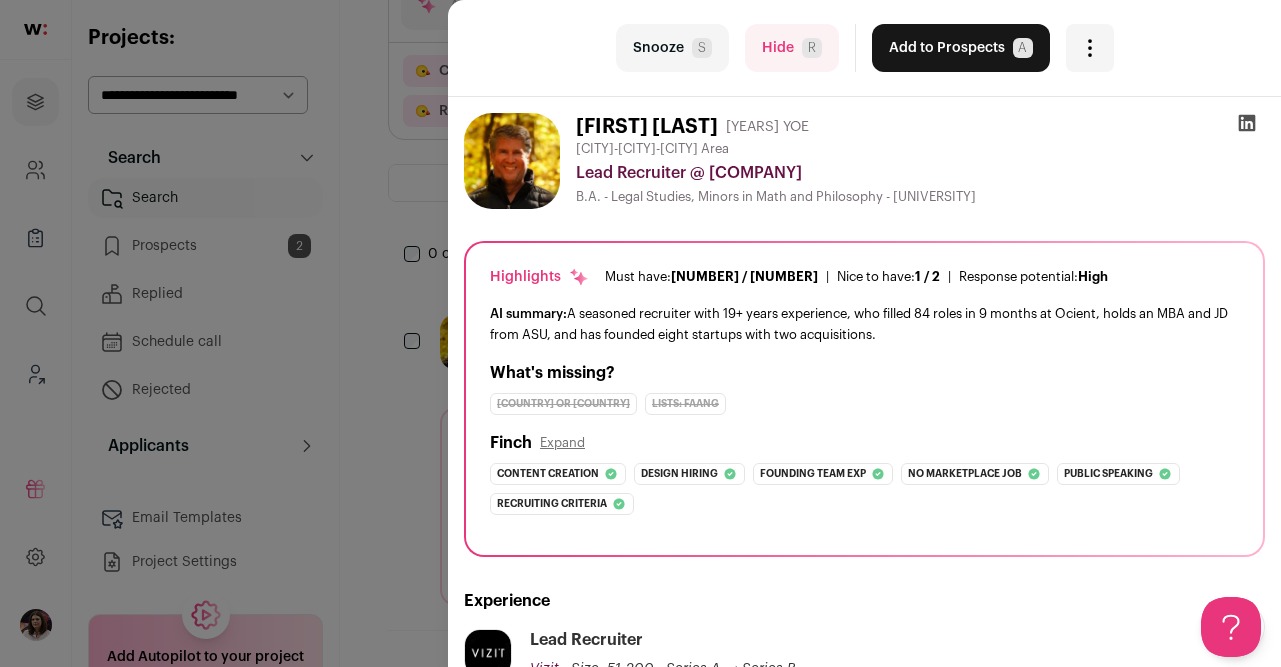 click on "Hide
R" at bounding box center (792, 48) 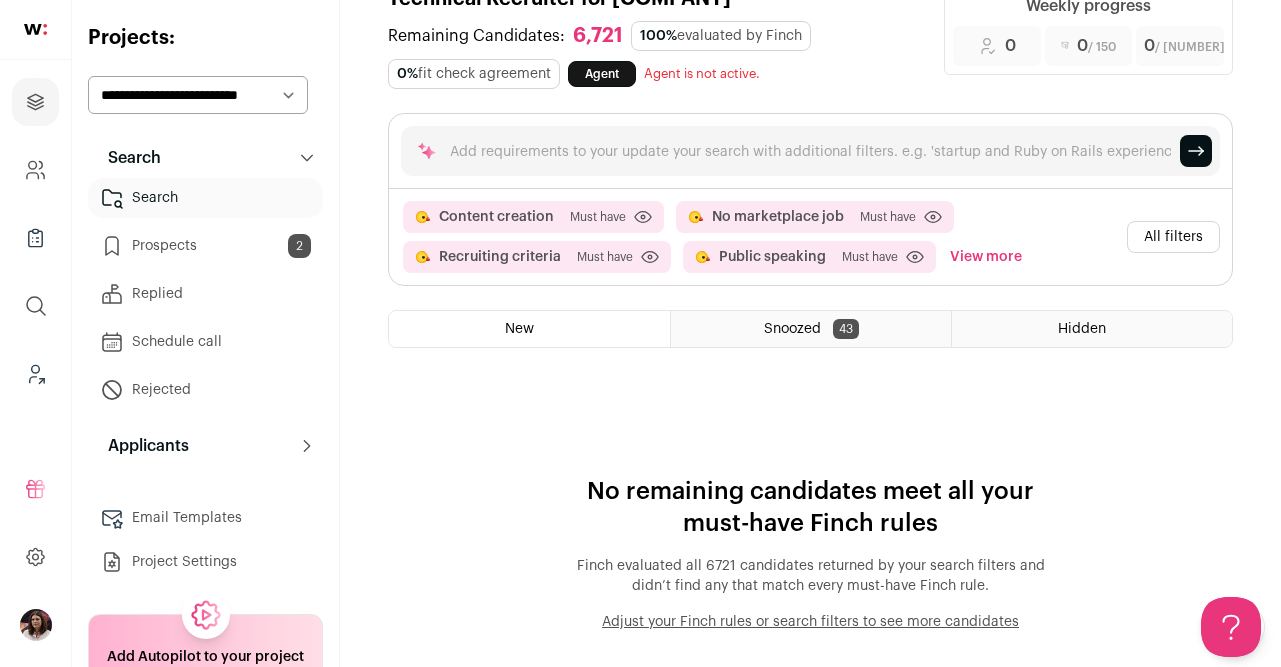 scroll, scrollTop: 39, scrollLeft: 0, axis: vertical 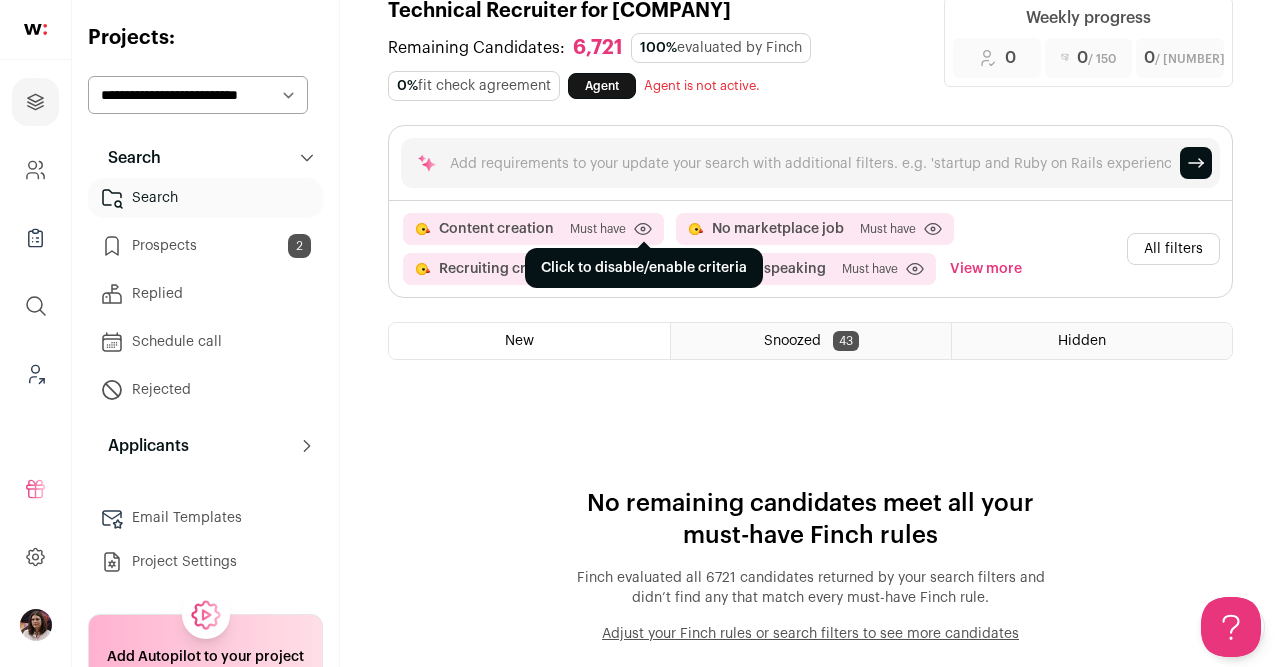 click at bounding box center (643, 229) 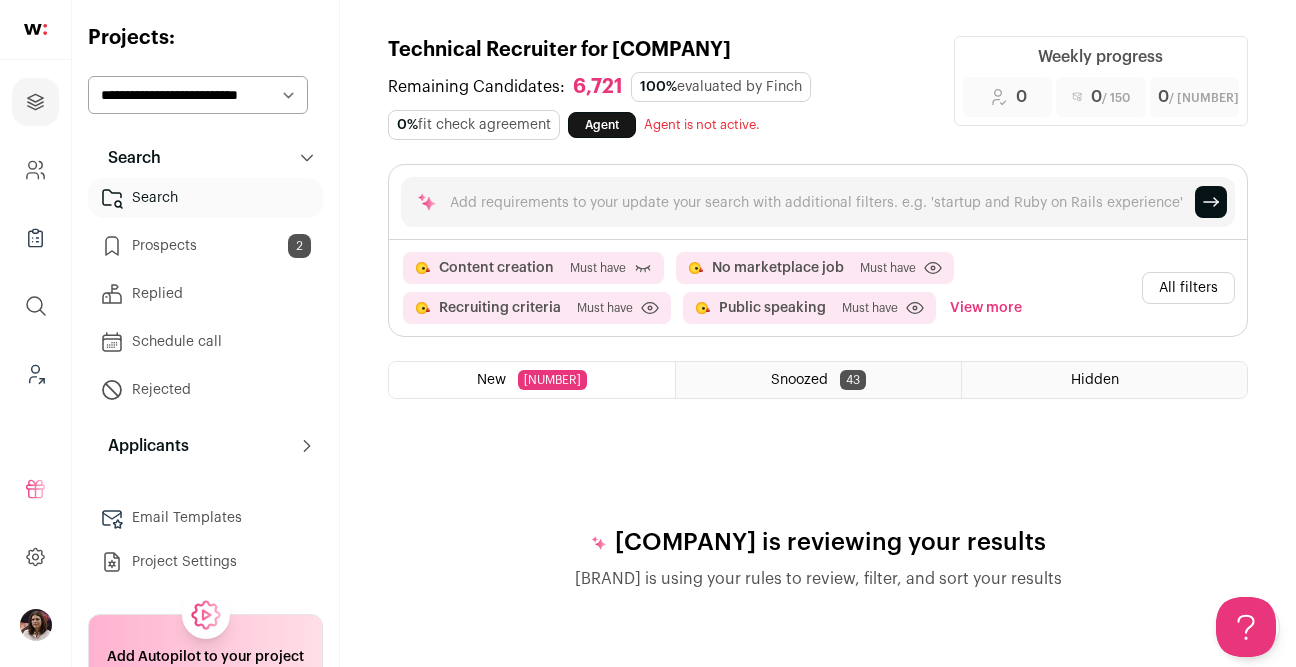 scroll, scrollTop: 0, scrollLeft: 0, axis: both 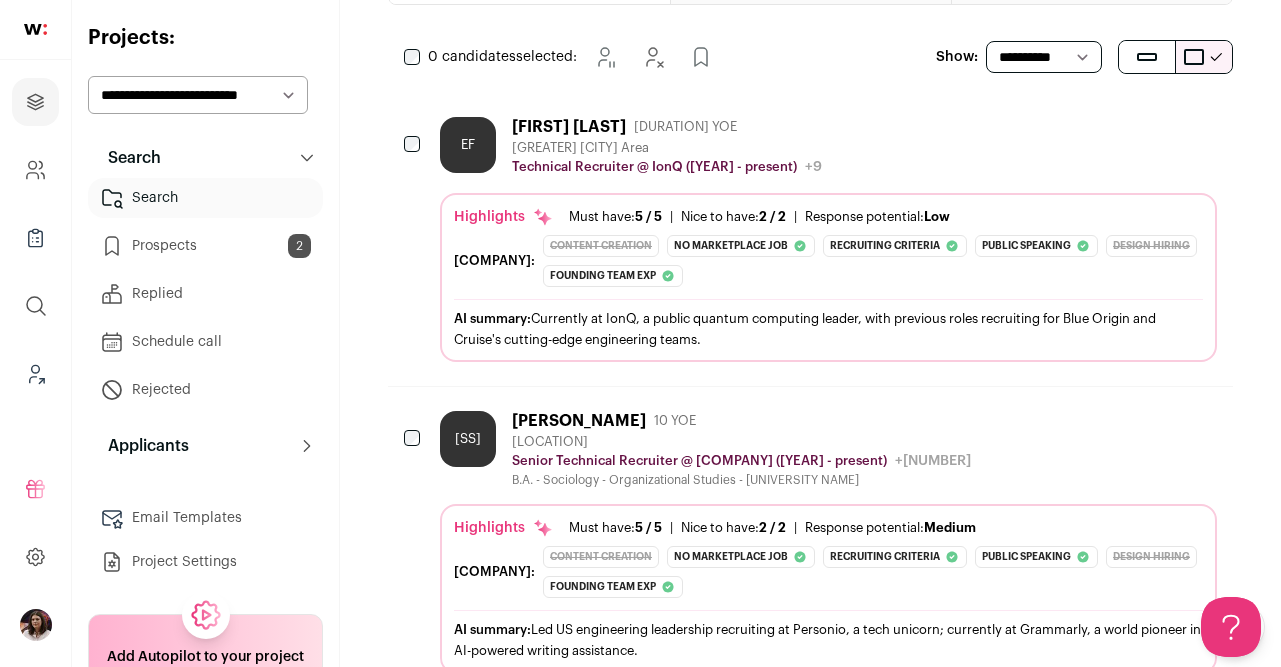 click on "[PERSON]
[DURATION] YOE" at bounding box center (667, 127) 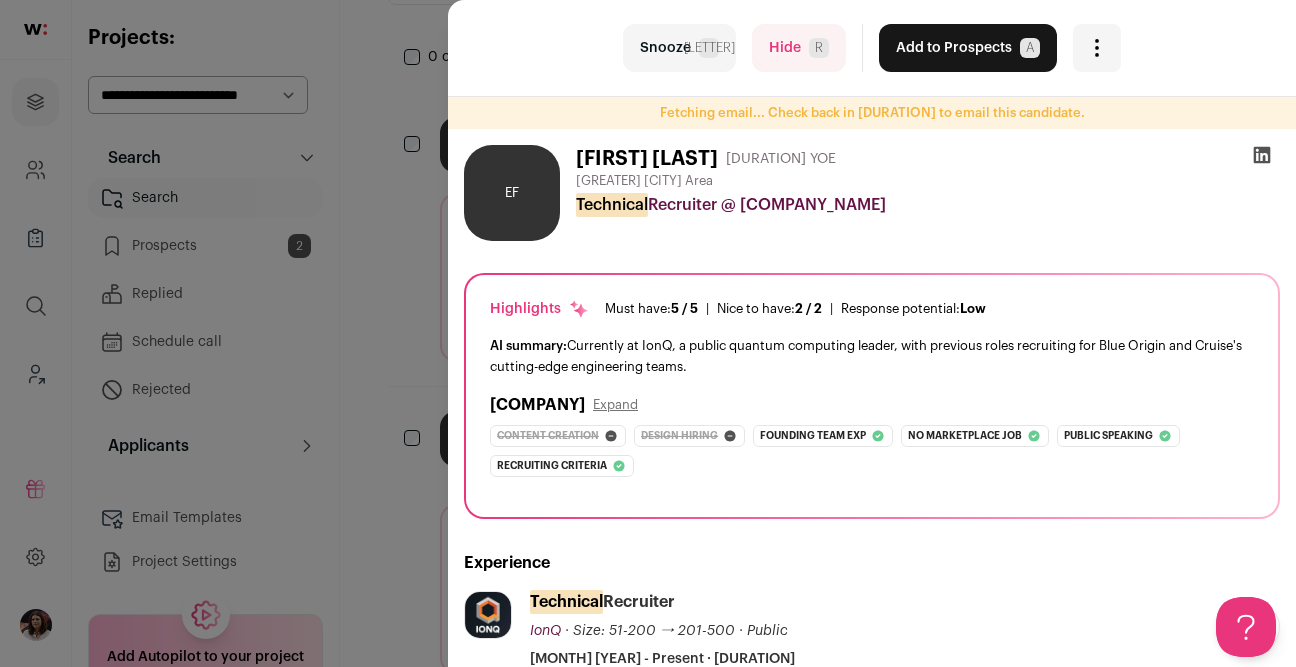 click at bounding box center [1262, 155] 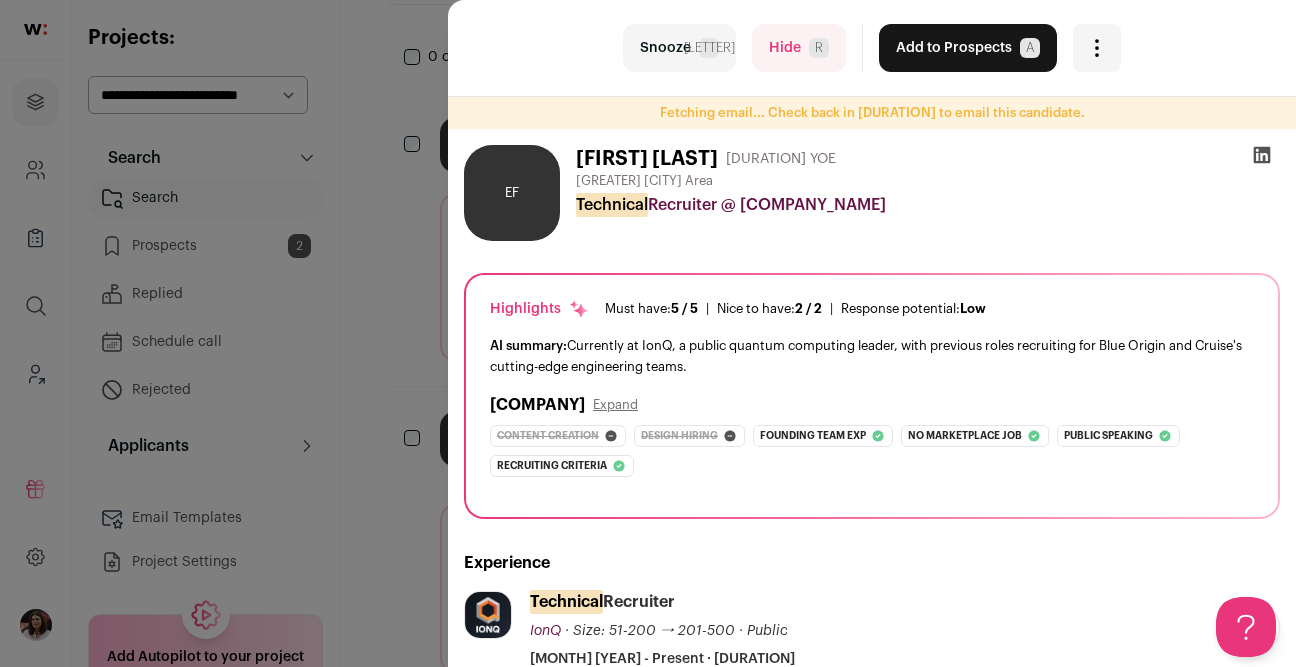 click at bounding box center (1262, 155) 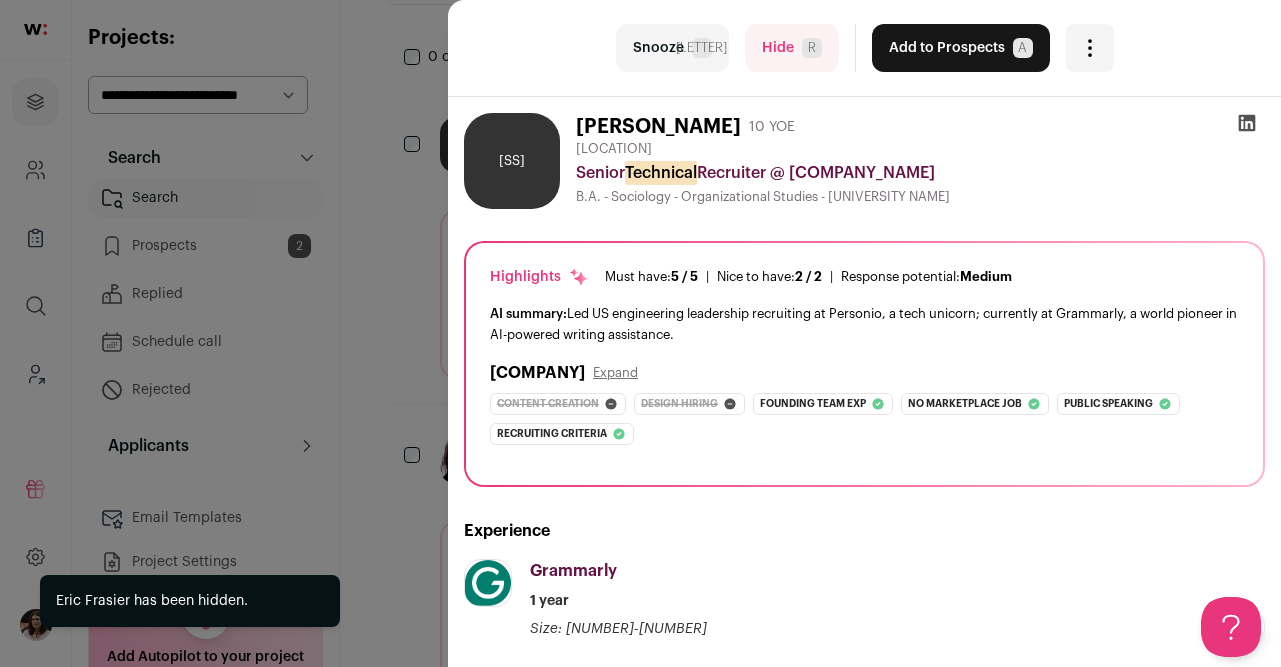 scroll, scrollTop: 0, scrollLeft: 0, axis: both 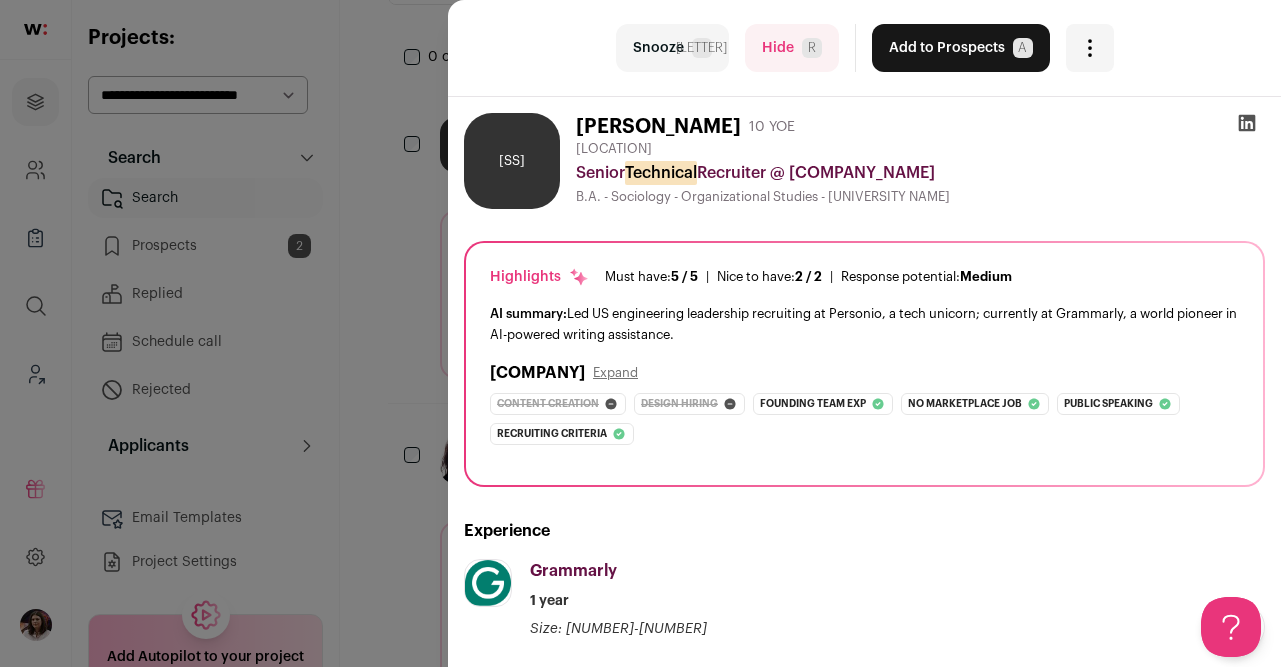 click at bounding box center [1247, 123] 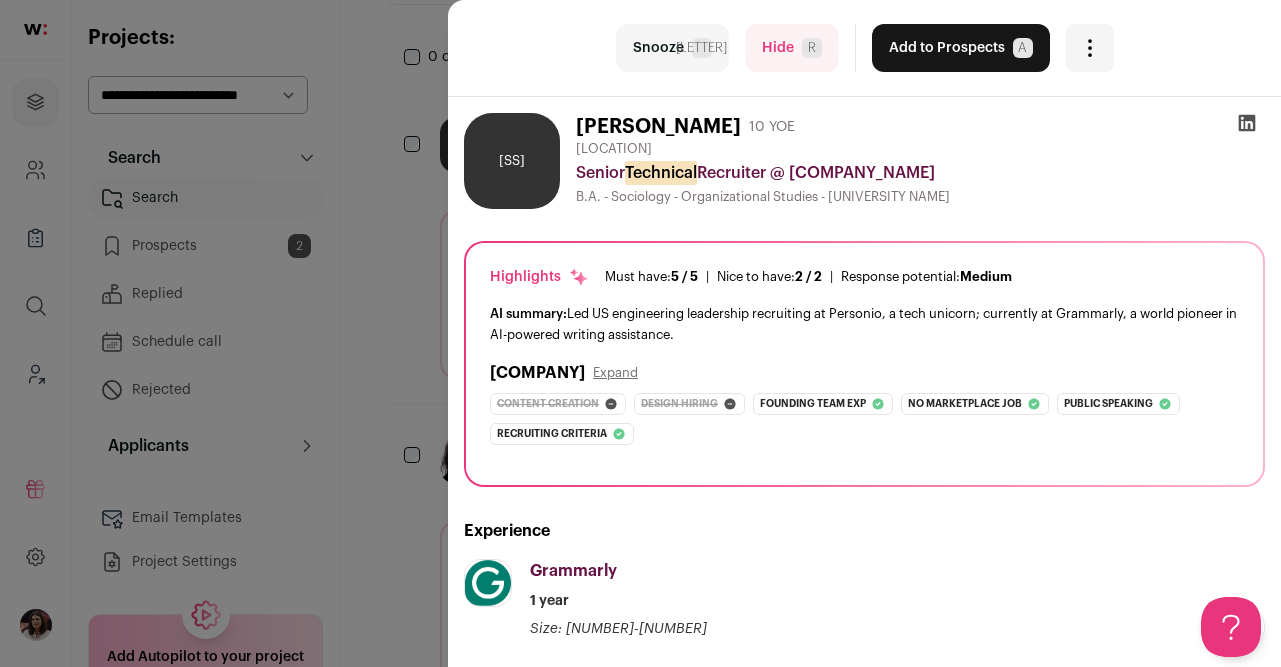 click on "Hide
R" at bounding box center [792, 48] 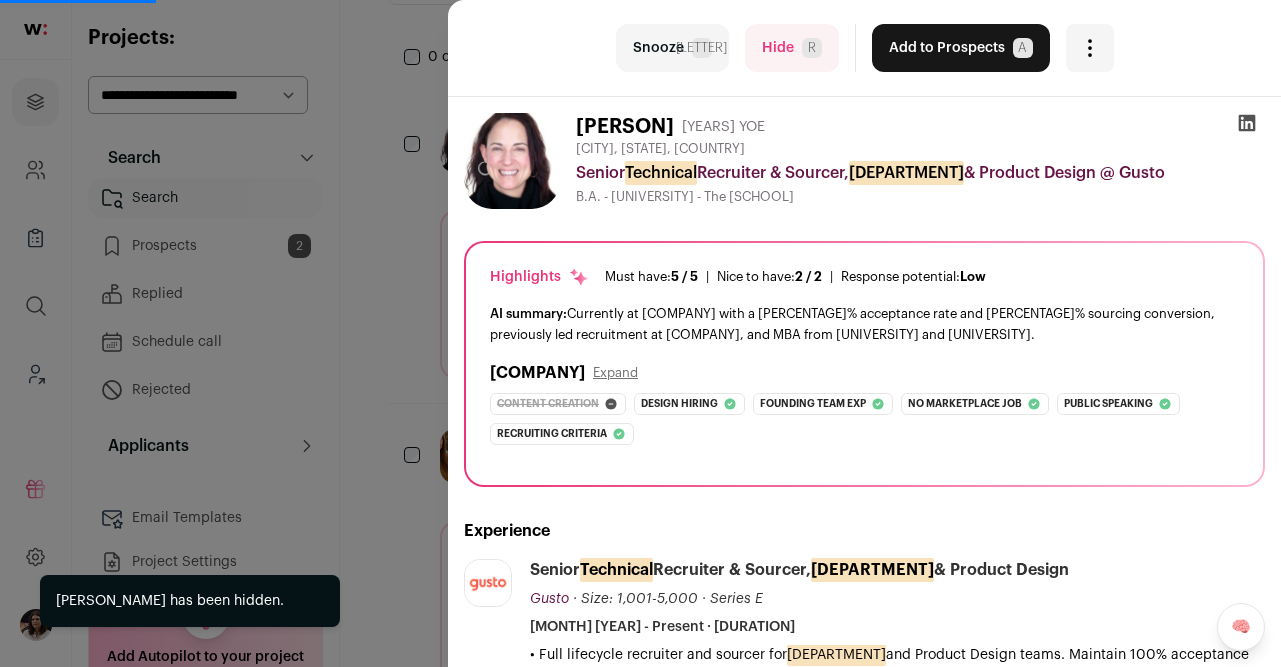 click at bounding box center (1247, 123) 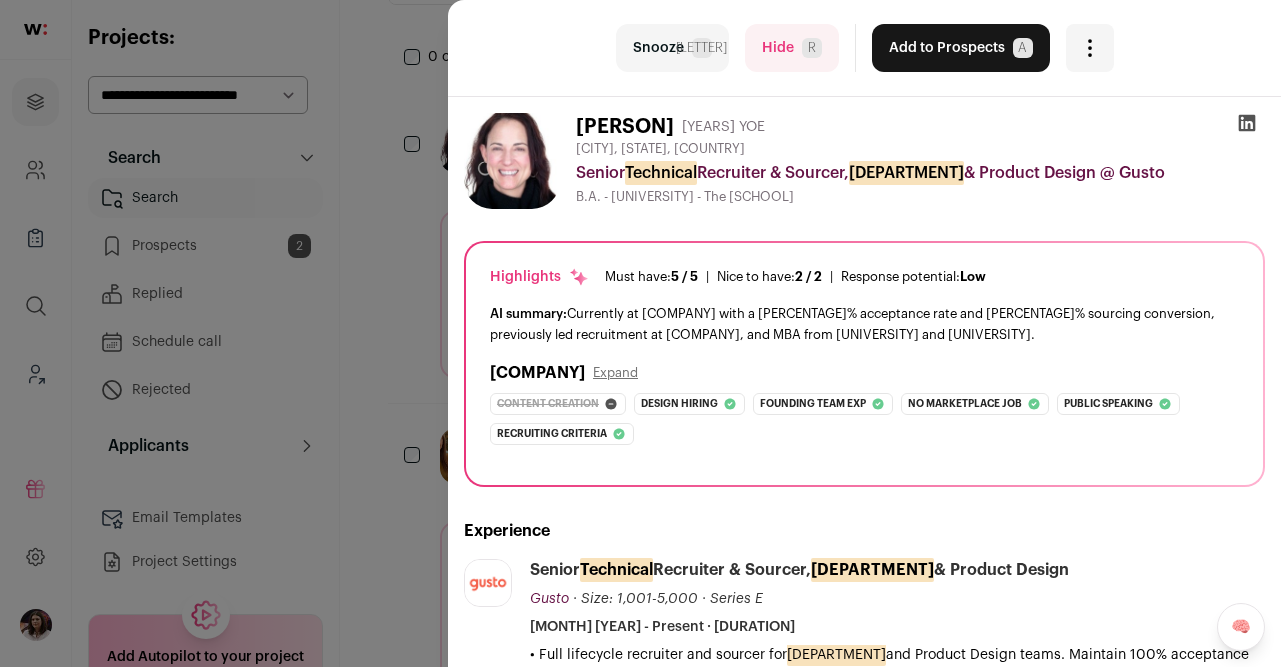 scroll, scrollTop: 0, scrollLeft: 0, axis: both 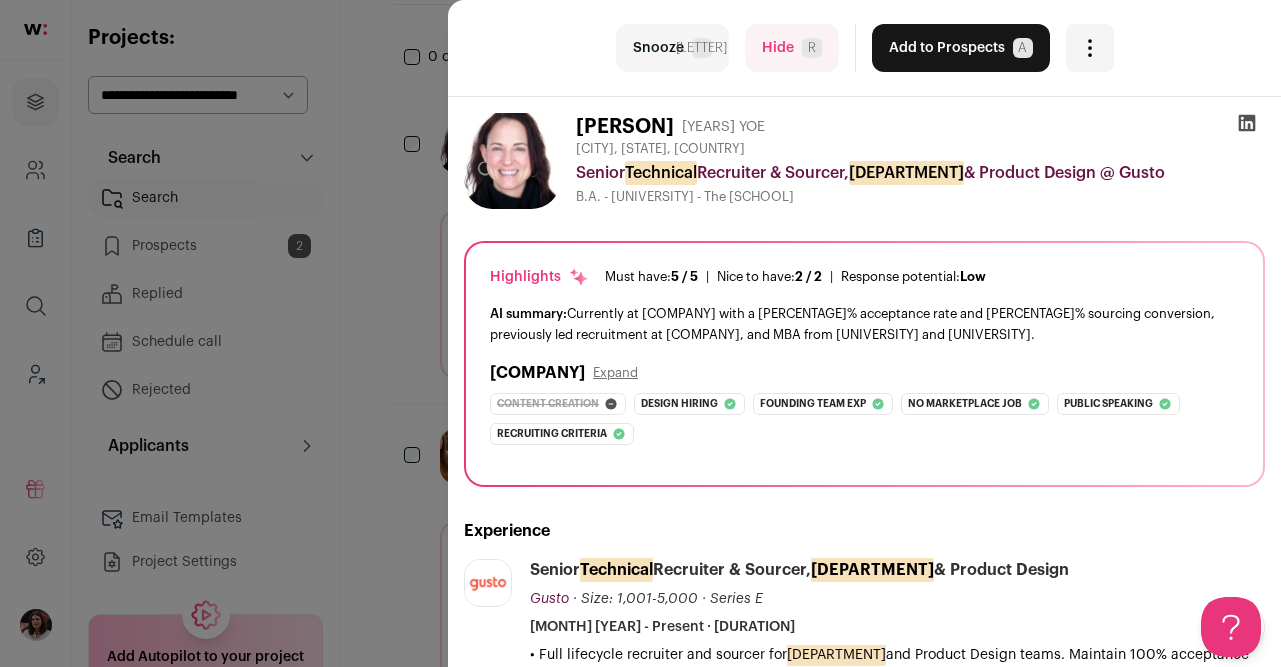 click at bounding box center [1247, 123] 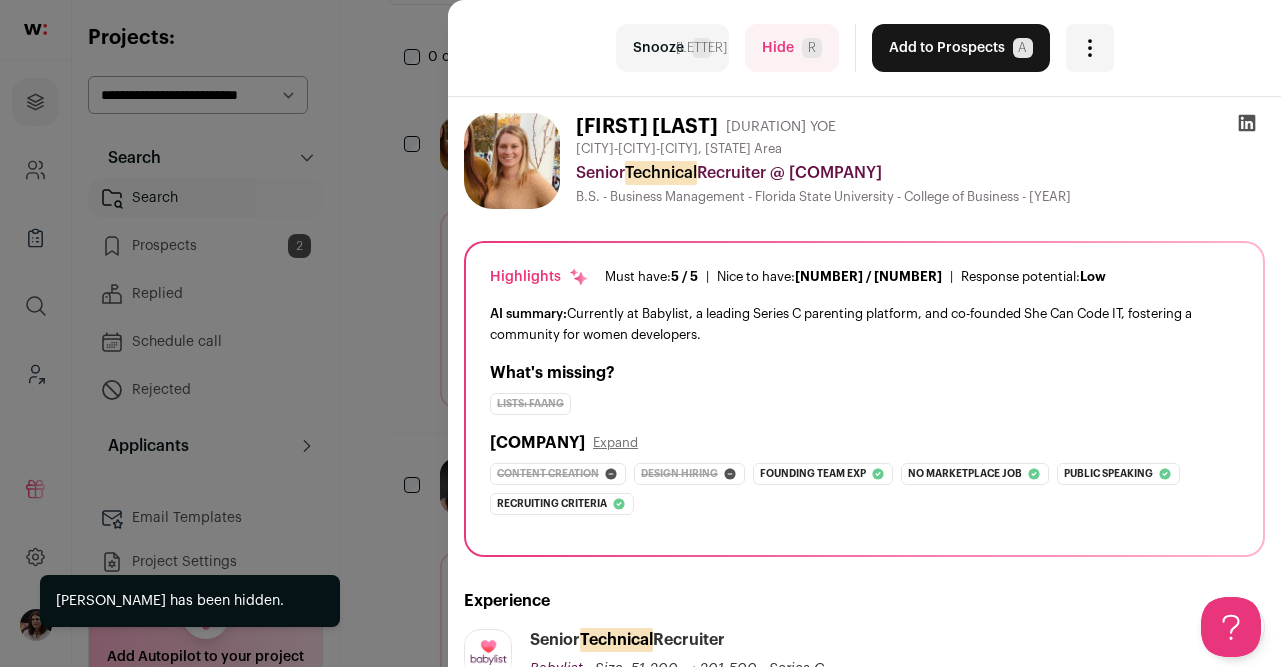 scroll, scrollTop: 0, scrollLeft: 0, axis: both 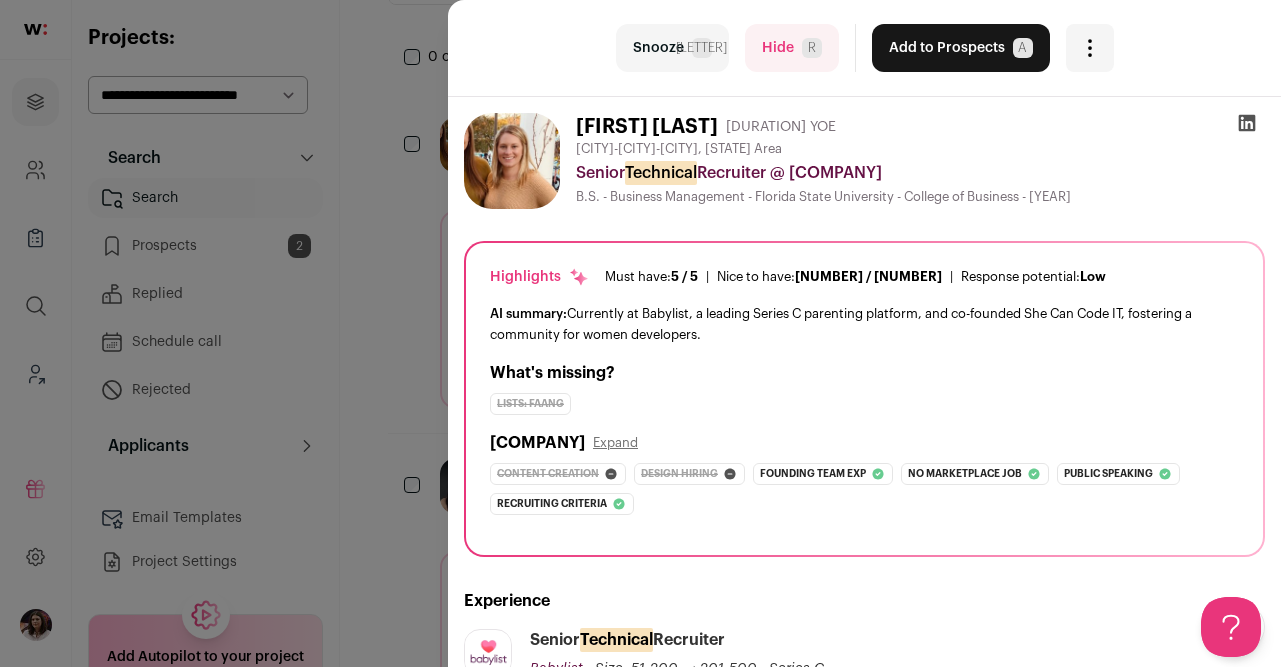 click at bounding box center (1247, 123) 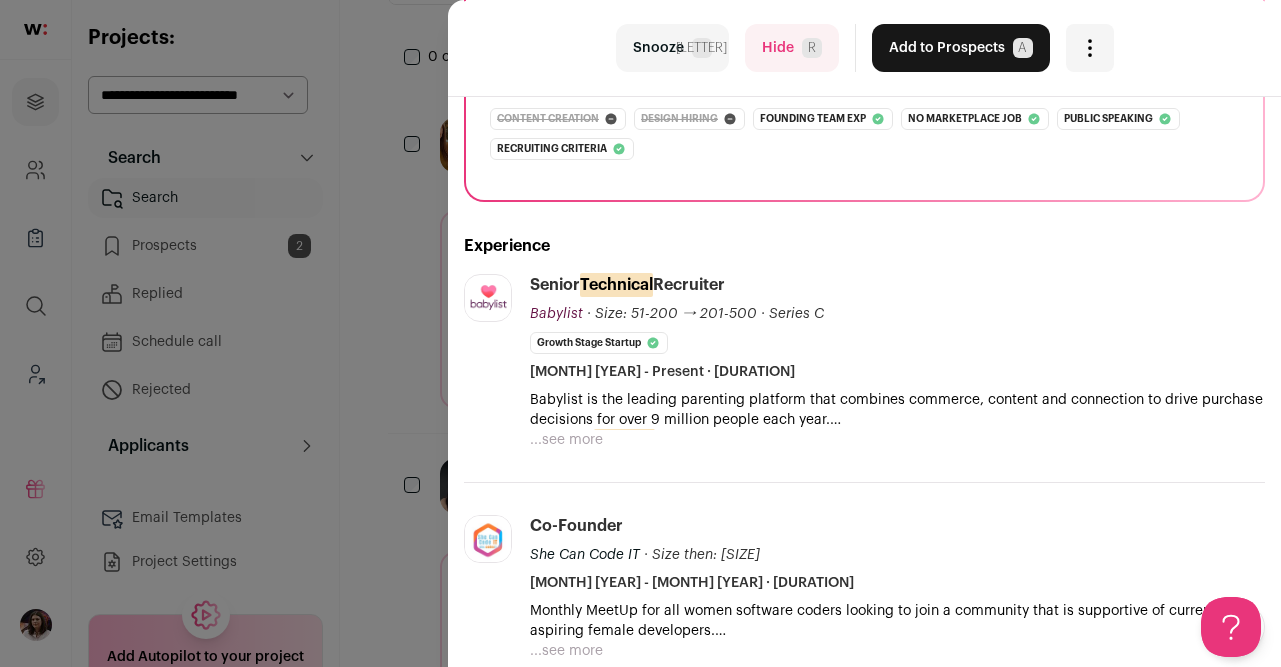 scroll, scrollTop: 0, scrollLeft: 0, axis: both 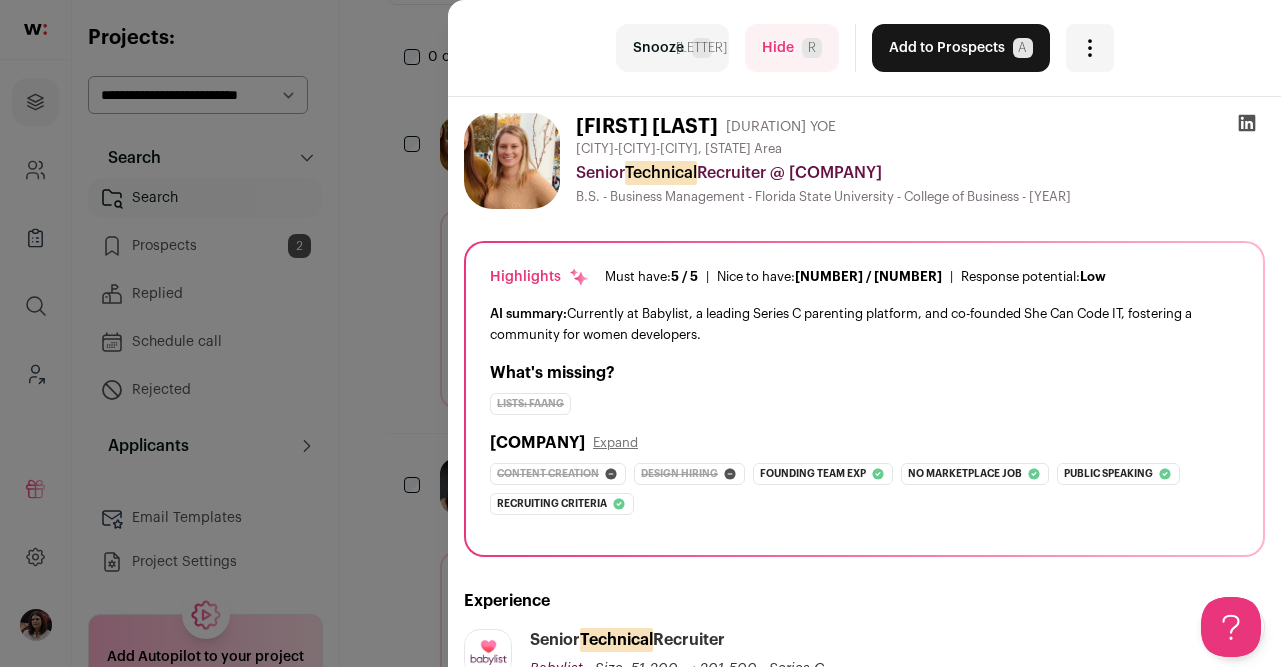 click on "Hide
R" at bounding box center (792, 48) 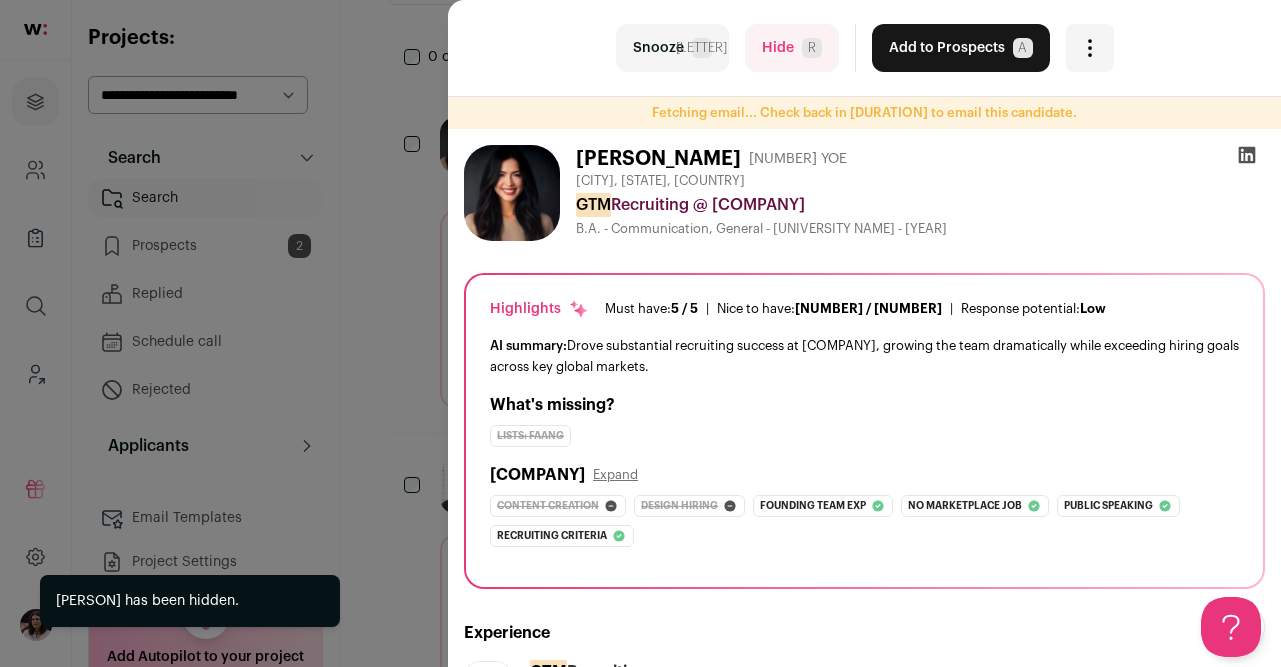 scroll, scrollTop: 0, scrollLeft: 0, axis: both 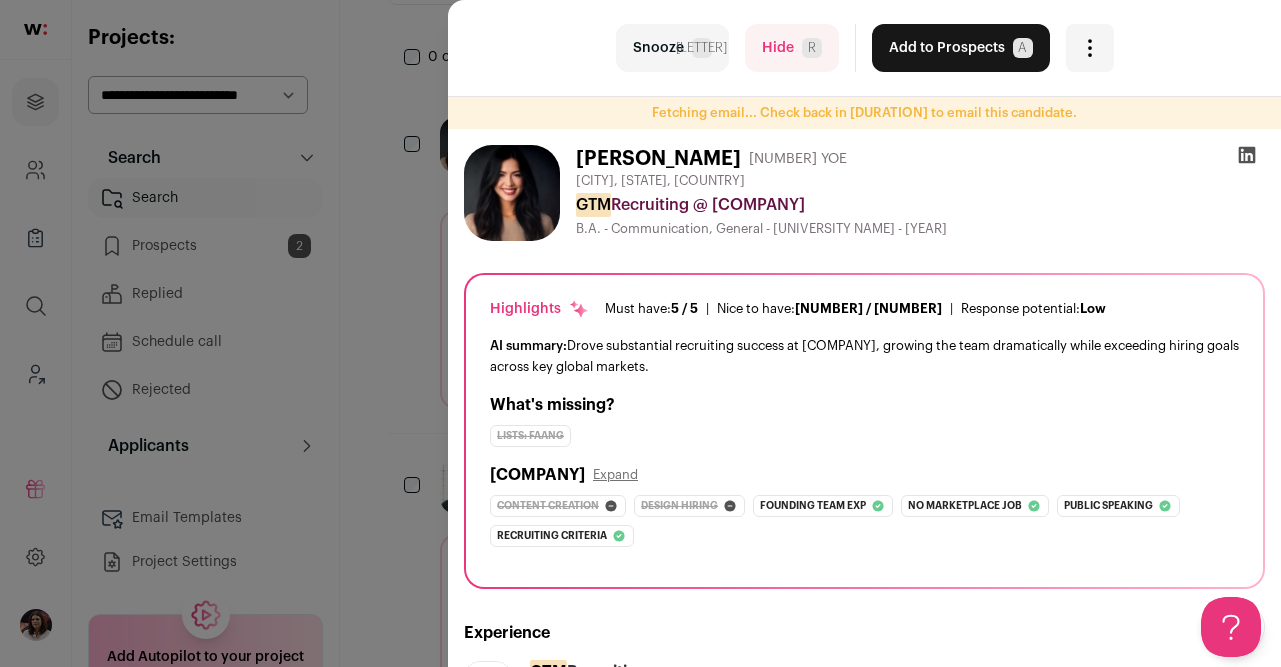 click at bounding box center (1247, 155) 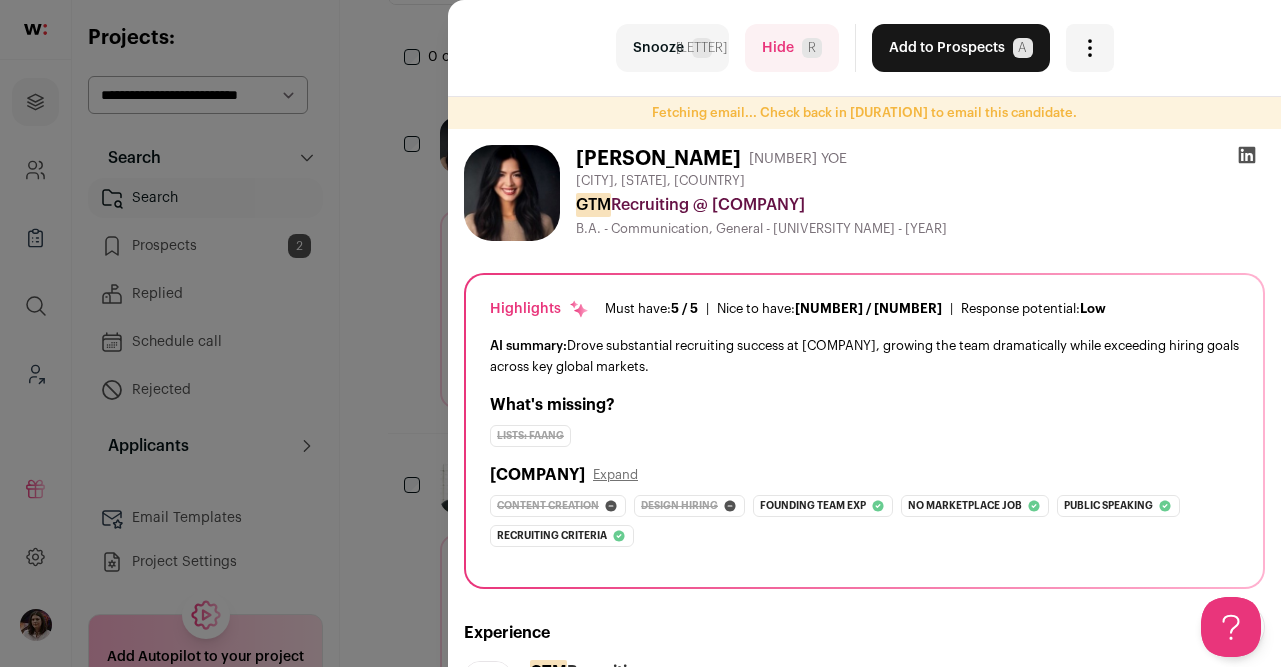 click on "Hide
R" at bounding box center (792, 48) 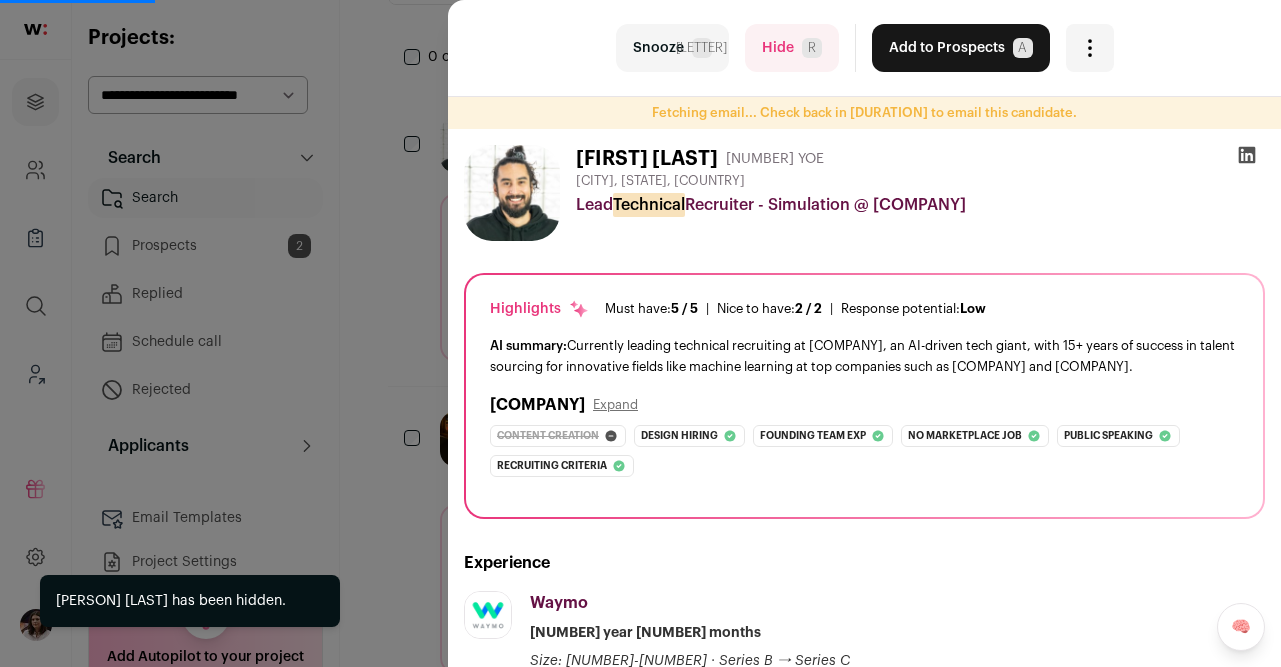 click at bounding box center (1247, 155) 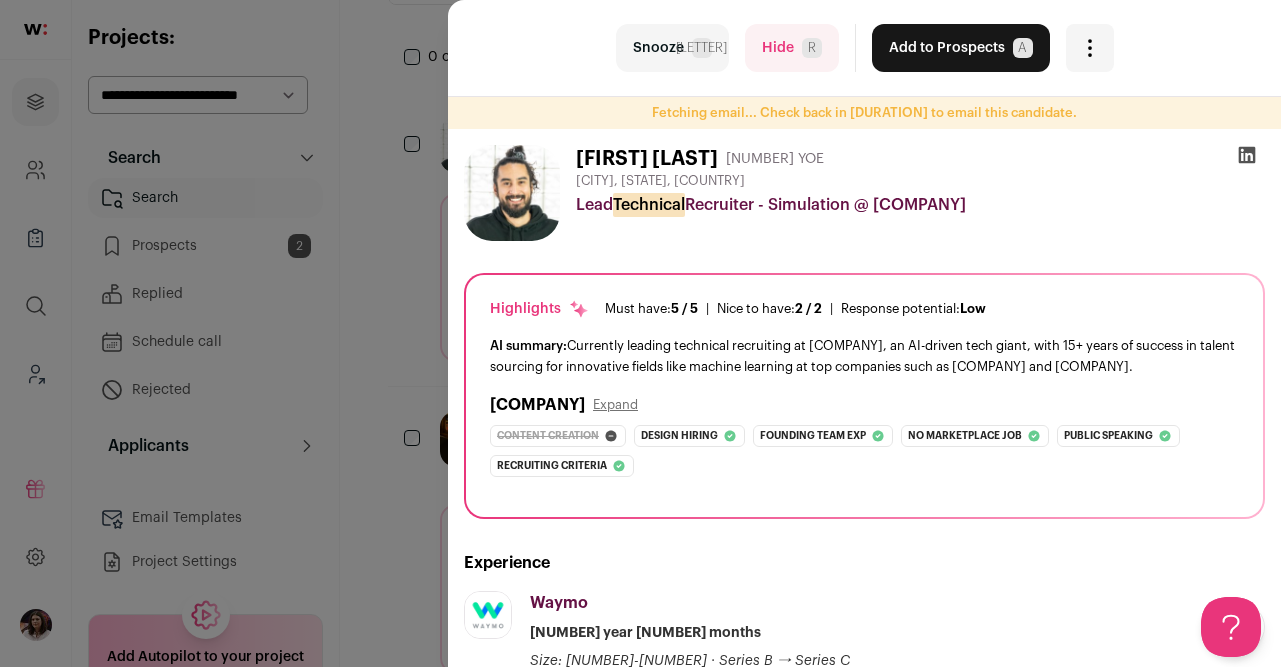 scroll, scrollTop: 0, scrollLeft: 0, axis: both 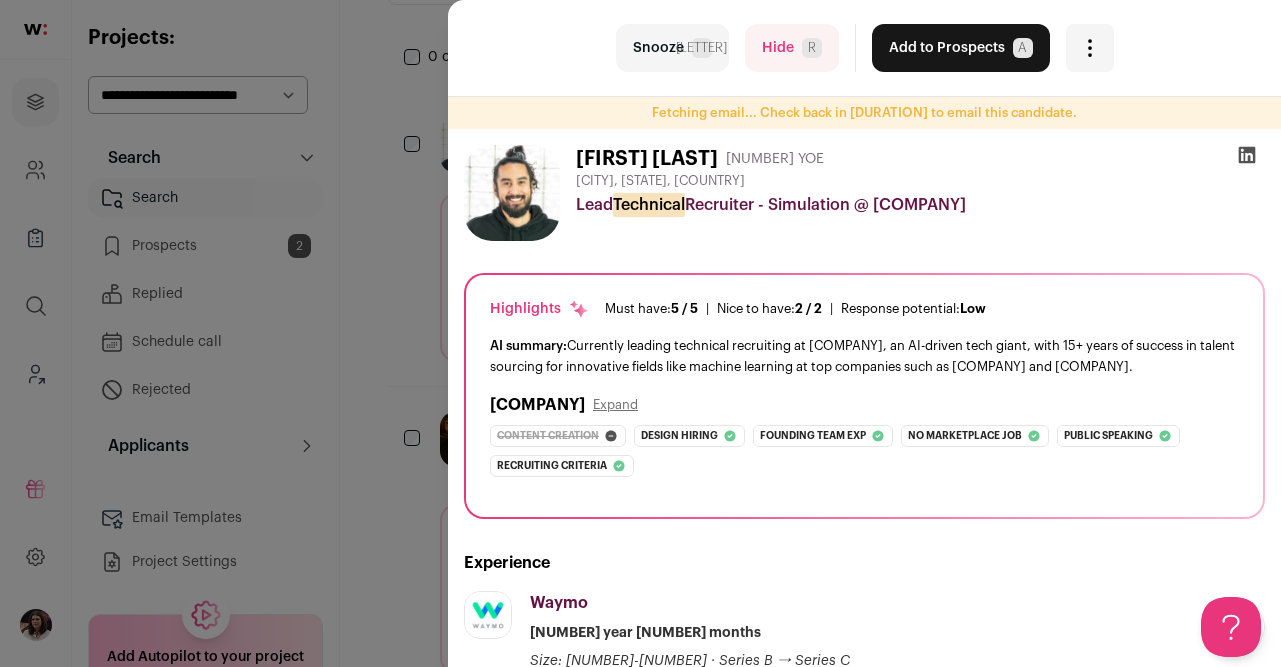 click on "Hide
R" at bounding box center (792, 48) 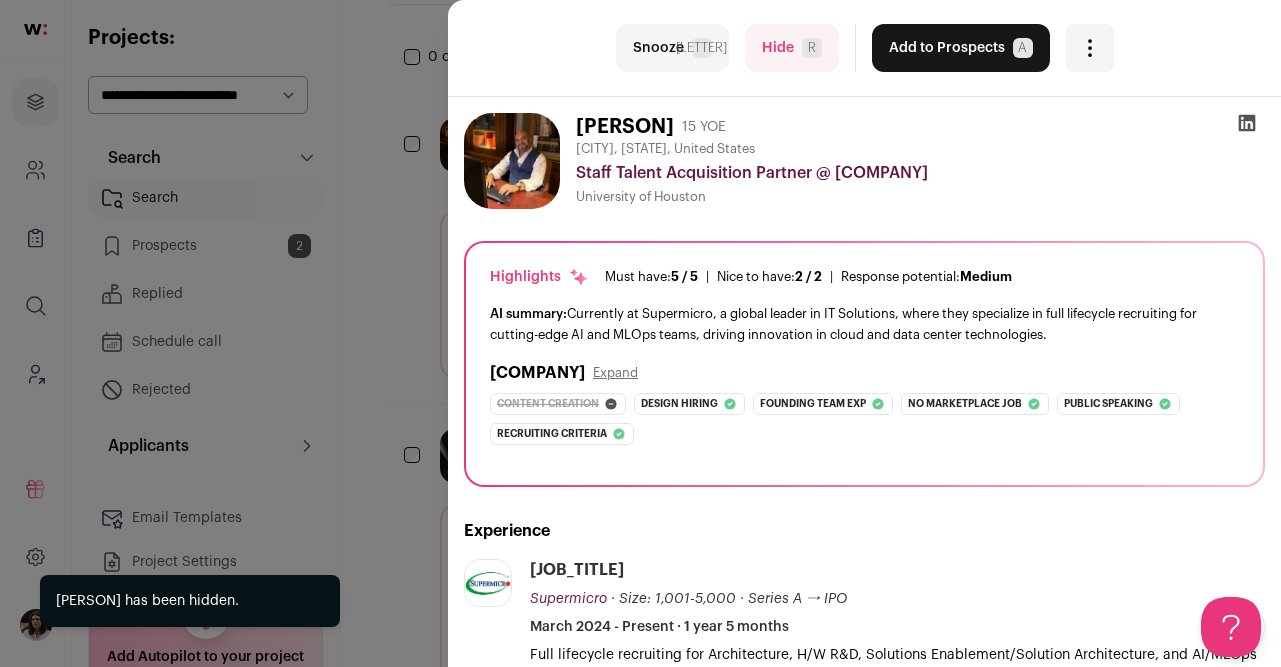 scroll, scrollTop: 0, scrollLeft: 0, axis: both 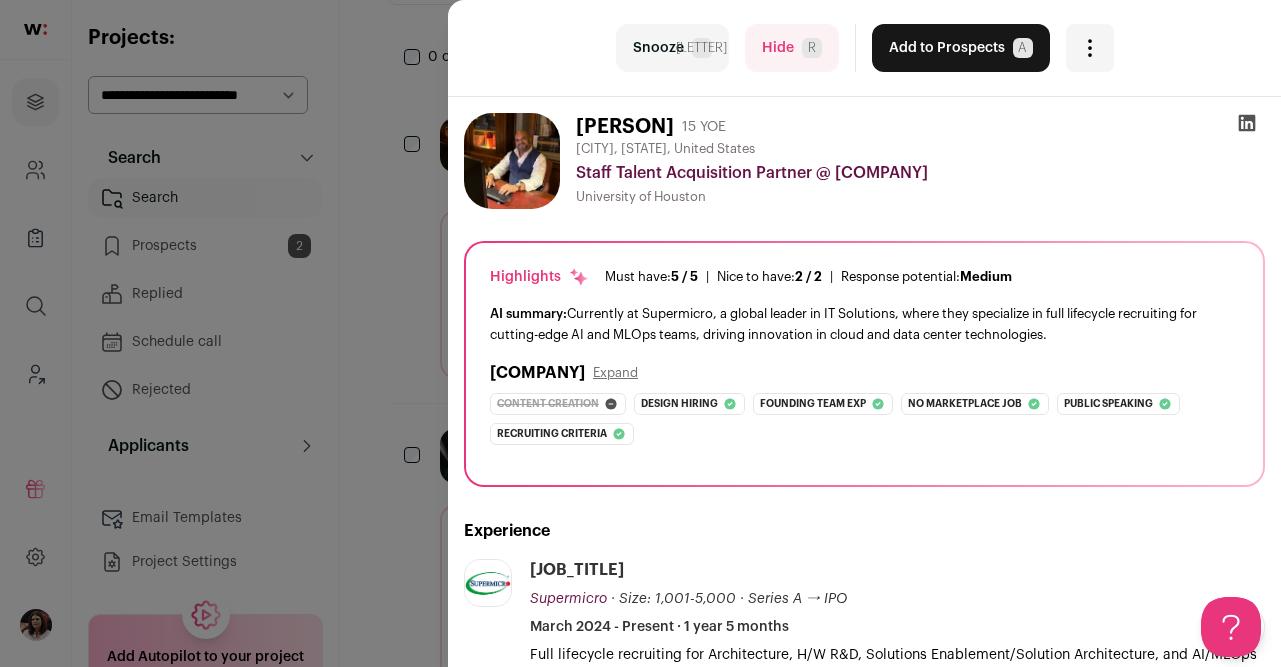 click at bounding box center [1247, 123] 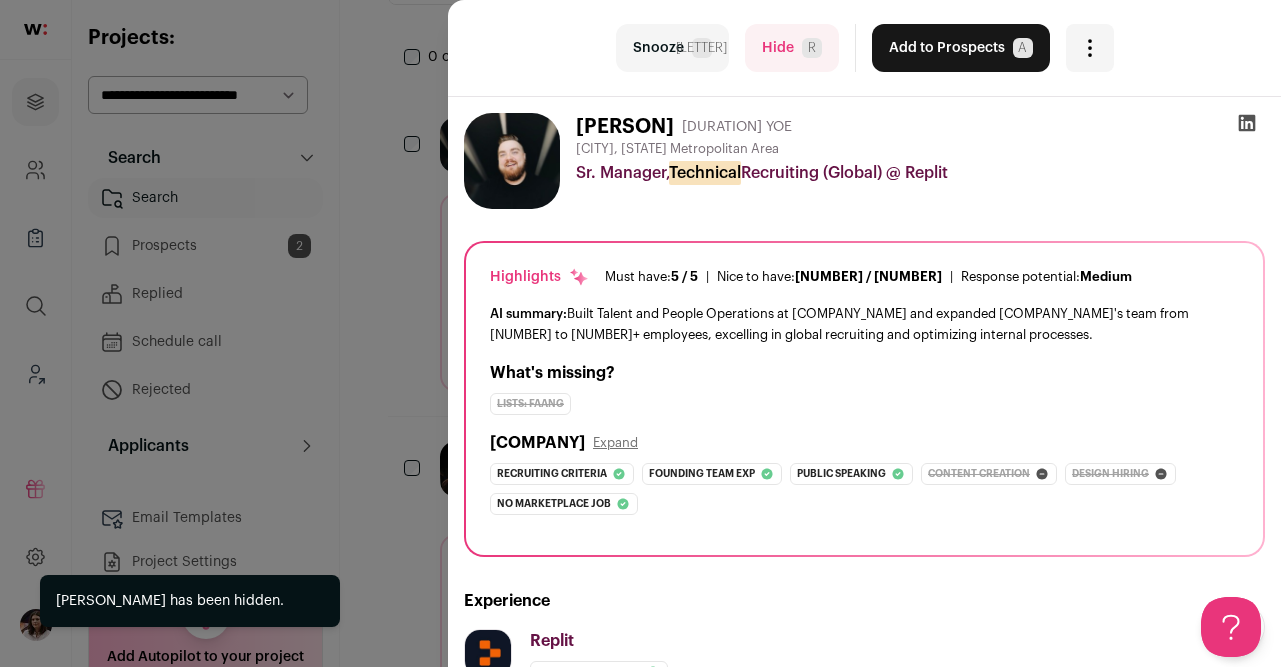 scroll, scrollTop: 0, scrollLeft: 0, axis: both 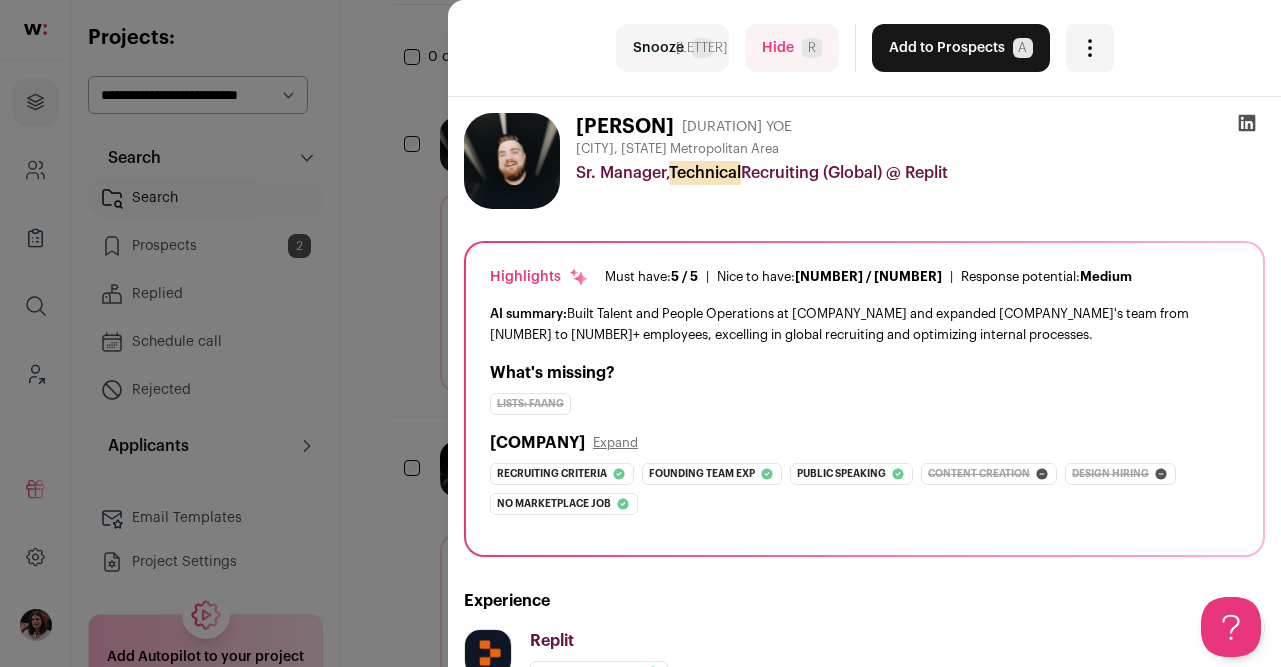 click on "Hide
R" at bounding box center (792, 48) 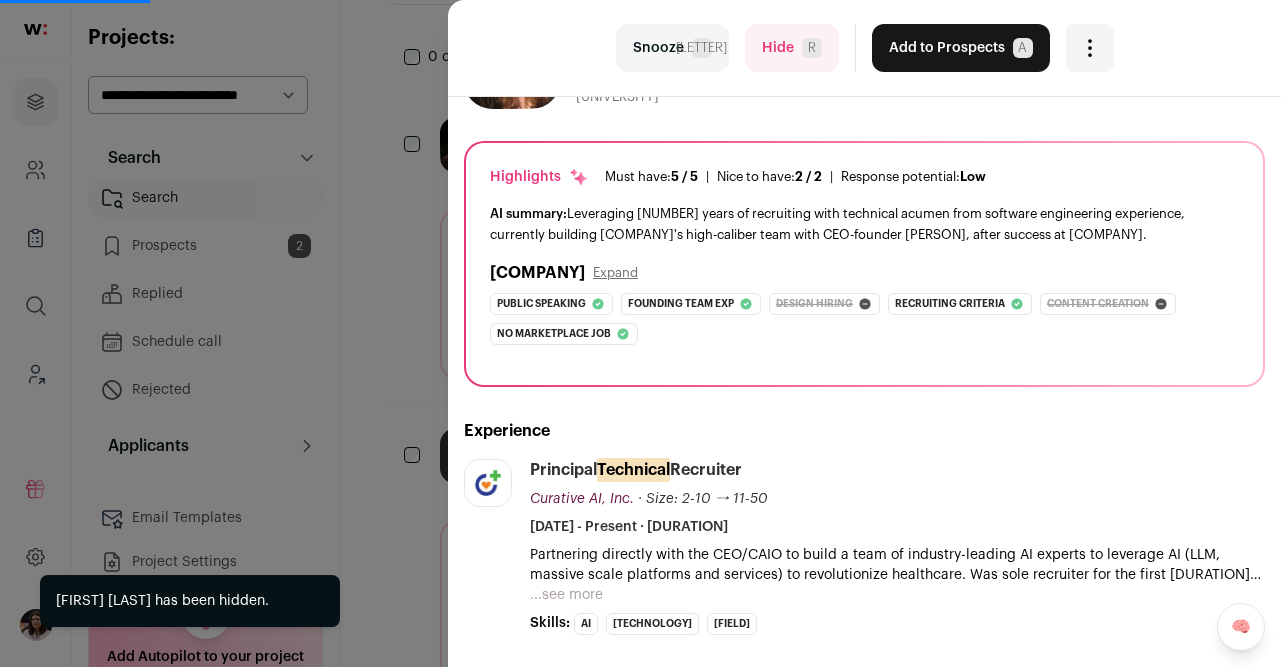 scroll, scrollTop: 0, scrollLeft: 0, axis: both 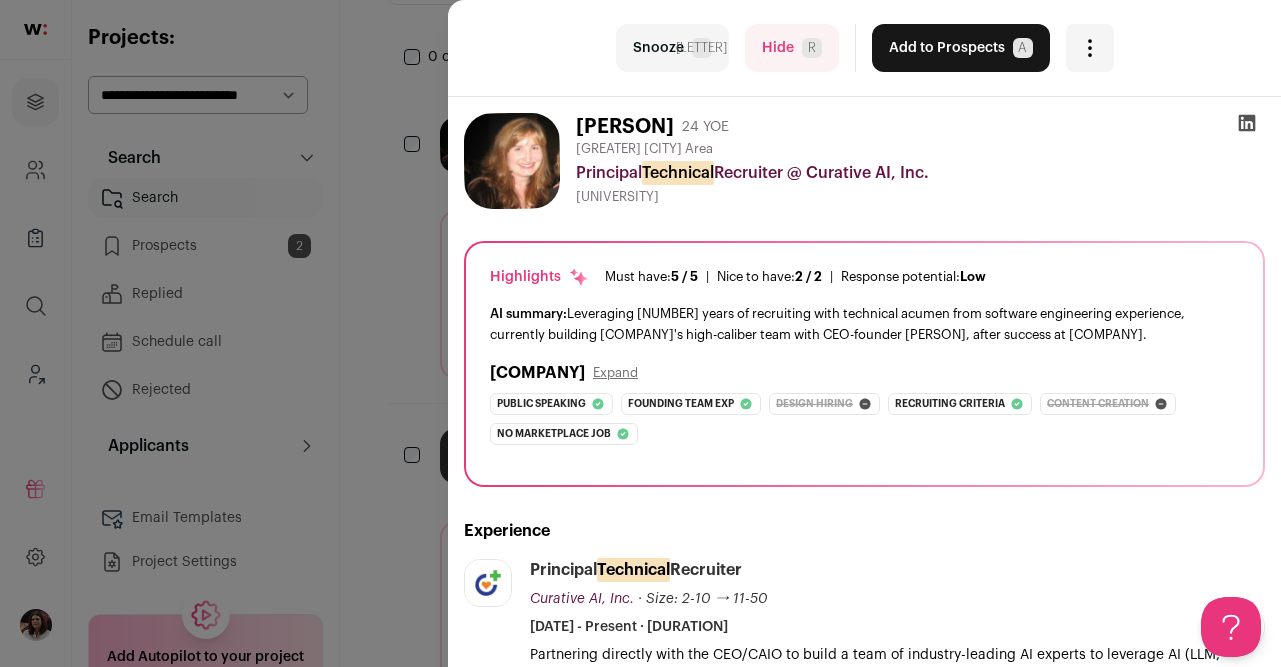 click on "Highlights
Must have:
5 / 5
How many must haves have been fulfilled?
|
Nice to have:
2 / 2
How many nice to haves have been fulfilled?
|
Response potential:
Low
The rating combines email reliability, platform activity, and job tenure to predict a candidate's openness to outreach, independent of the company making contact.
AI summary:
Finch
Expand" at bounding box center (864, 364) 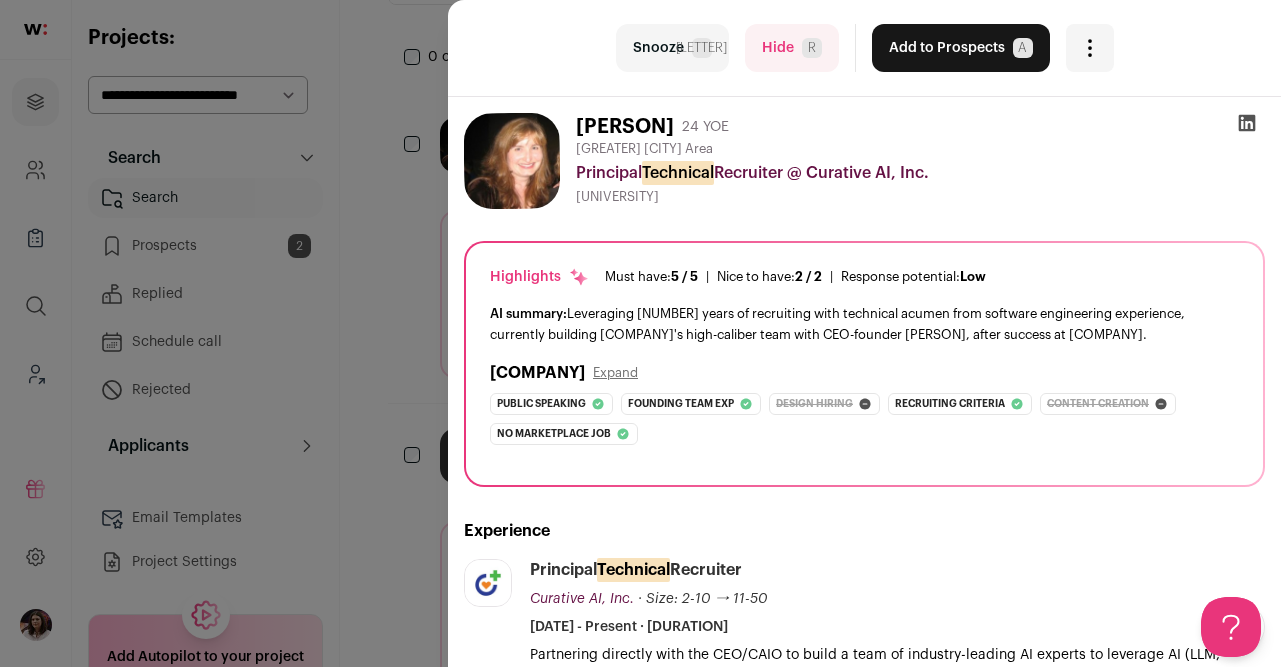 click at bounding box center [1247, 123] 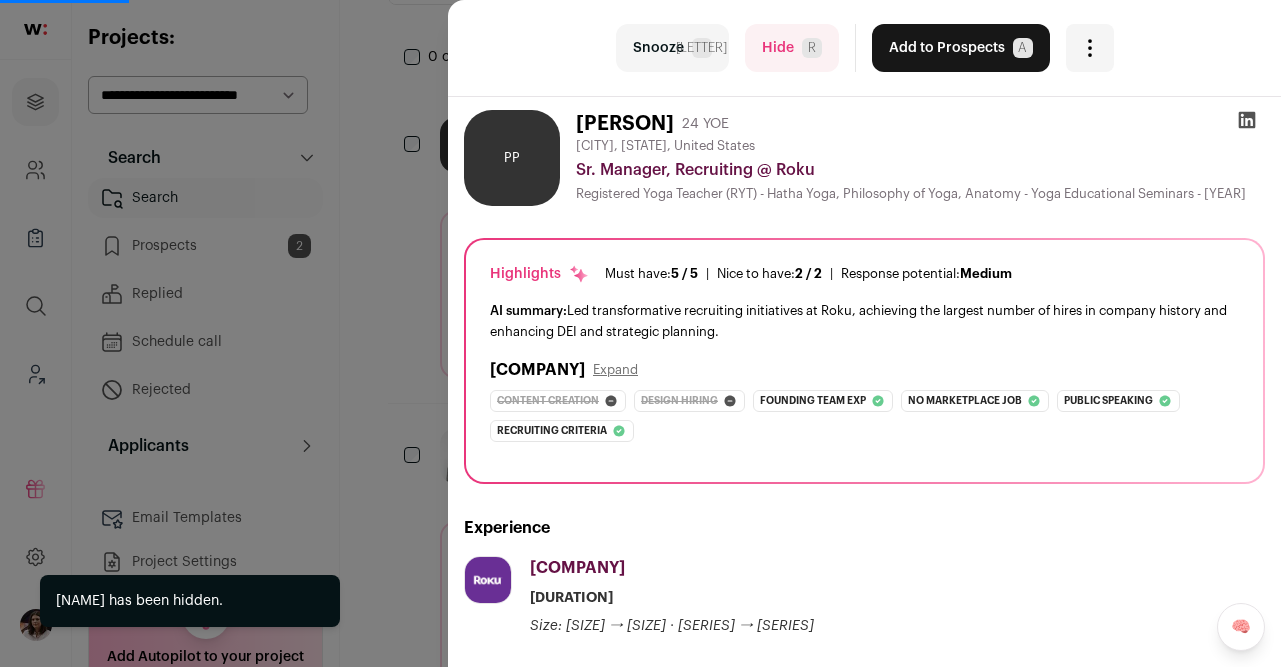 scroll, scrollTop: 0, scrollLeft: 1, axis: horizontal 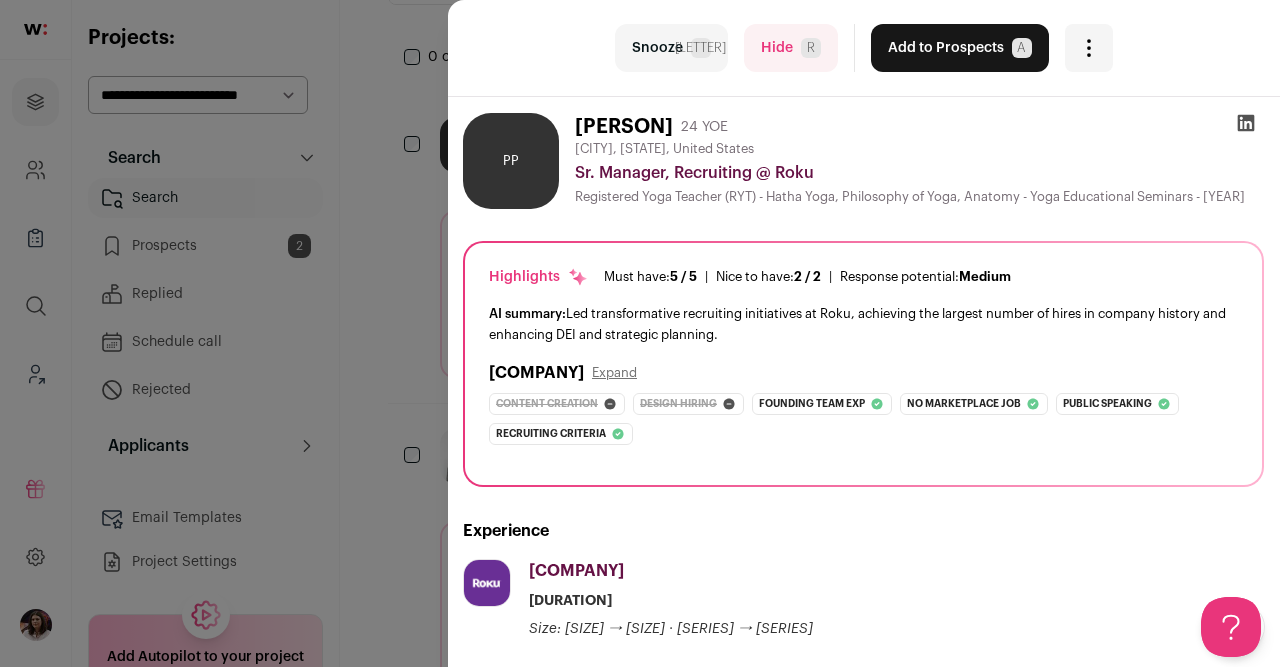 click at bounding box center [1246, 123] 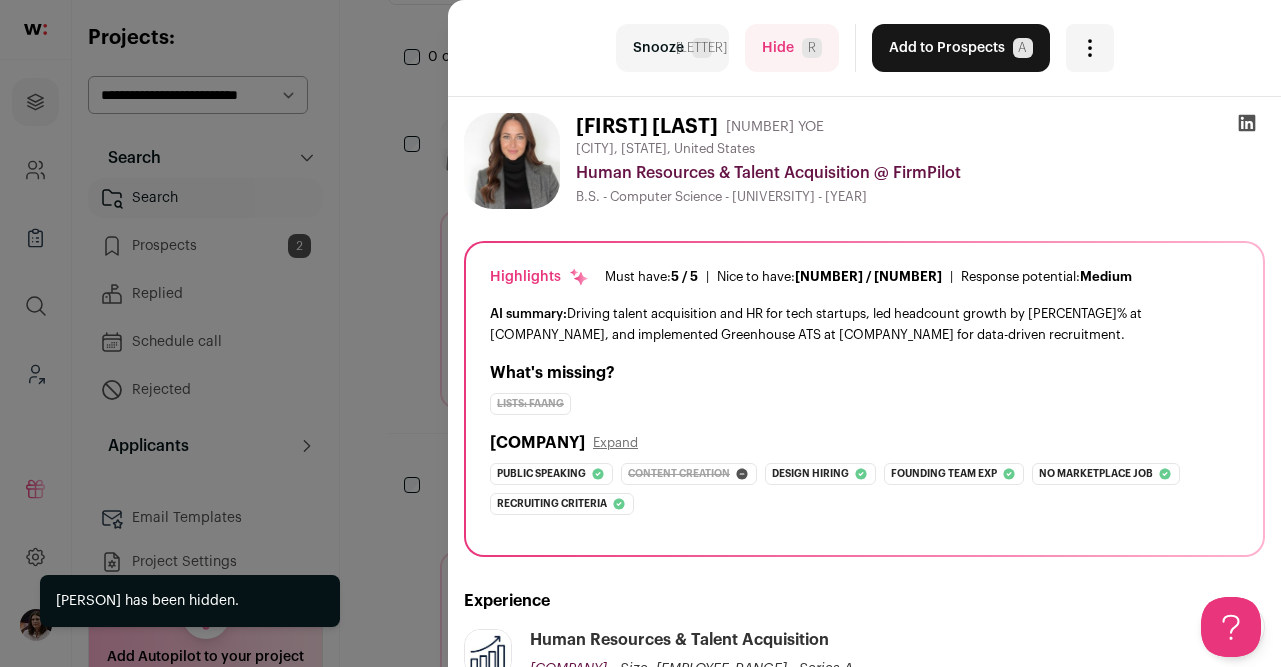 scroll, scrollTop: 0, scrollLeft: 0, axis: both 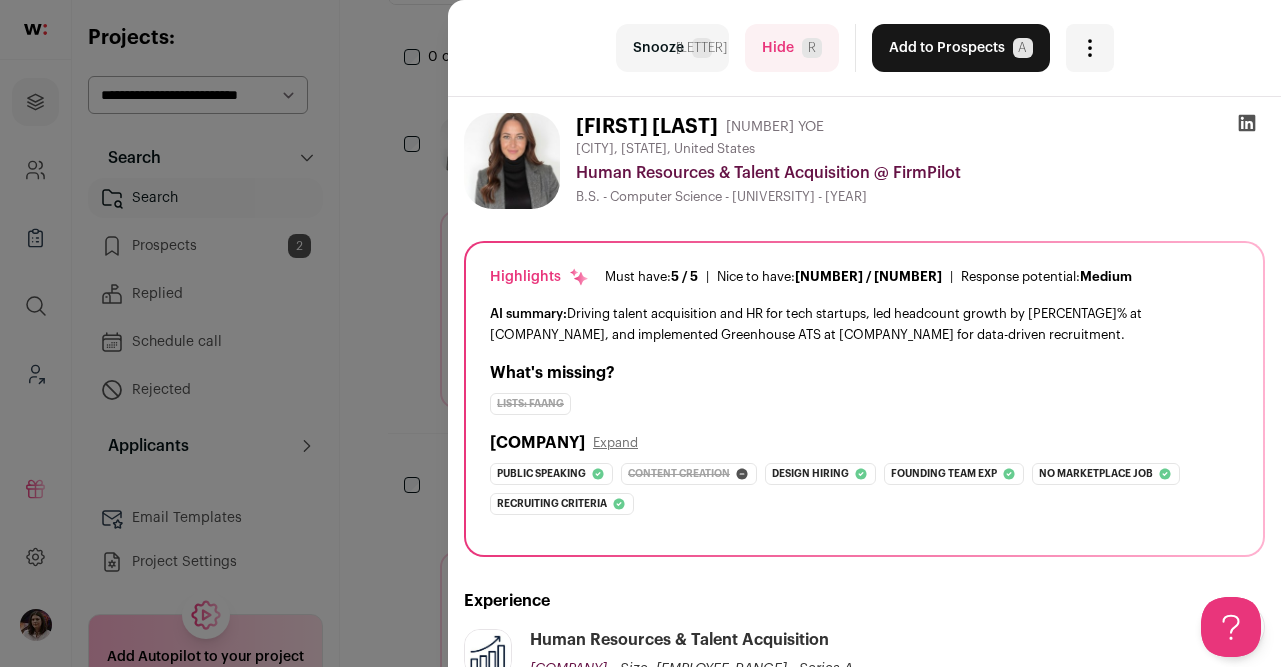 click at bounding box center (1247, 123) 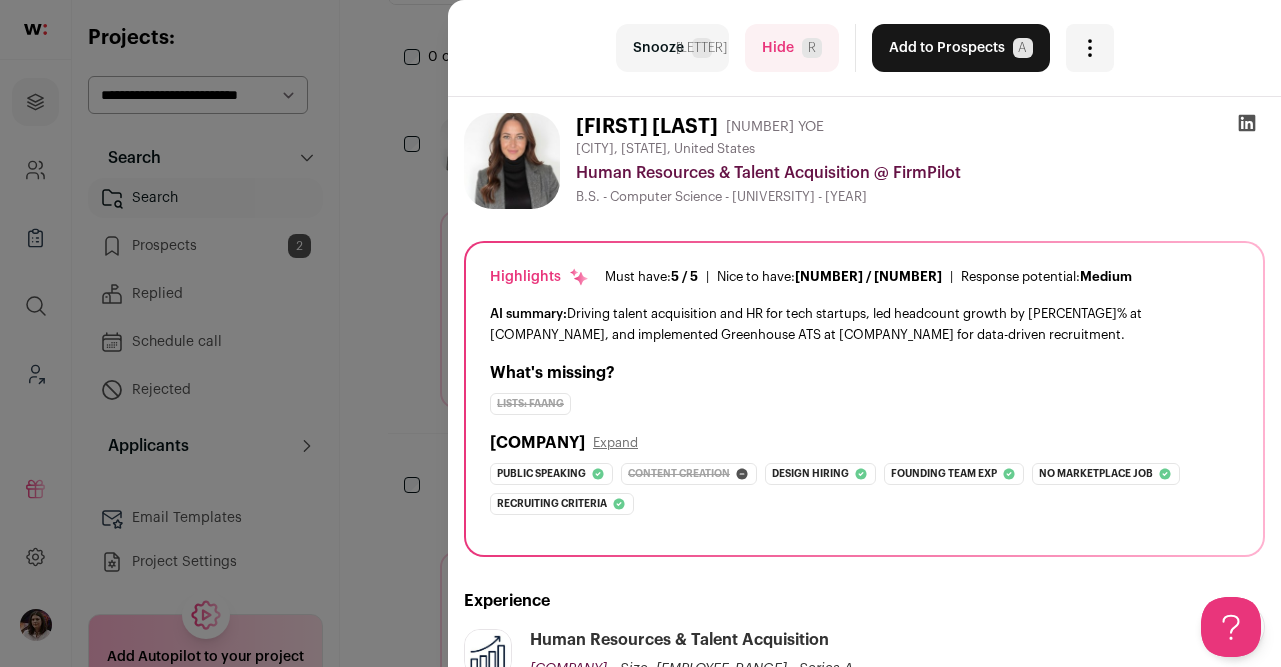 click on "Justicia Latham
16 YOE
Denver, Colorado, United States
Human Resources & Talent Acquisition @ FirmPilot
B.S. - Computer Science - Bridgewater College - 2008
Highlights
Must have:
5 / 5
How many must haves have been fulfilled?
|
1 / 2" at bounding box center (864, 1390) 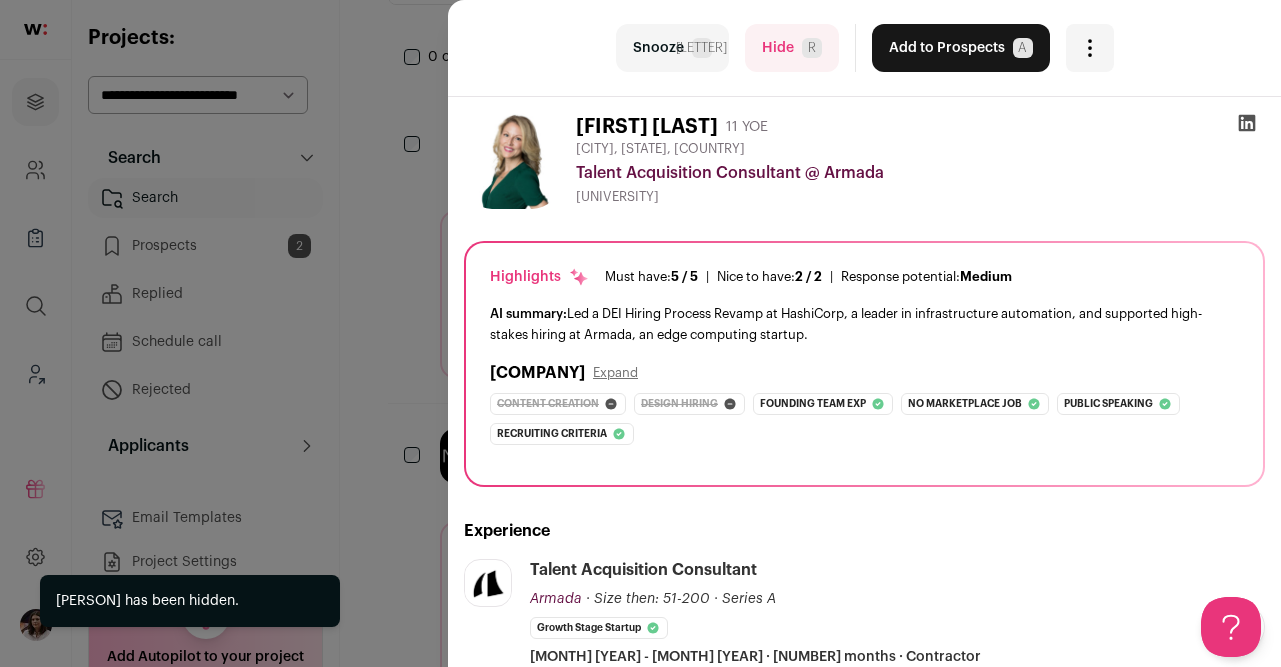 scroll, scrollTop: 0, scrollLeft: 0, axis: both 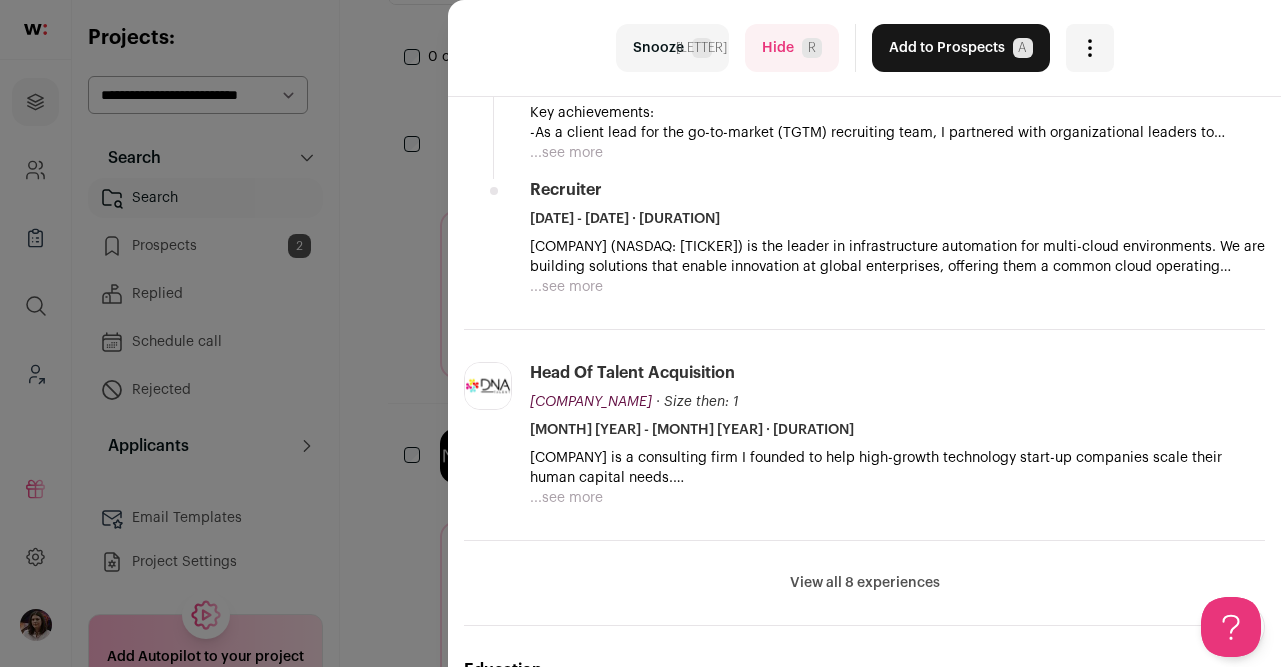 click on "View all 8 experiences" at bounding box center (865, 583) 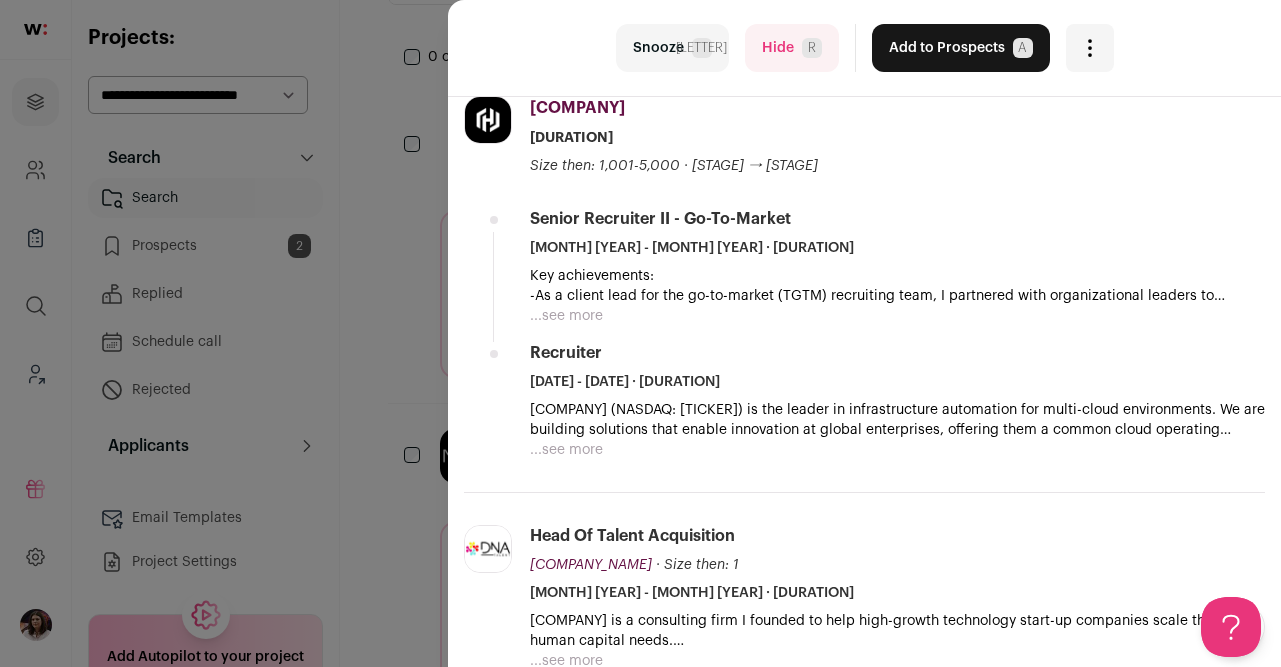 scroll, scrollTop: 0, scrollLeft: 0, axis: both 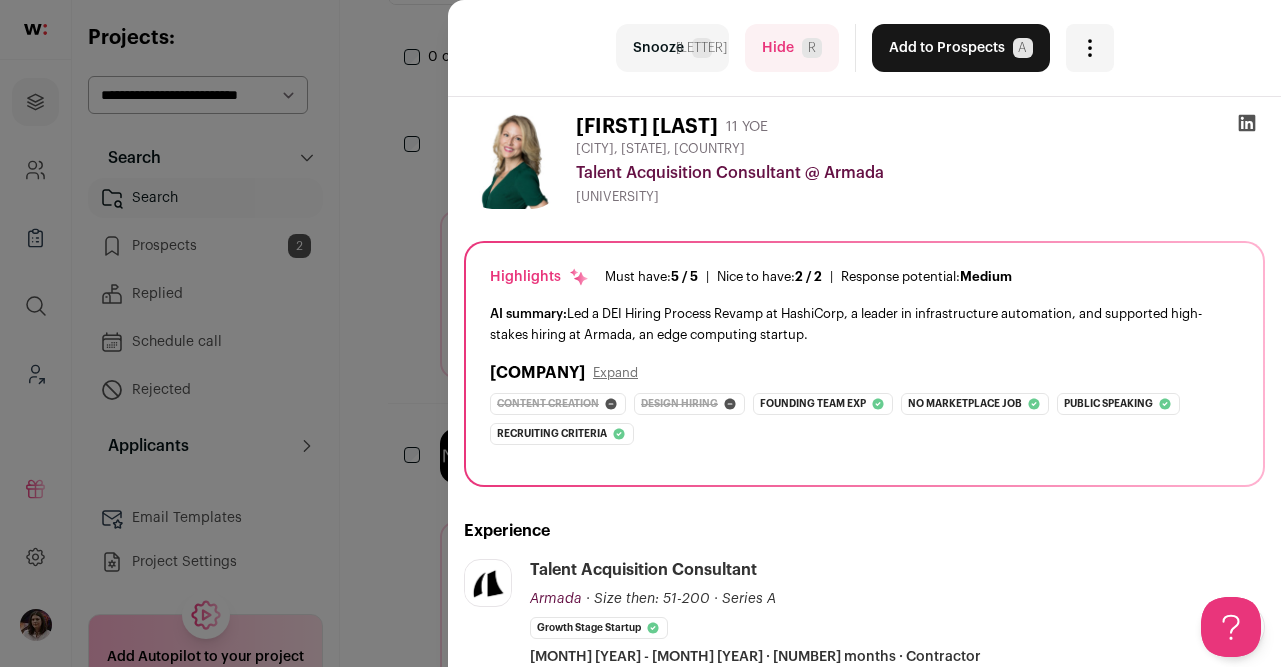 click at bounding box center [1247, 127] 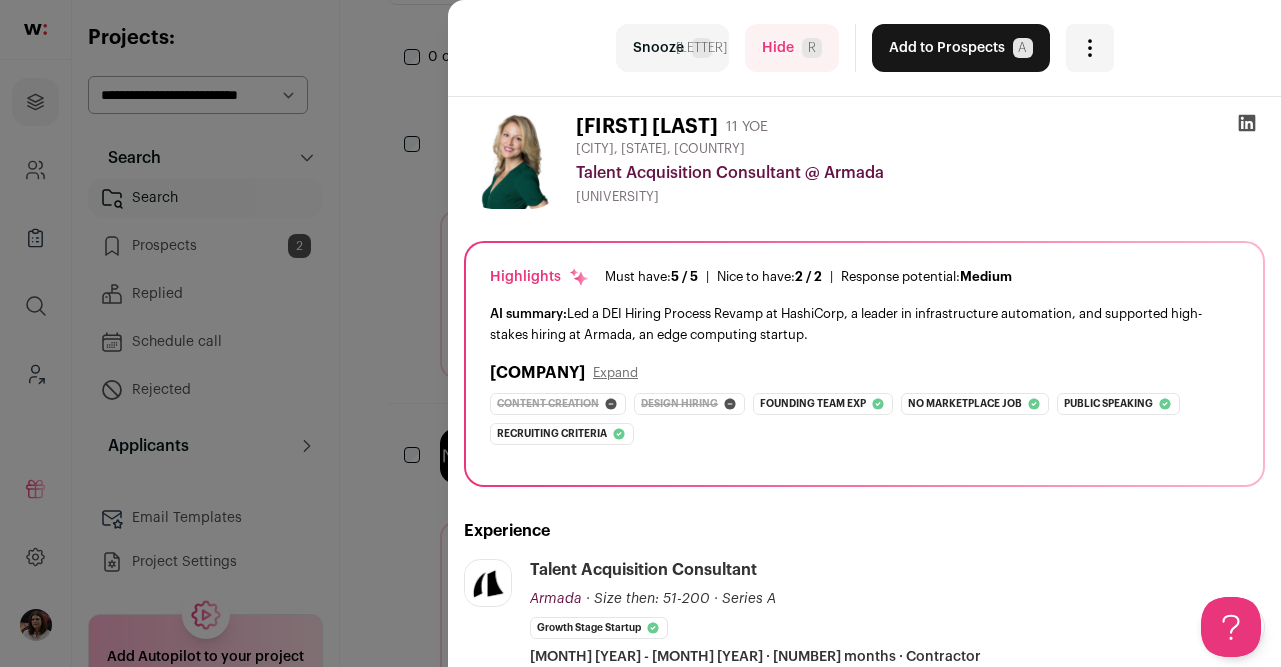 click on "Hide
R" at bounding box center (792, 48) 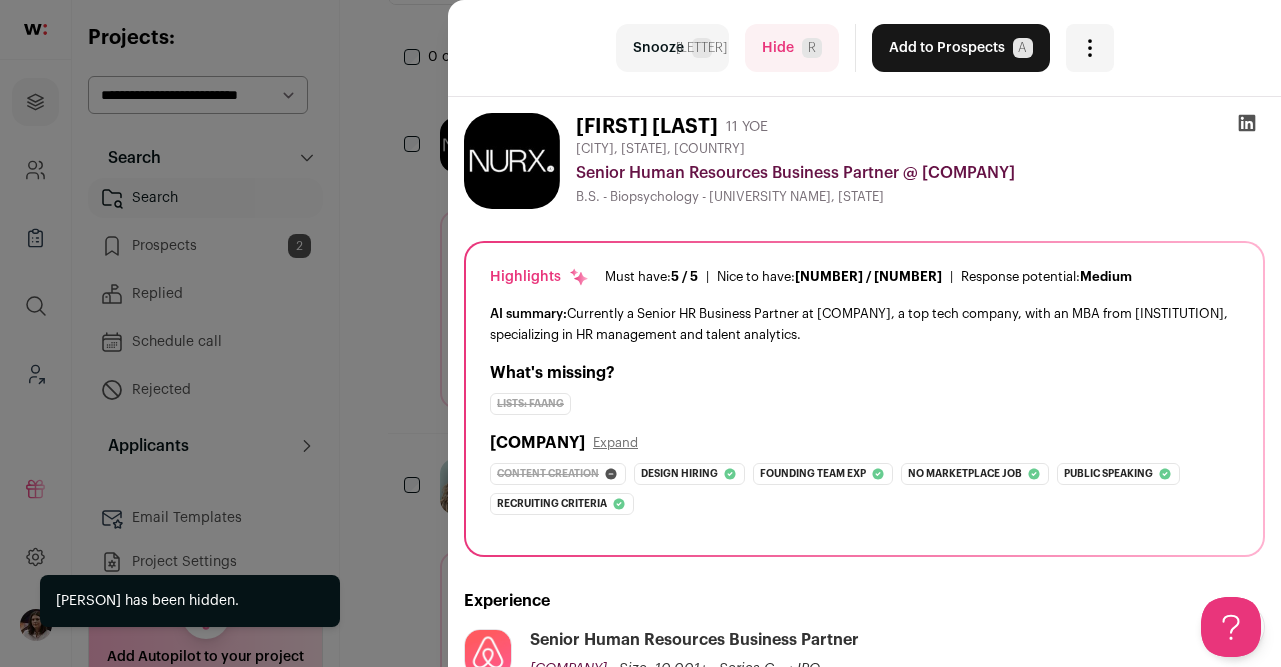 scroll, scrollTop: 0, scrollLeft: 0, axis: both 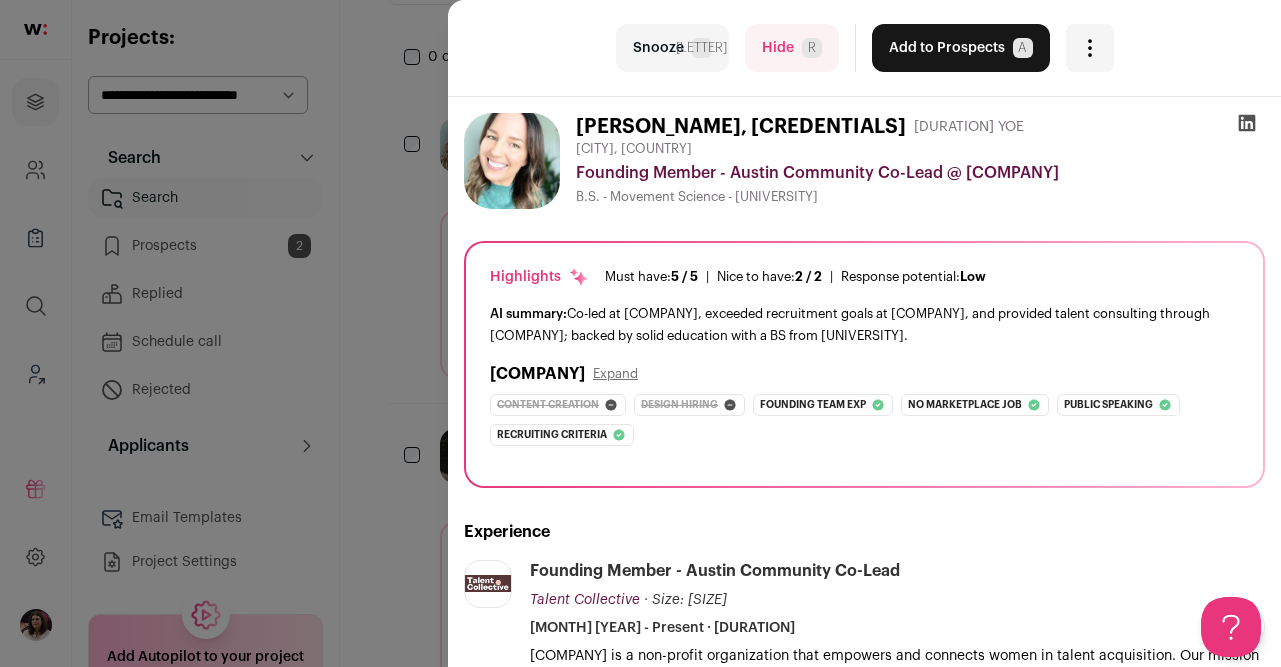 click on "Hide
R" at bounding box center (792, 48) 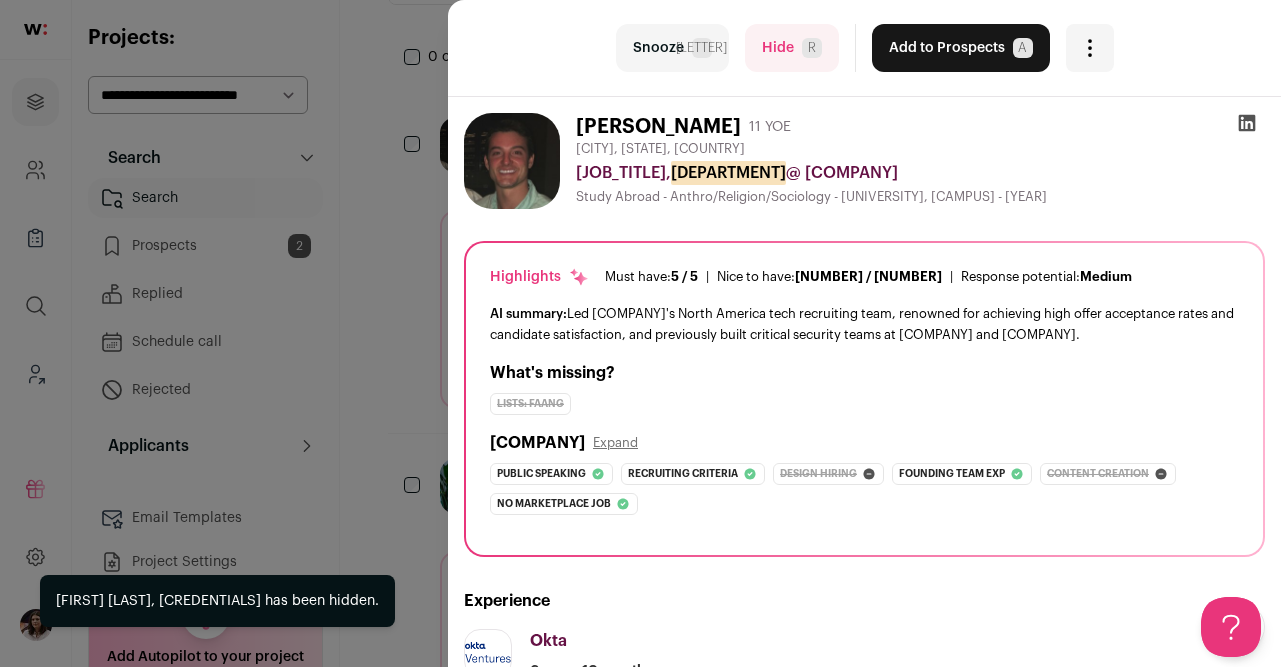 scroll, scrollTop: 0, scrollLeft: 0, axis: both 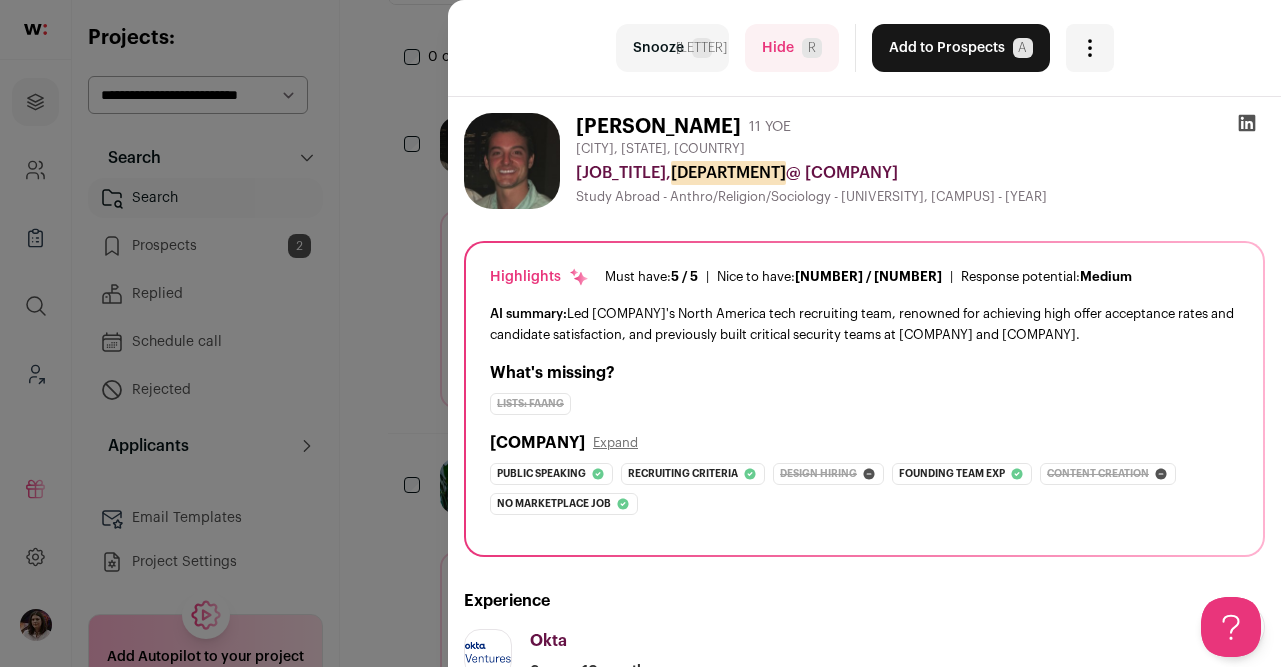 click on "Chris Hartzell
11 YOE" at bounding box center (920, 127) 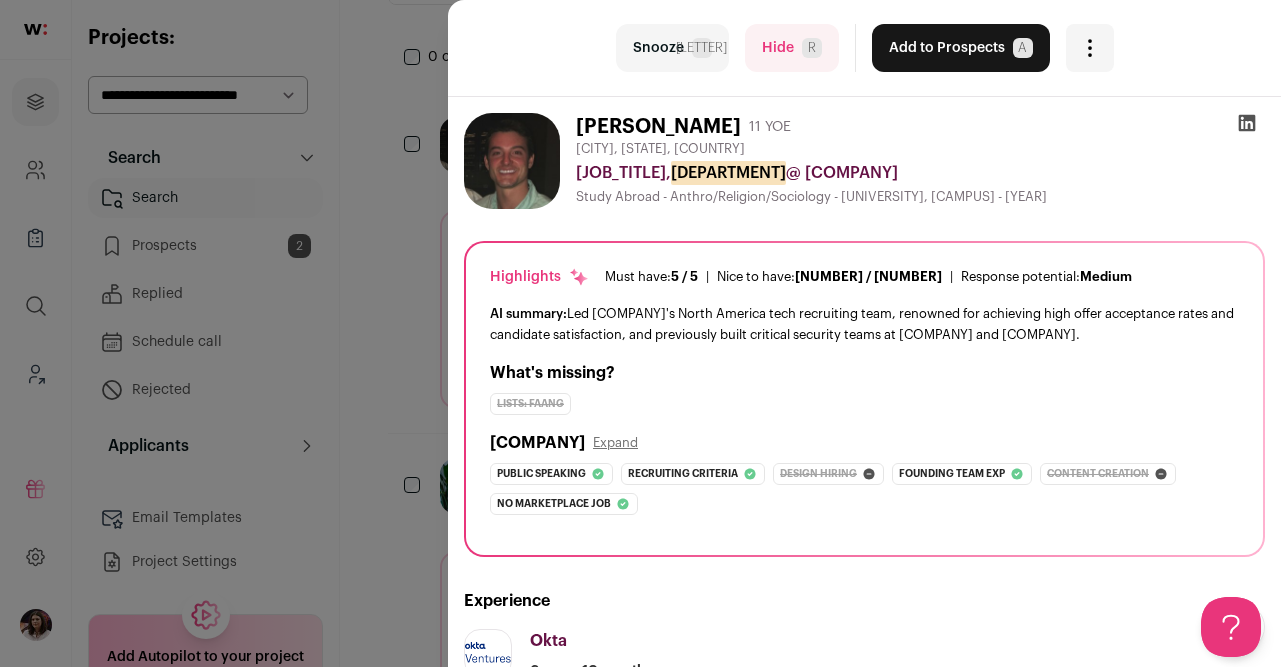 click at bounding box center [1247, 123] 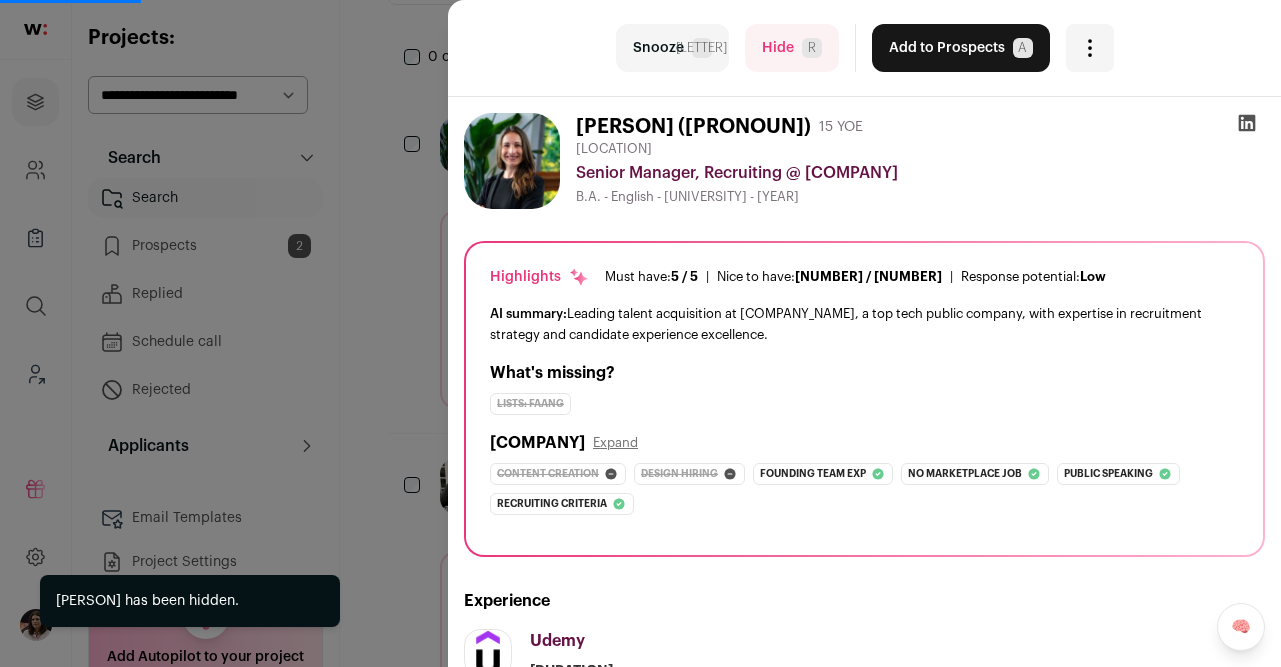 click at bounding box center [1247, 123] 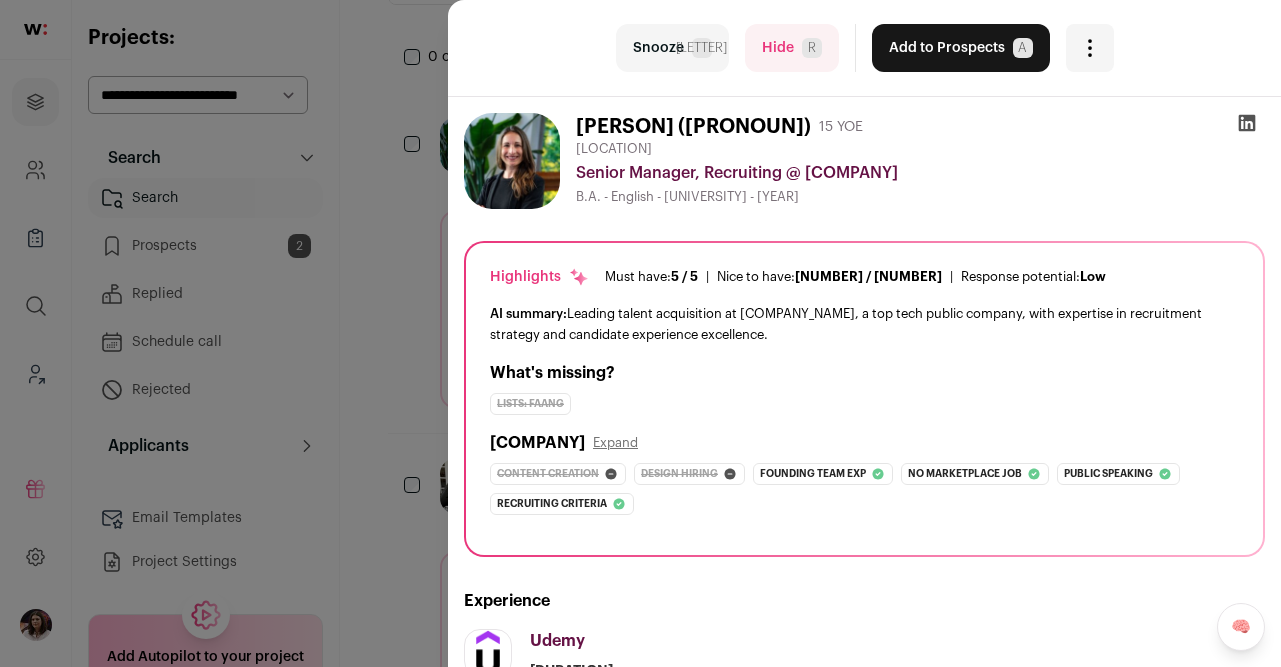scroll, scrollTop: 0, scrollLeft: 0, axis: both 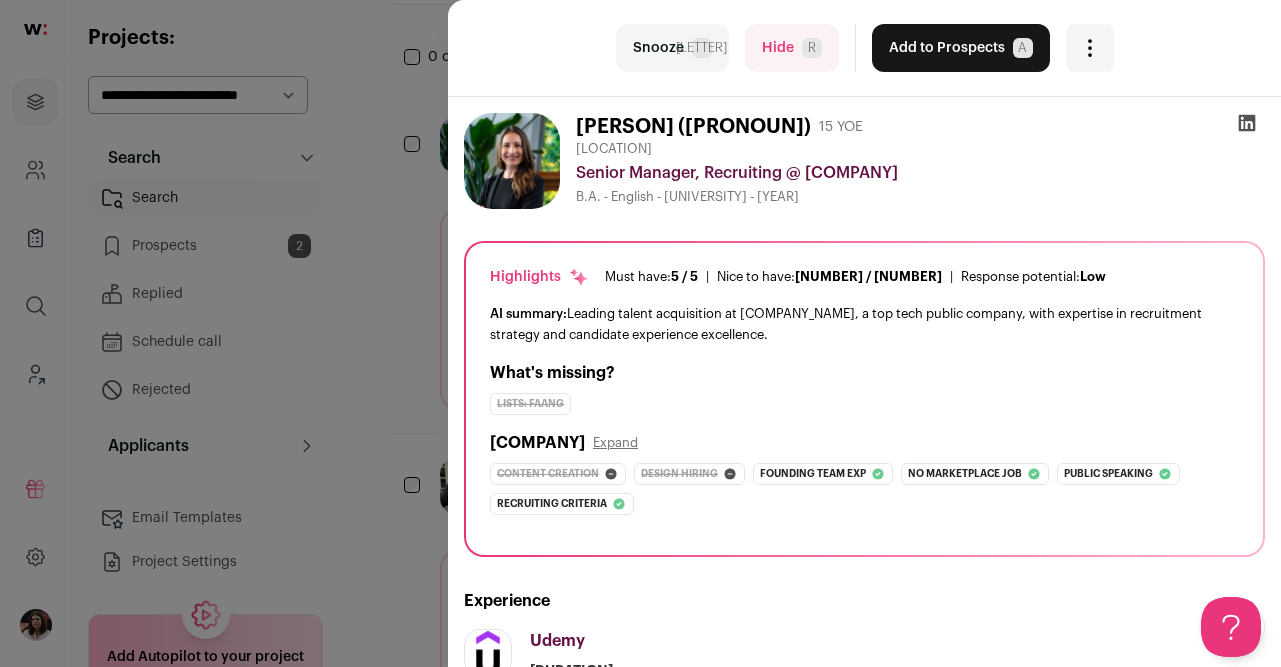 click on "Hide
R" at bounding box center (792, 48) 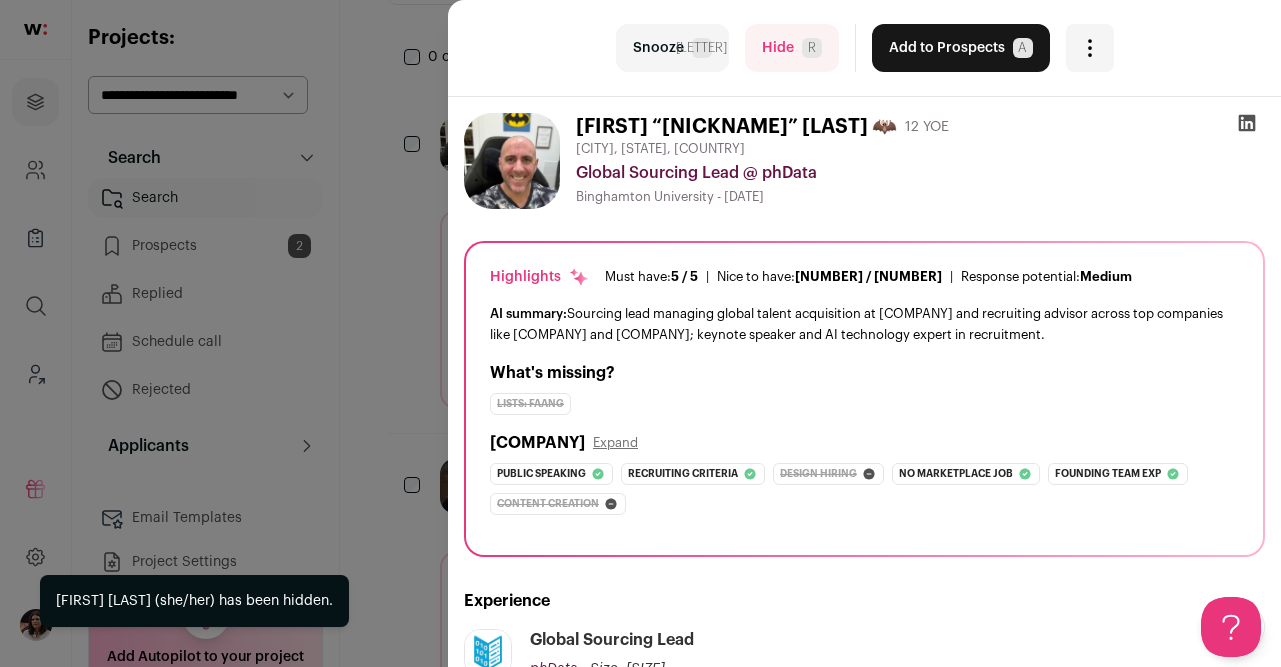 scroll, scrollTop: 0, scrollLeft: 0, axis: both 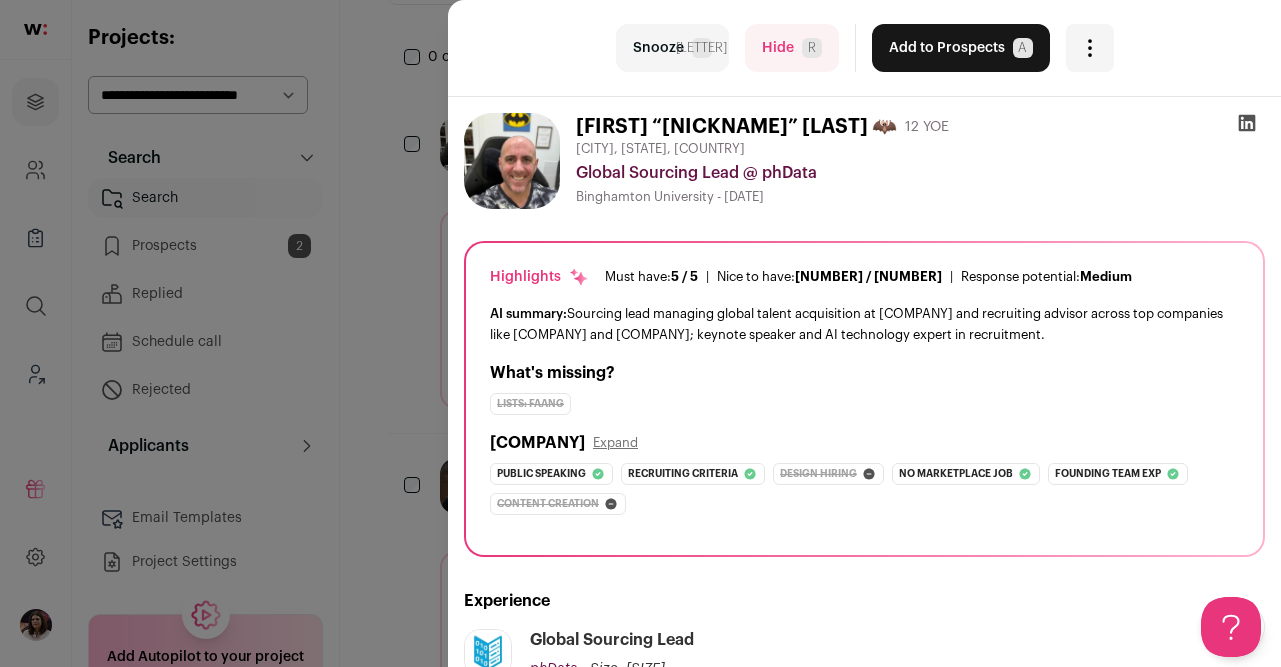 click at bounding box center [1247, 123] 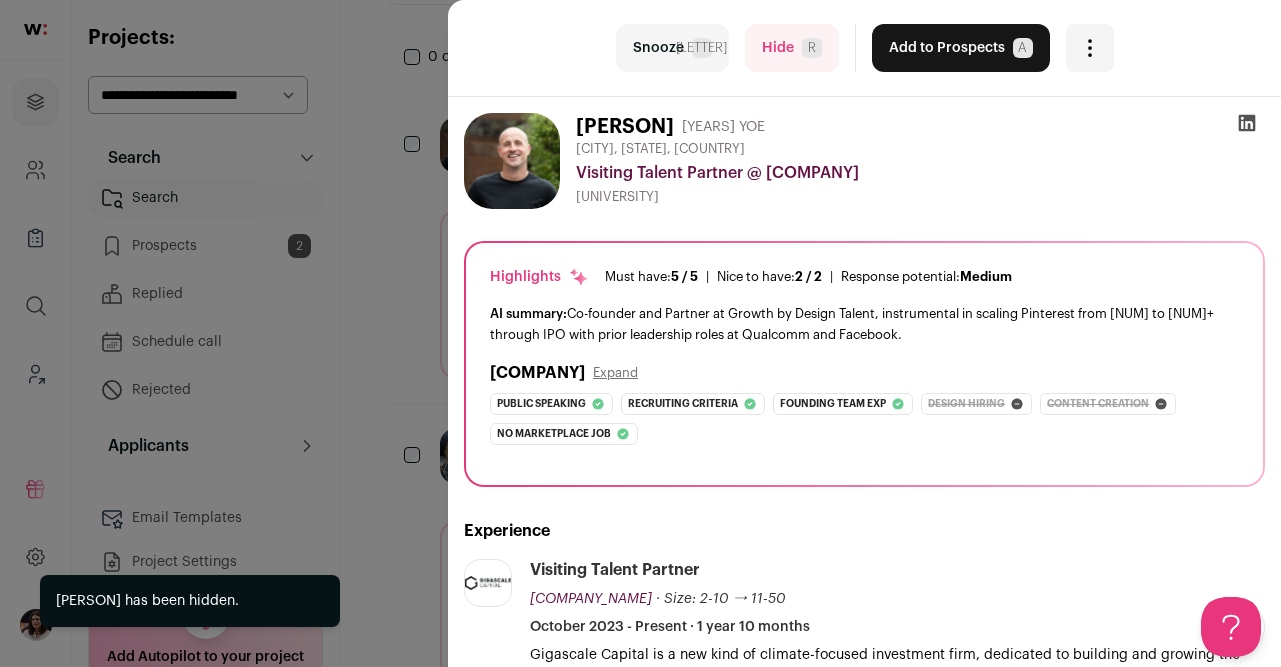 scroll, scrollTop: 0, scrollLeft: 0, axis: both 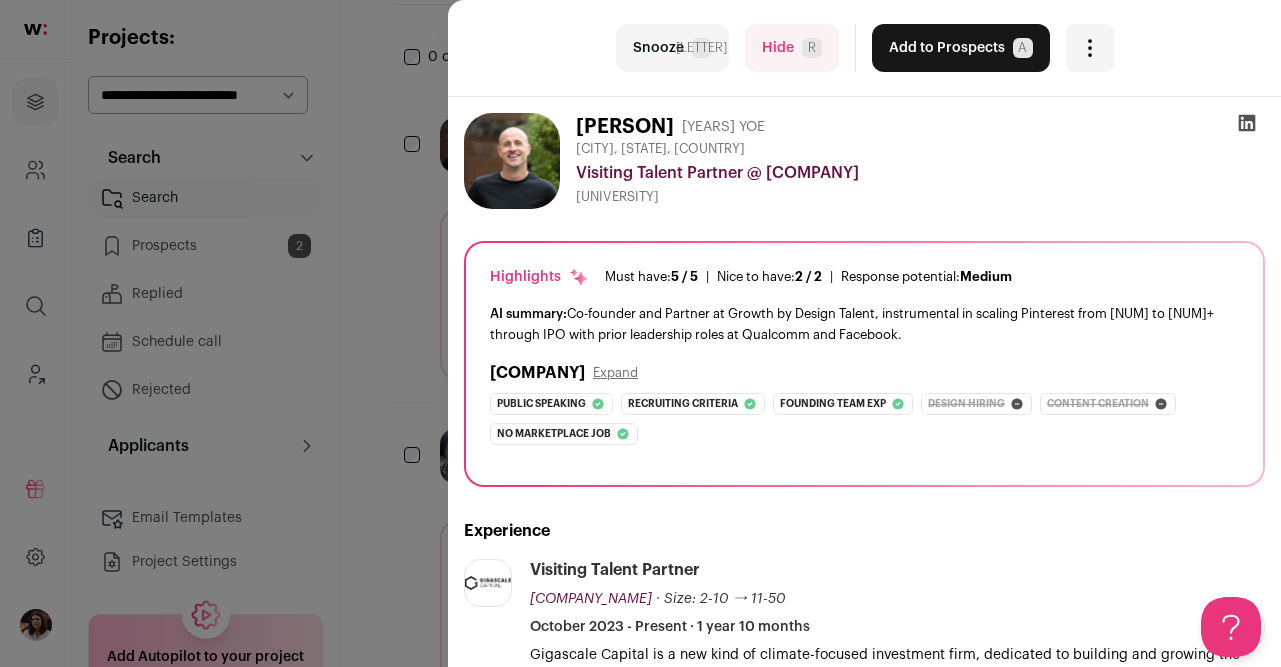 click at bounding box center [1247, 123] 